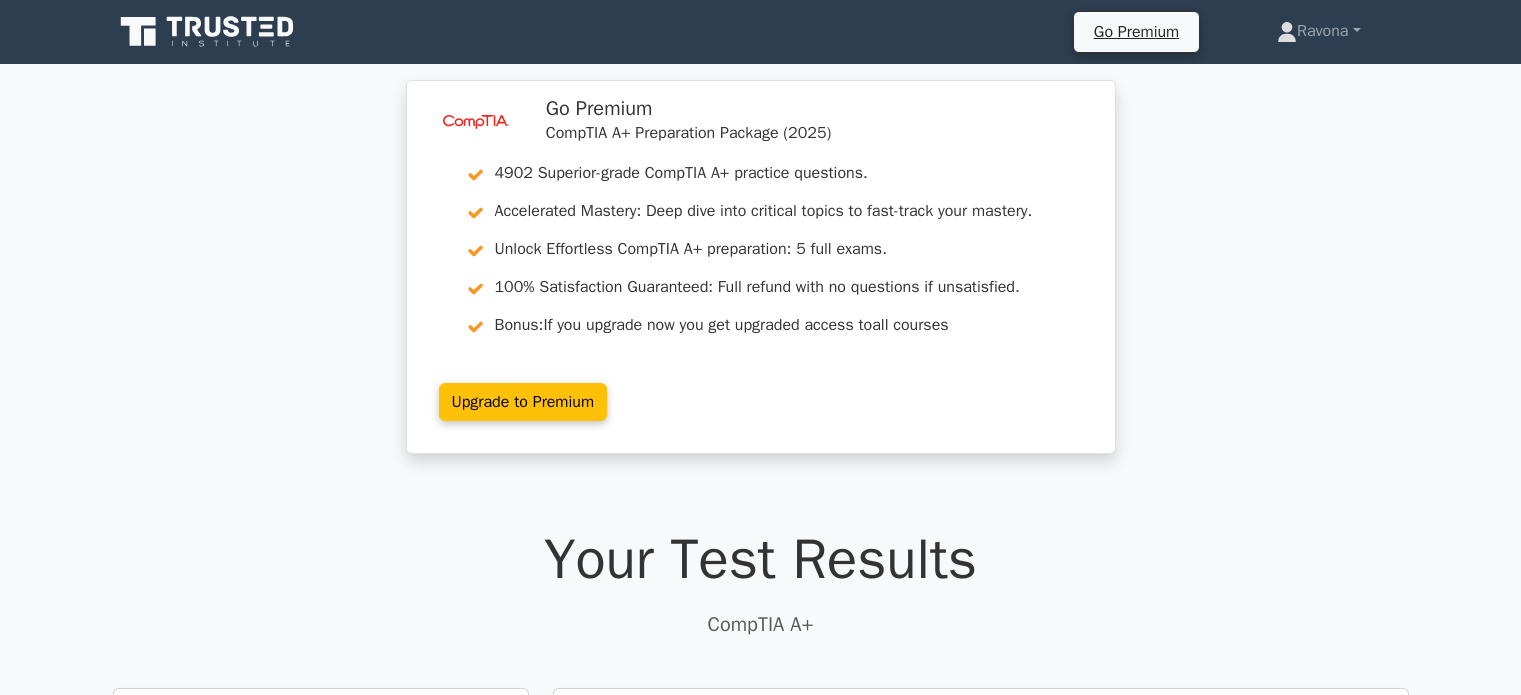 scroll, scrollTop: 691, scrollLeft: 0, axis: vertical 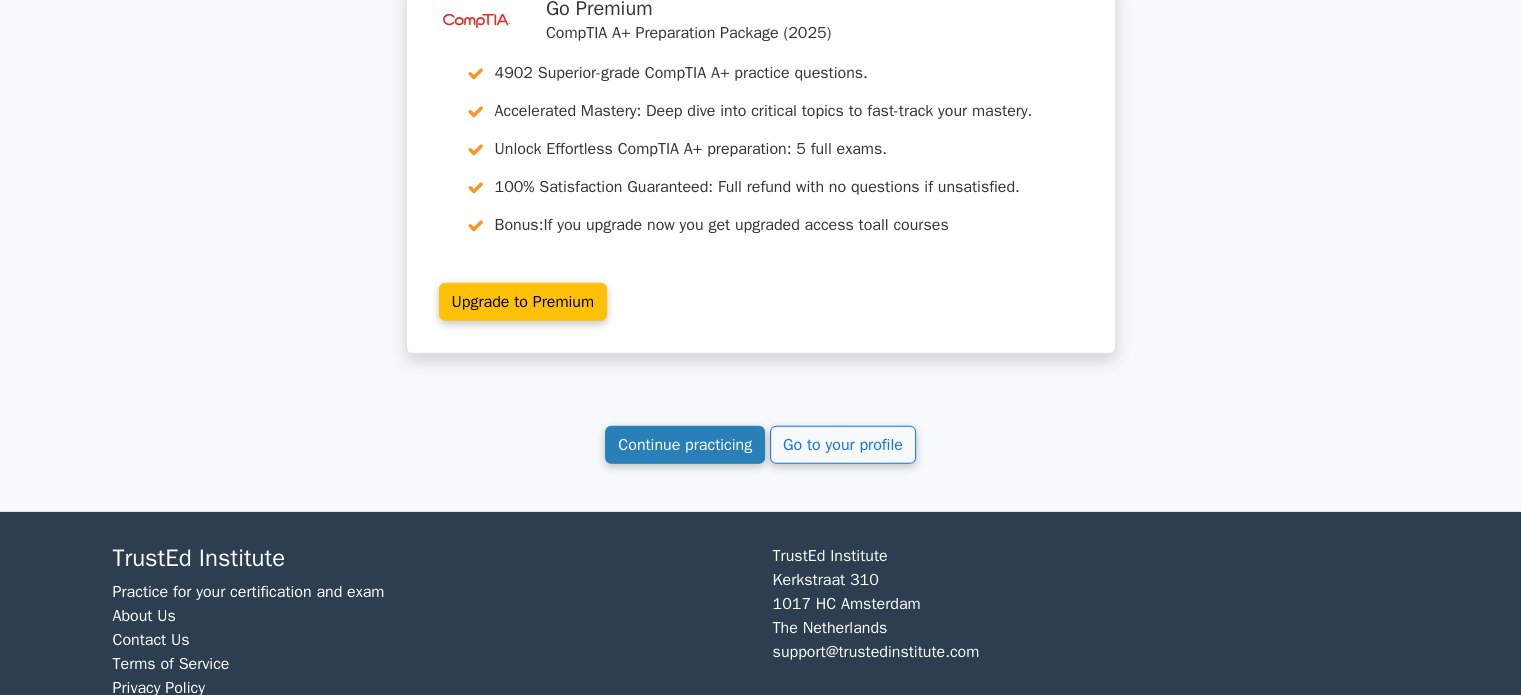 click on "Continue practicing" at bounding box center (685, 445) 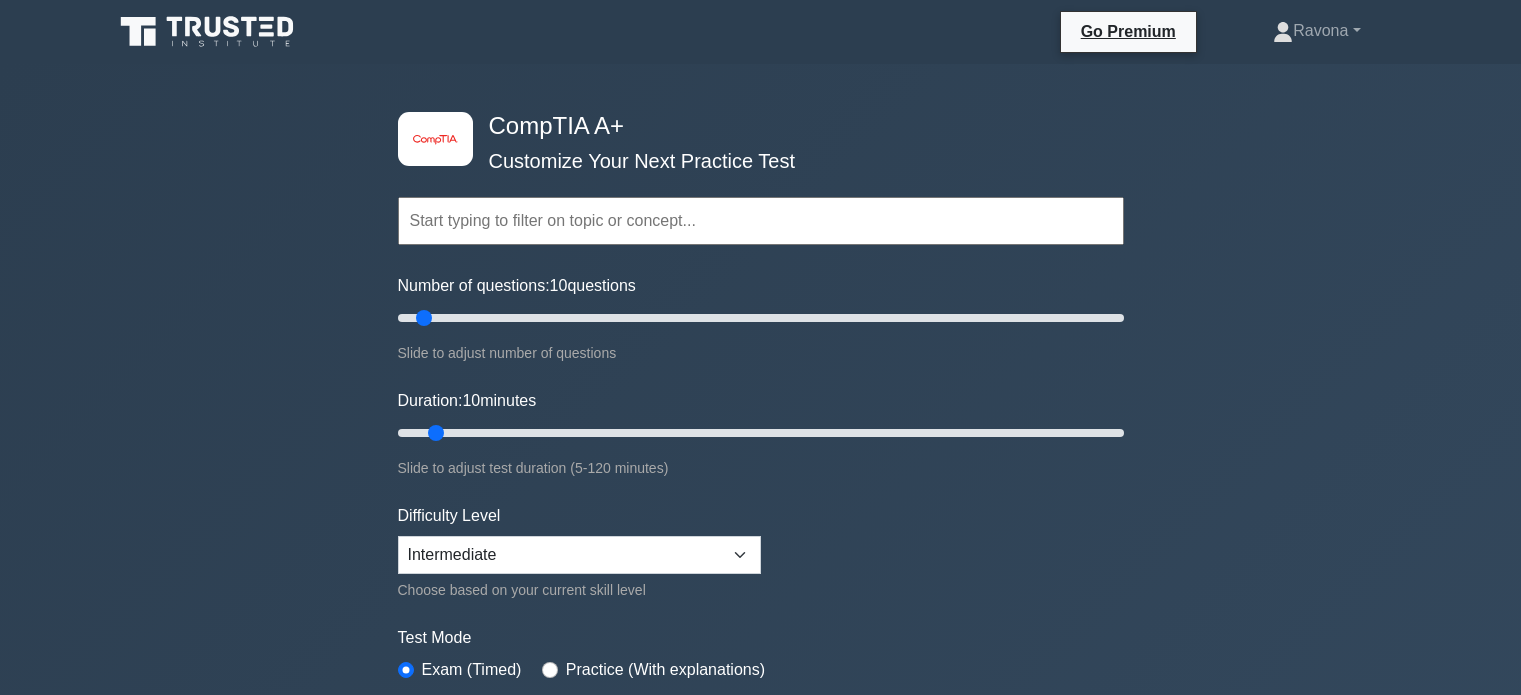 scroll, scrollTop: 0, scrollLeft: 0, axis: both 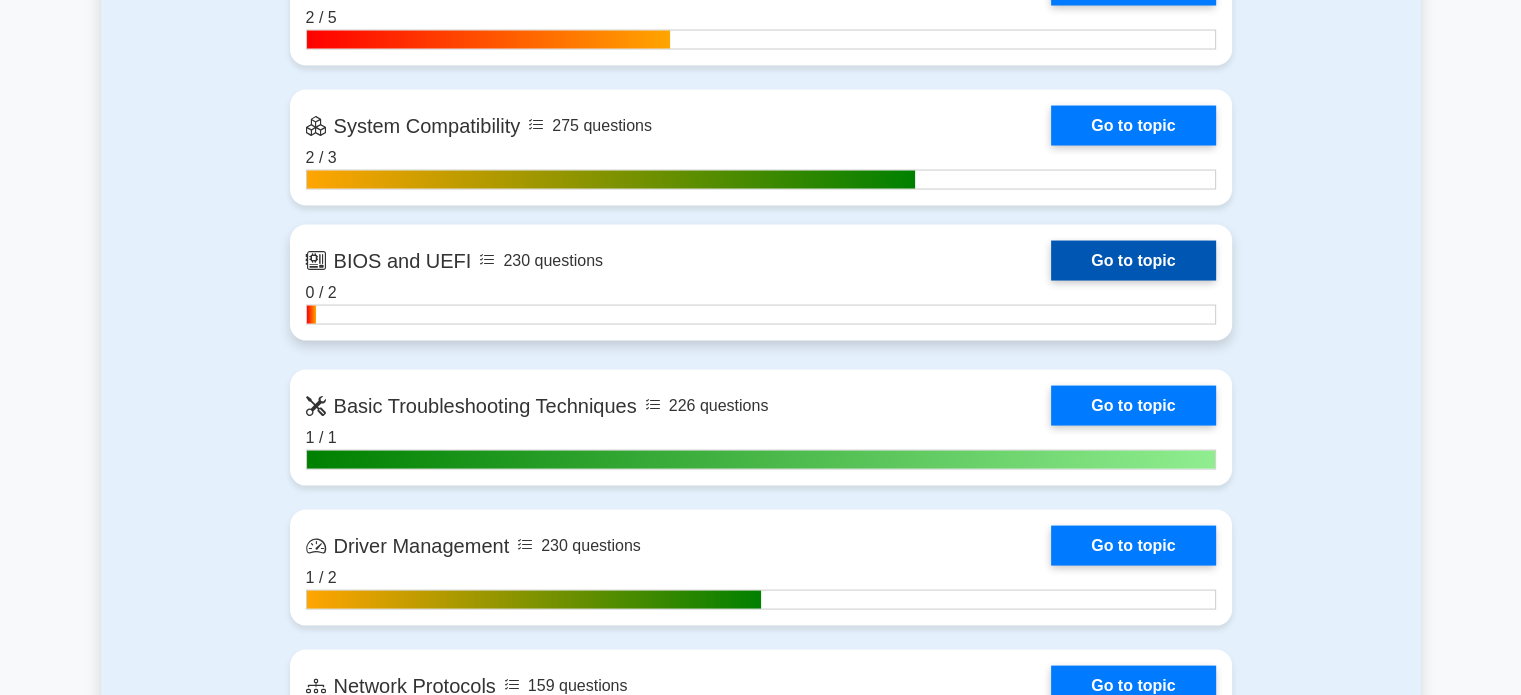 click on "Go to topic" at bounding box center (1133, 261) 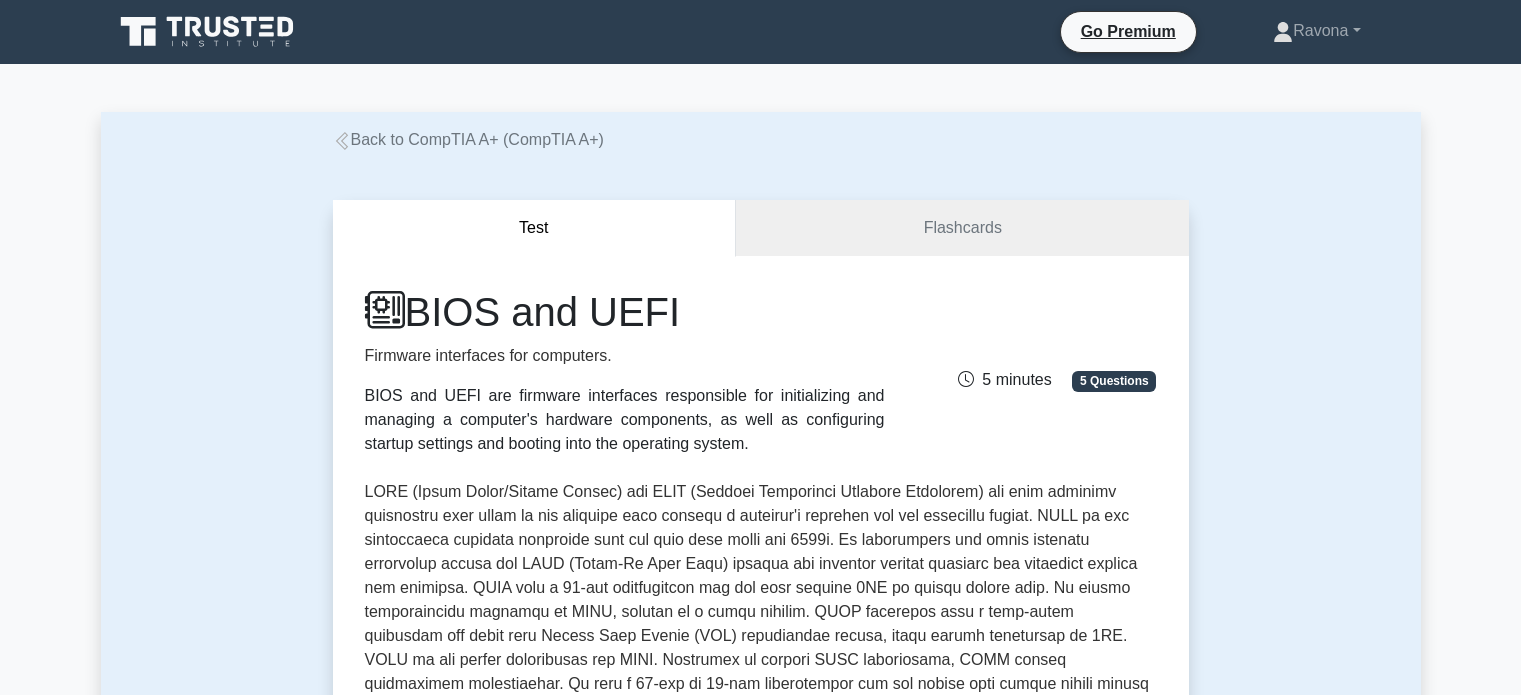 scroll, scrollTop: 0, scrollLeft: 0, axis: both 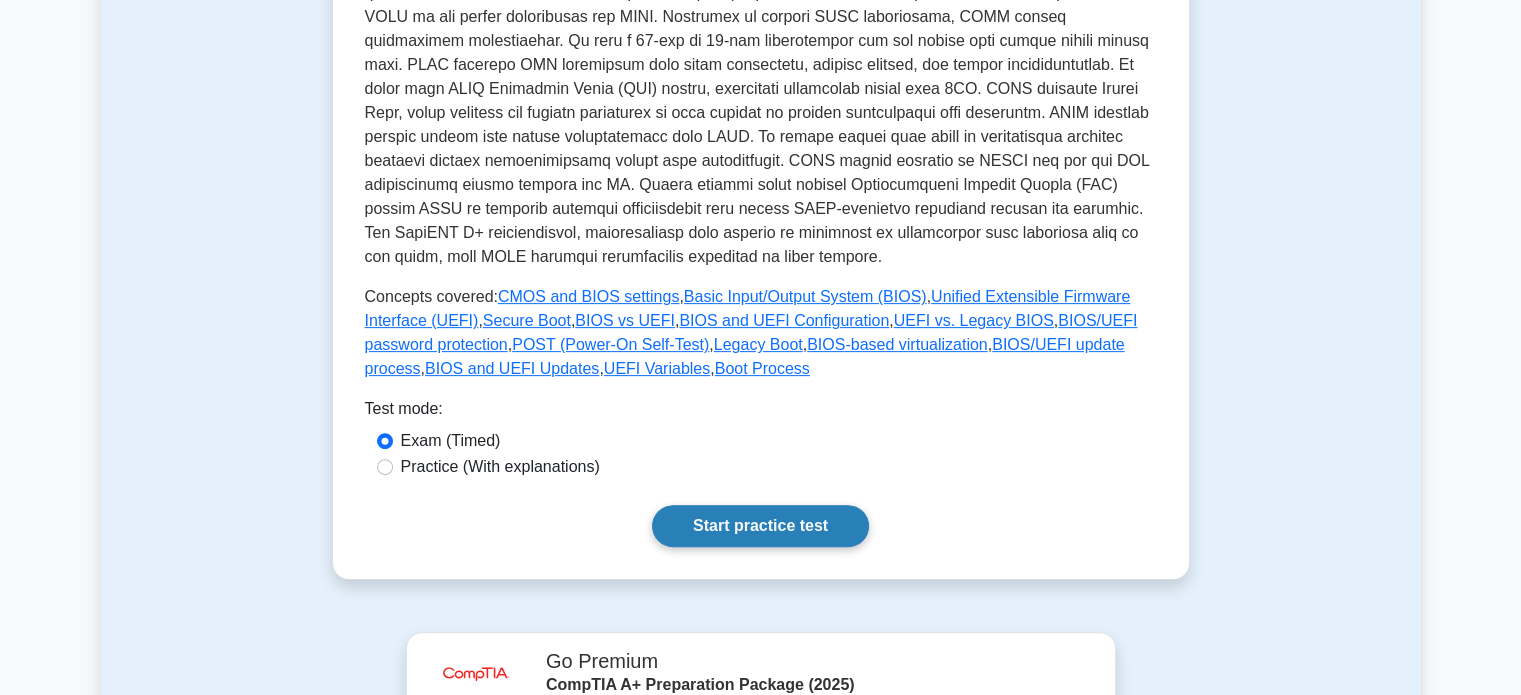 click on "Start practice test" at bounding box center [760, 526] 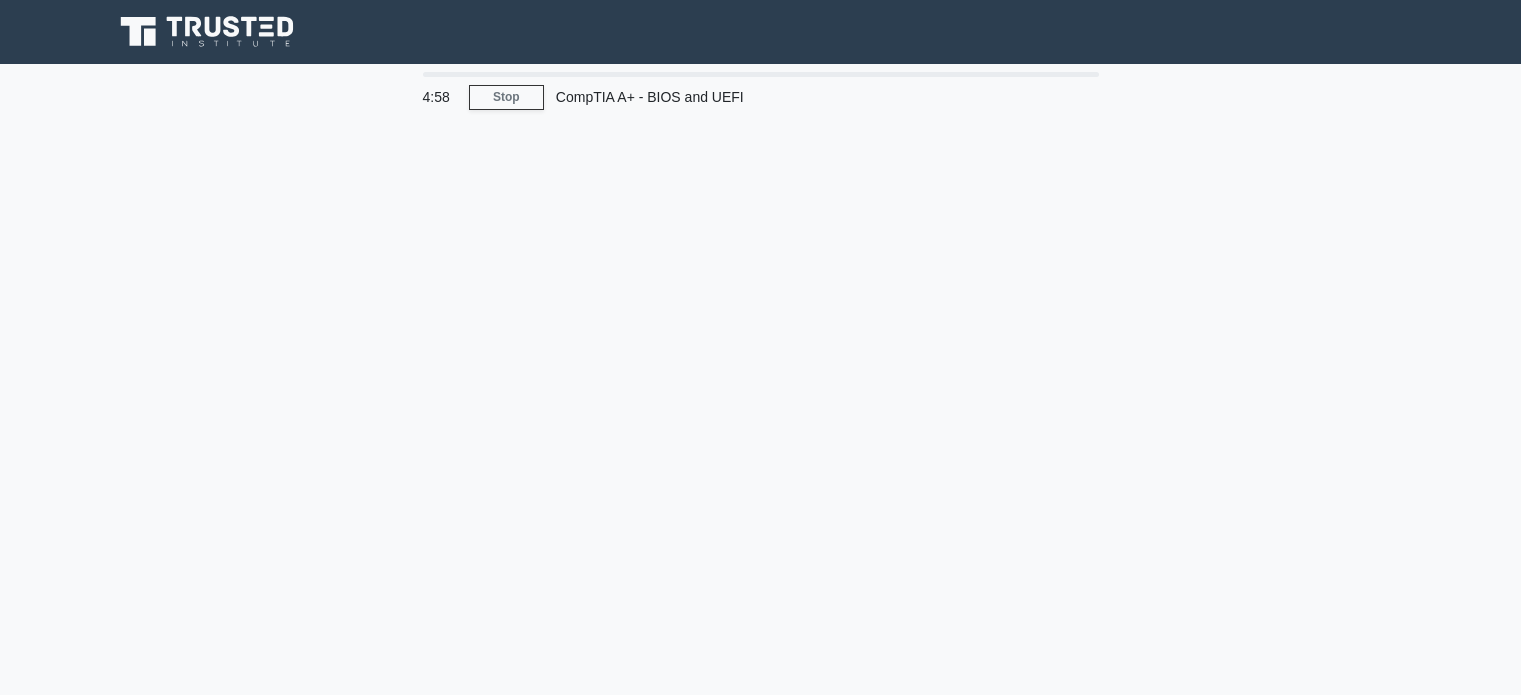scroll, scrollTop: 0, scrollLeft: 0, axis: both 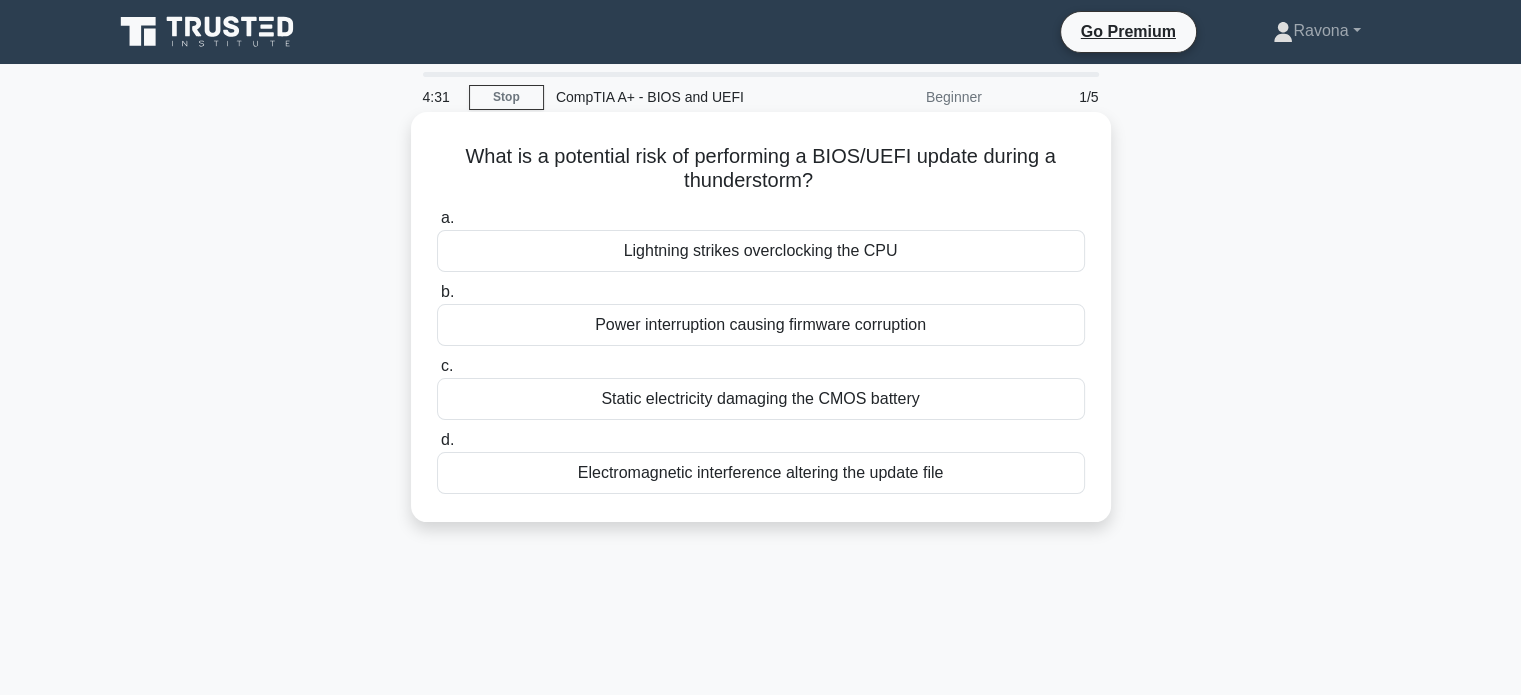 click on "Electromagnetic interference altering the update file" at bounding box center (761, 473) 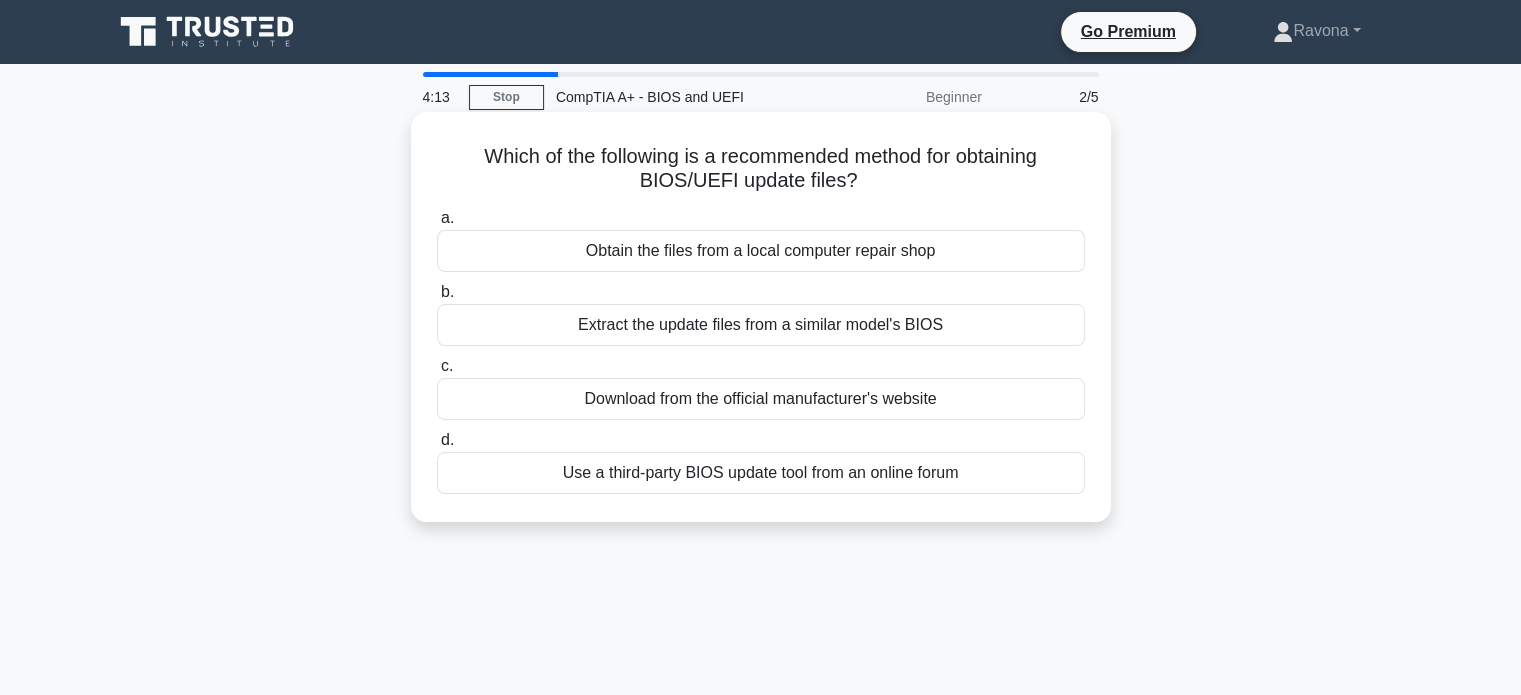 click on "Download from the official manufacturer's website" at bounding box center [761, 399] 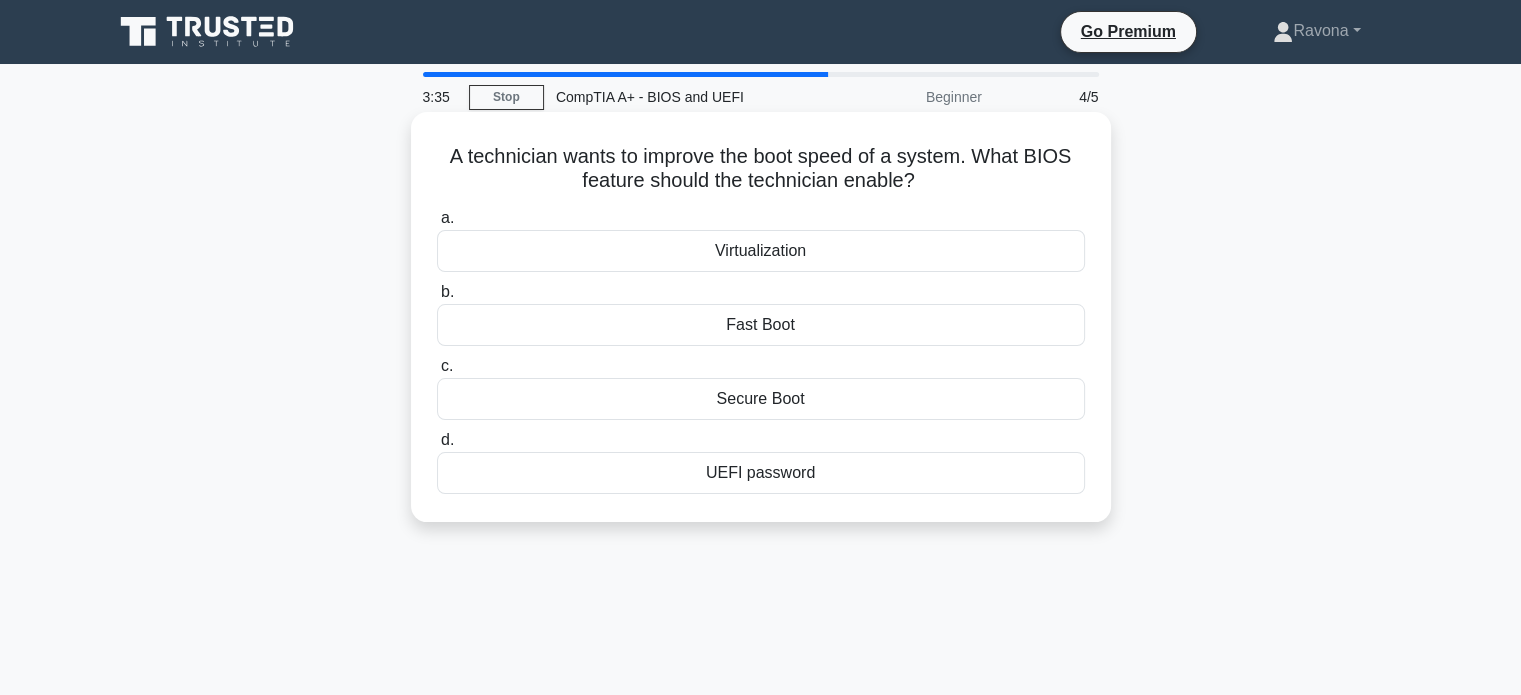 click on "Fast Boot" at bounding box center [761, 325] 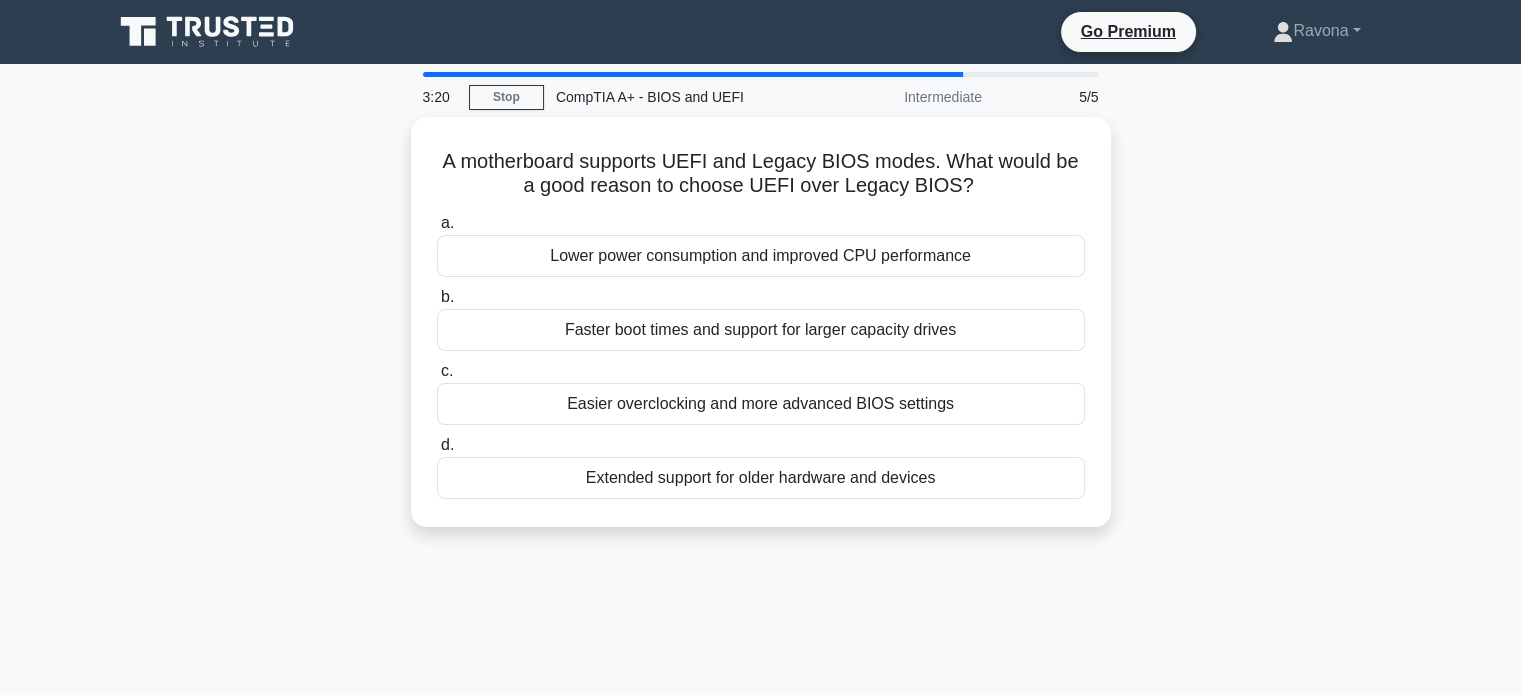 click on "Faster boot times and support for larger capacity drives" at bounding box center [761, 330] 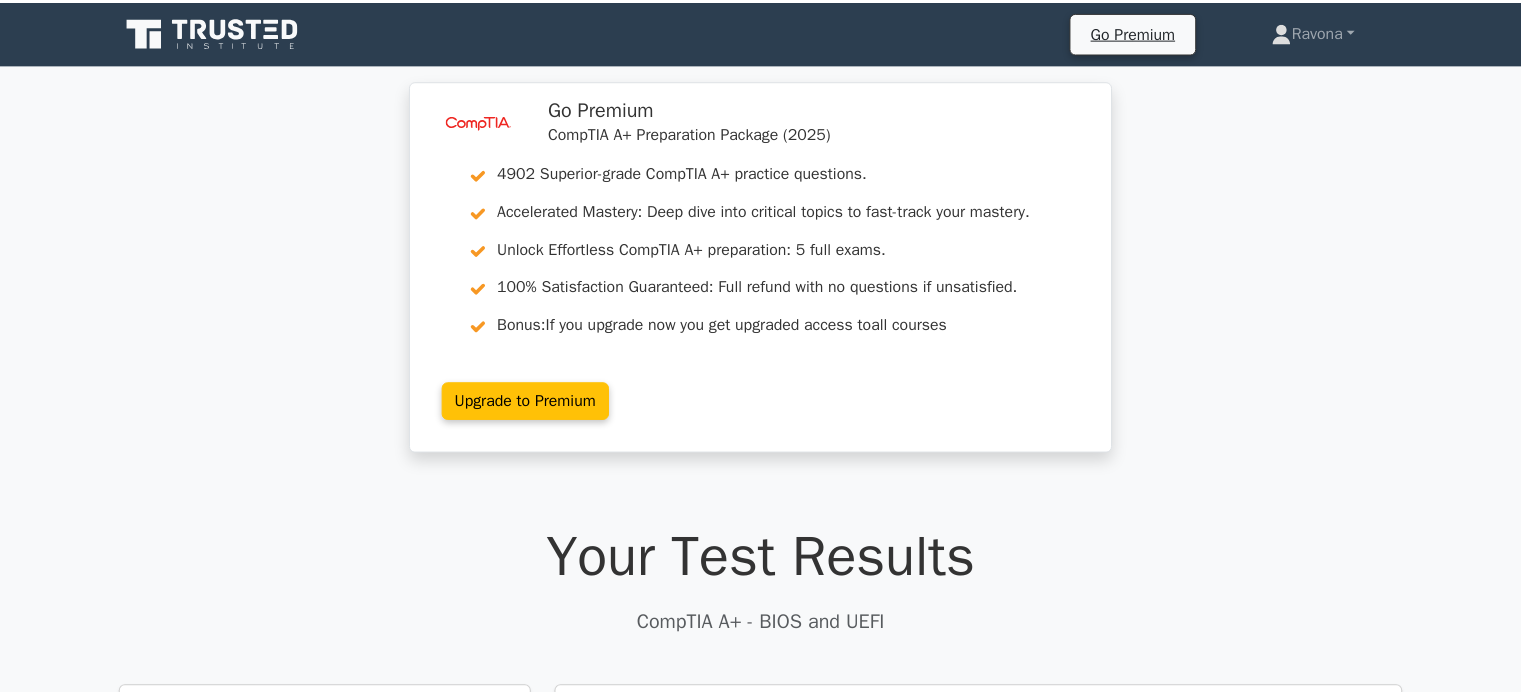 scroll, scrollTop: 0, scrollLeft: 0, axis: both 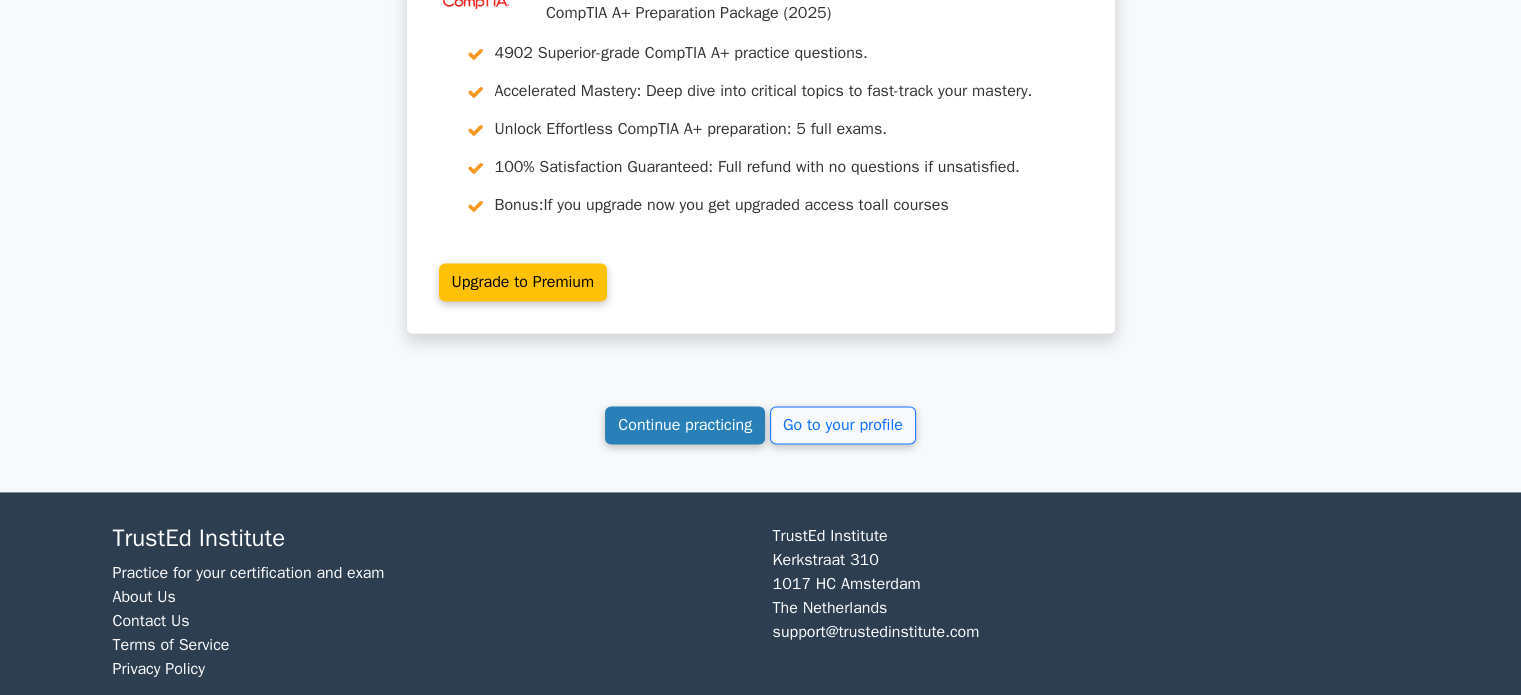 click on "Continue practicing" at bounding box center (685, 425) 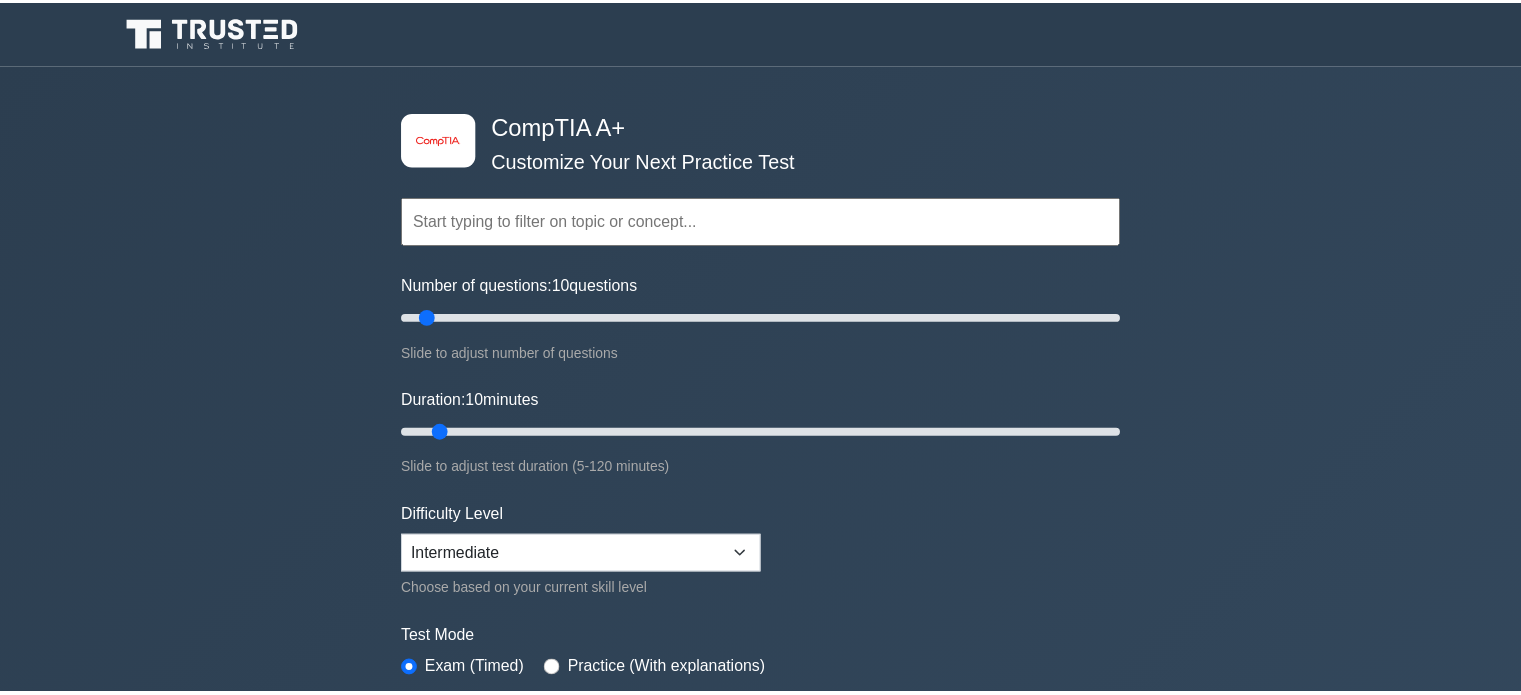 scroll, scrollTop: 0, scrollLeft: 0, axis: both 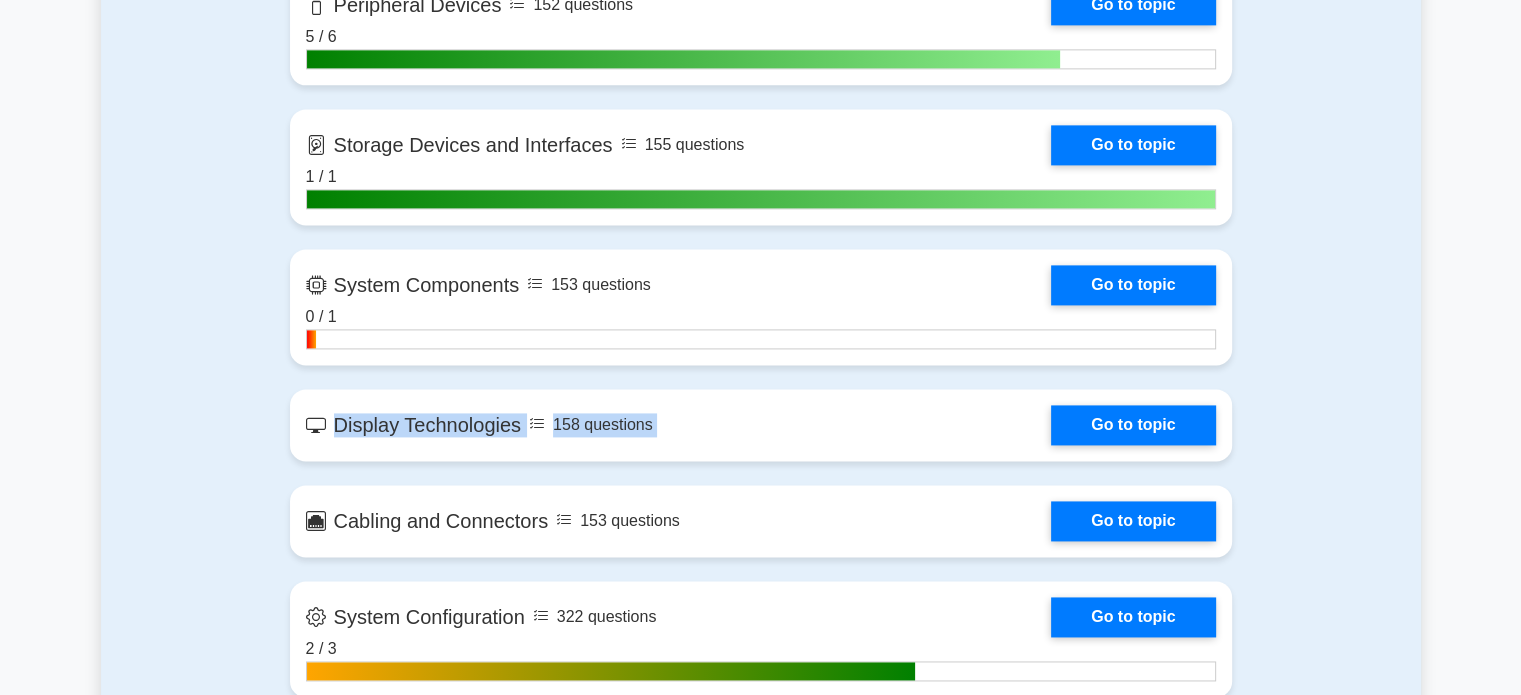 drag, startPoint x: 1512, startPoint y: 311, endPoint x: 1513, endPoint y: 406, distance: 95.005264 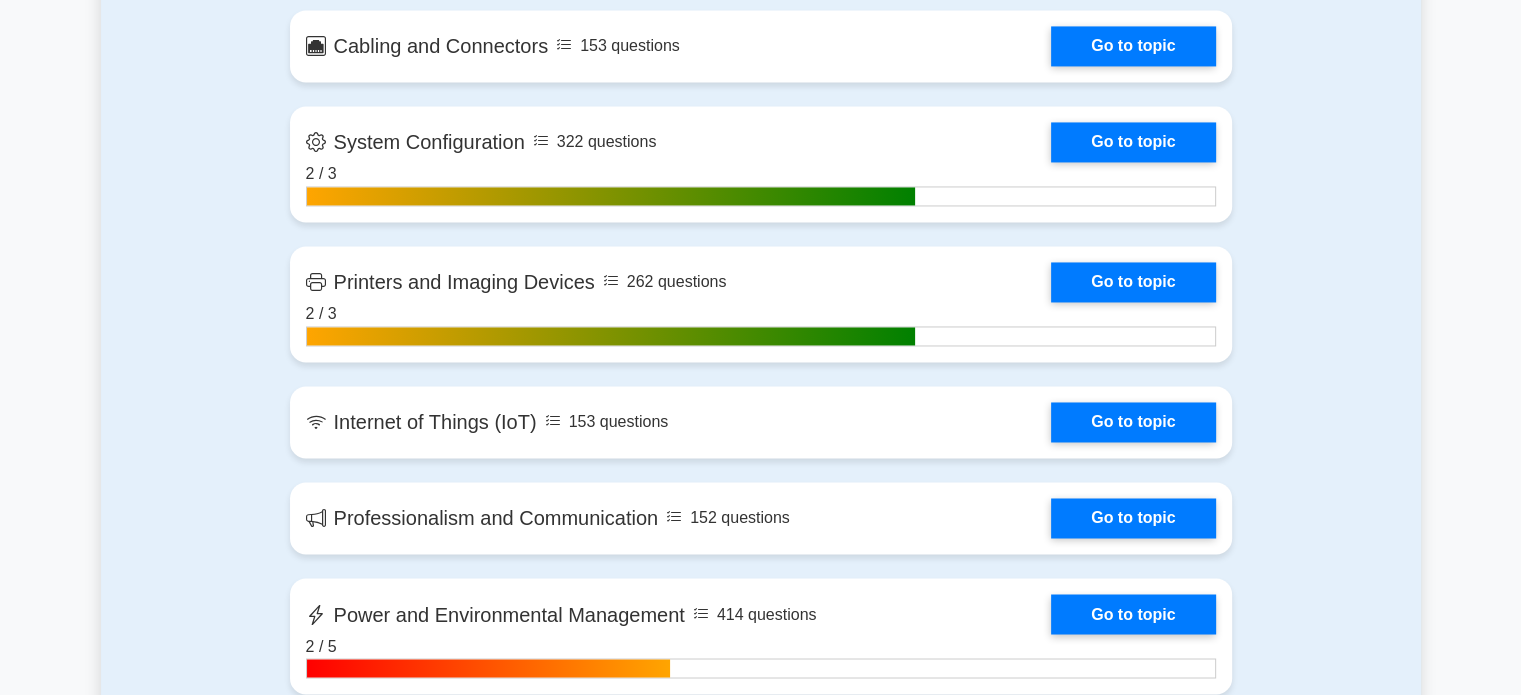 scroll, scrollTop: 3257, scrollLeft: 0, axis: vertical 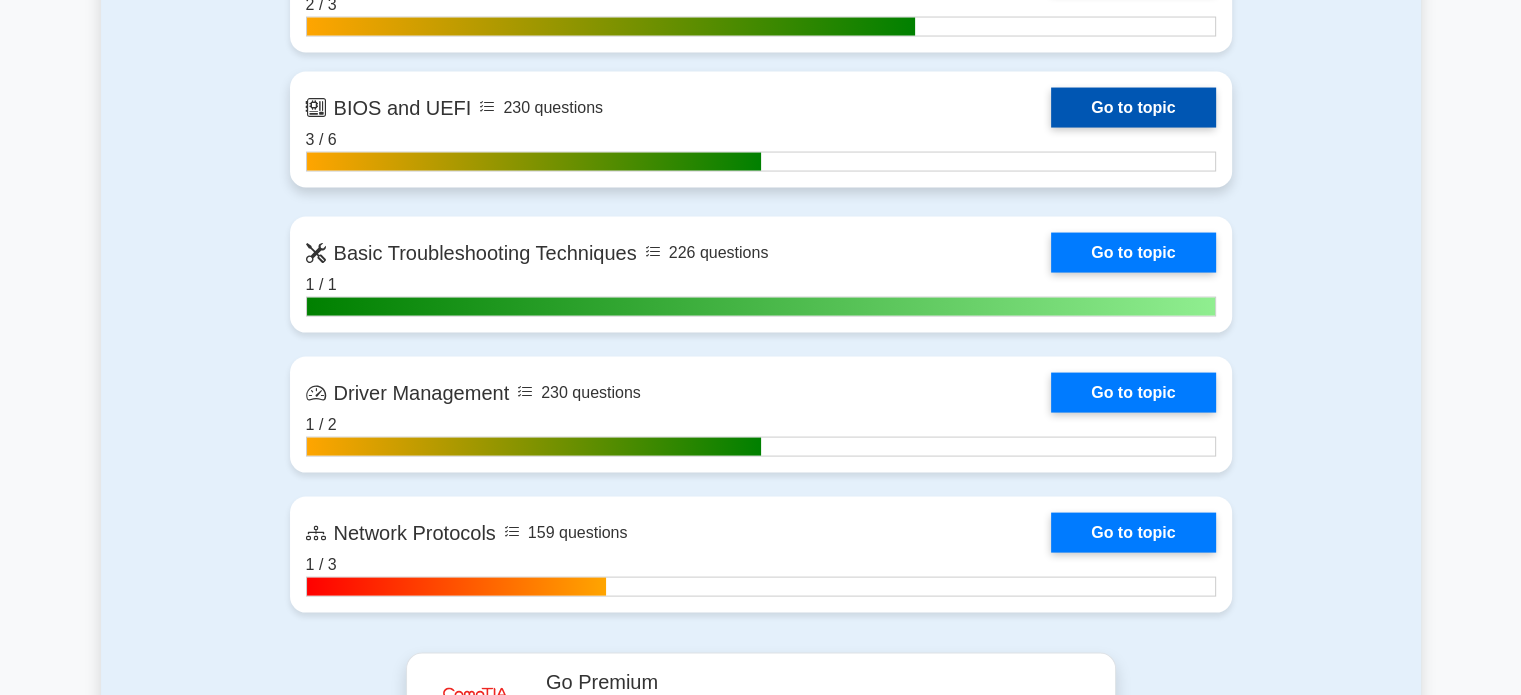 click on "Go to topic" at bounding box center (1133, 108) 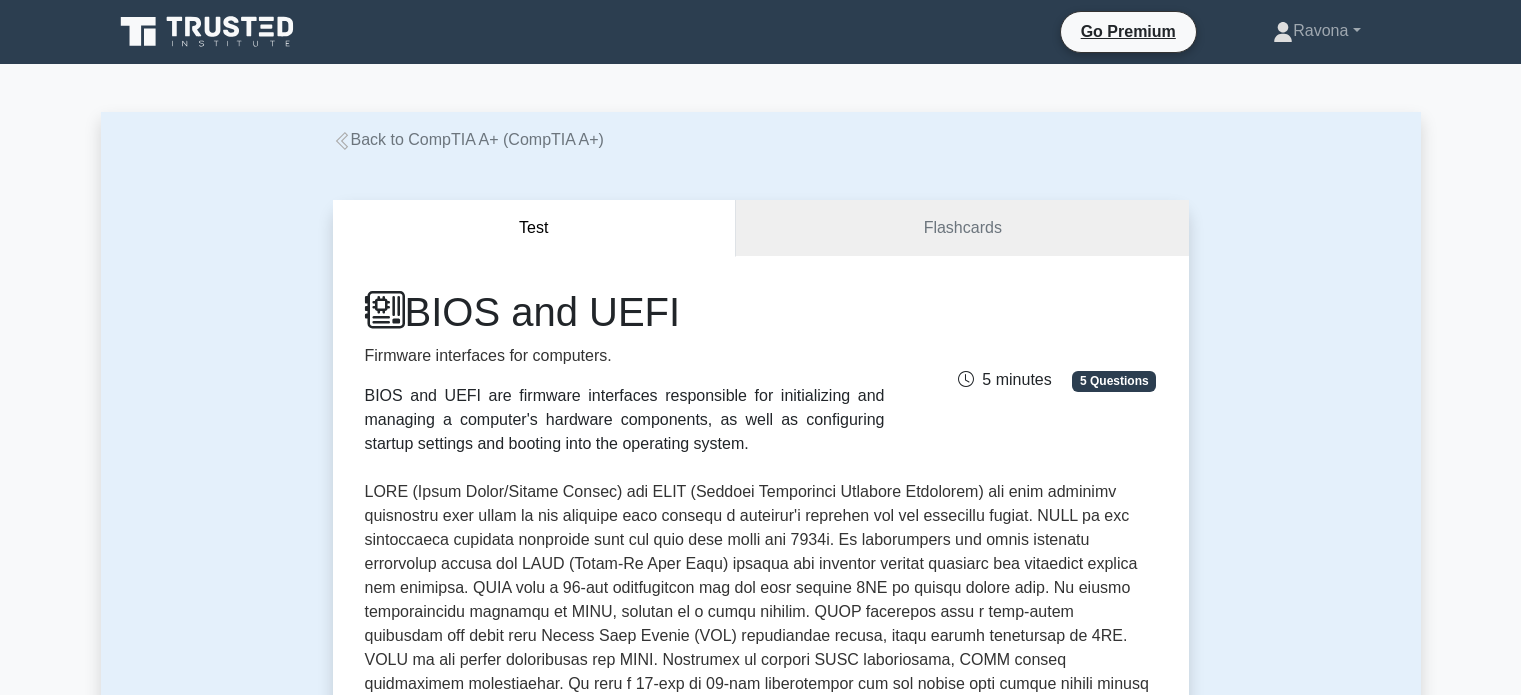 scroll, scrollTop: 0, scrollLeft: 0, axis: both 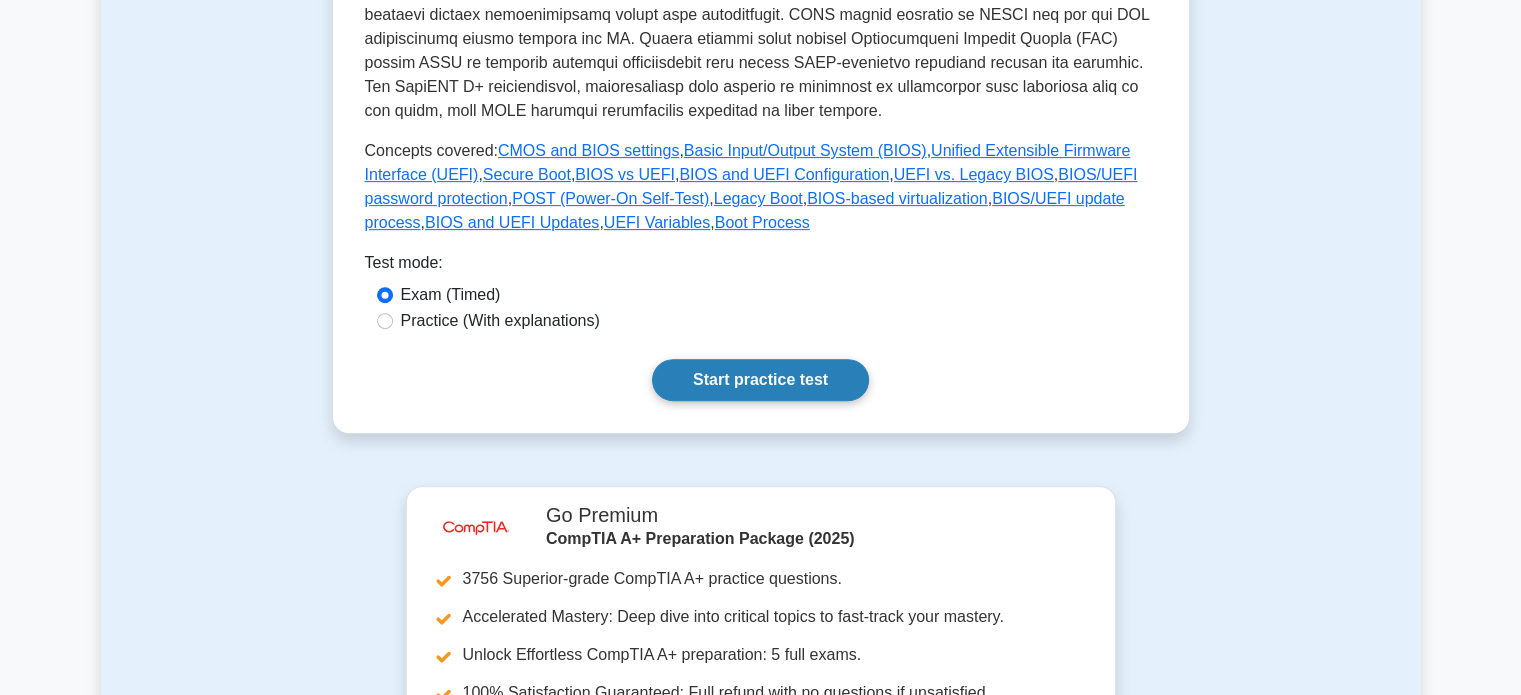 click on "Start practice test" at bounding box center [760, 380] 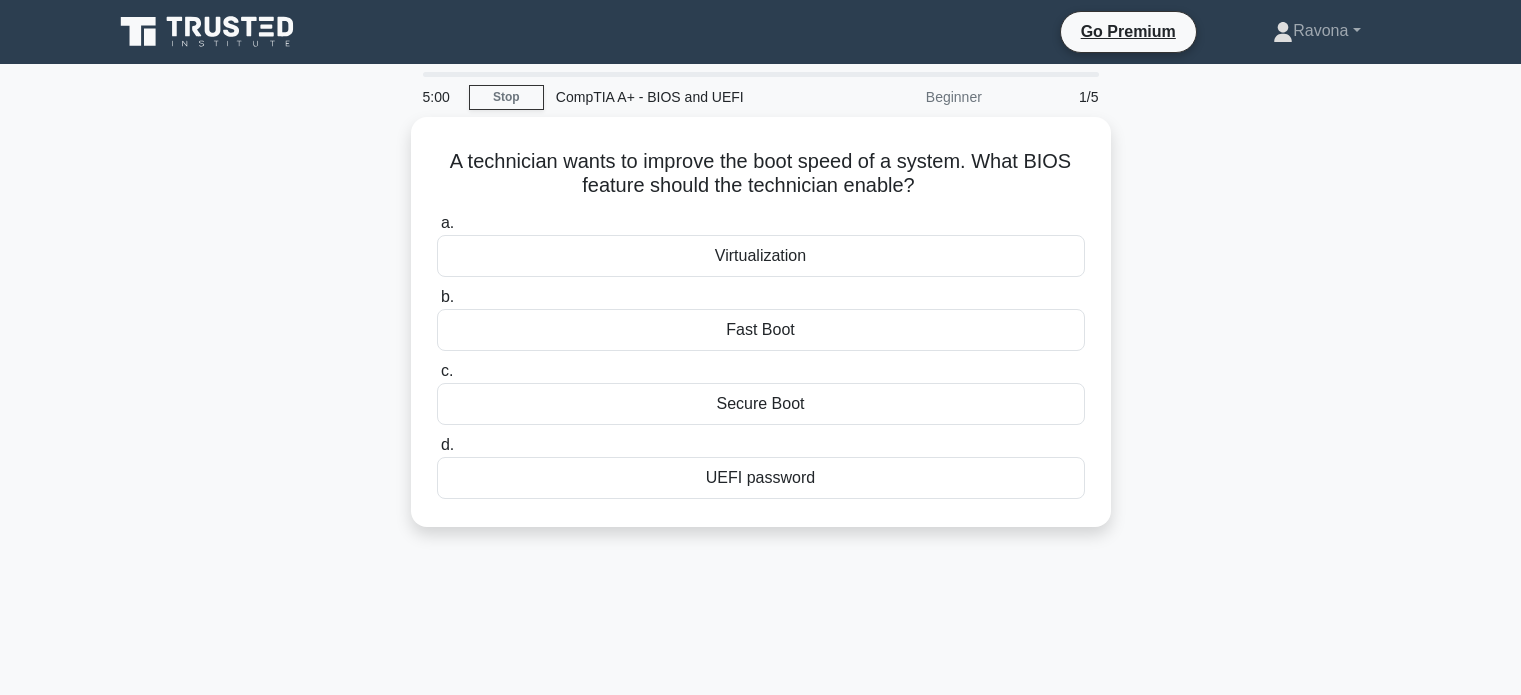 scroll, scrollTop: 0, scrollLeft: 0, axis: both 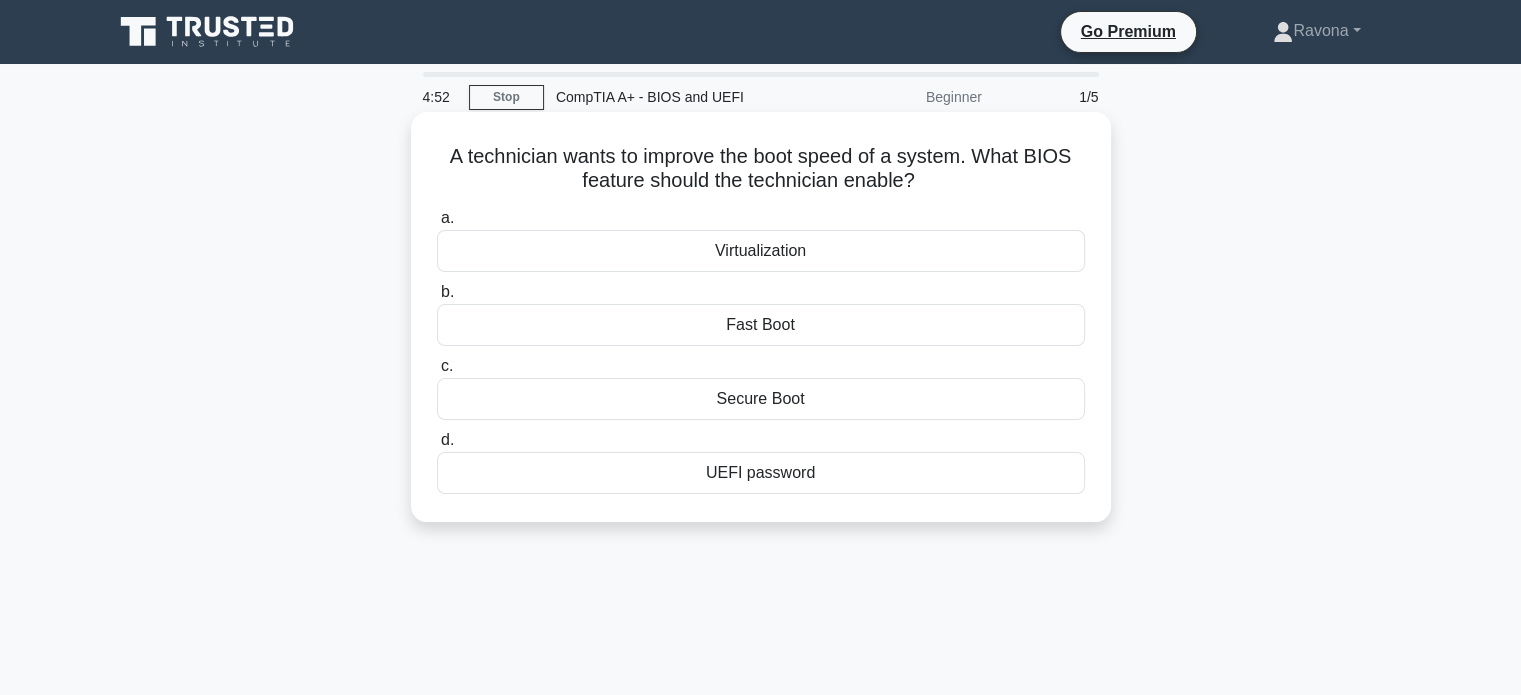 click on "Fast Boot" at bounding box center (761, 325) 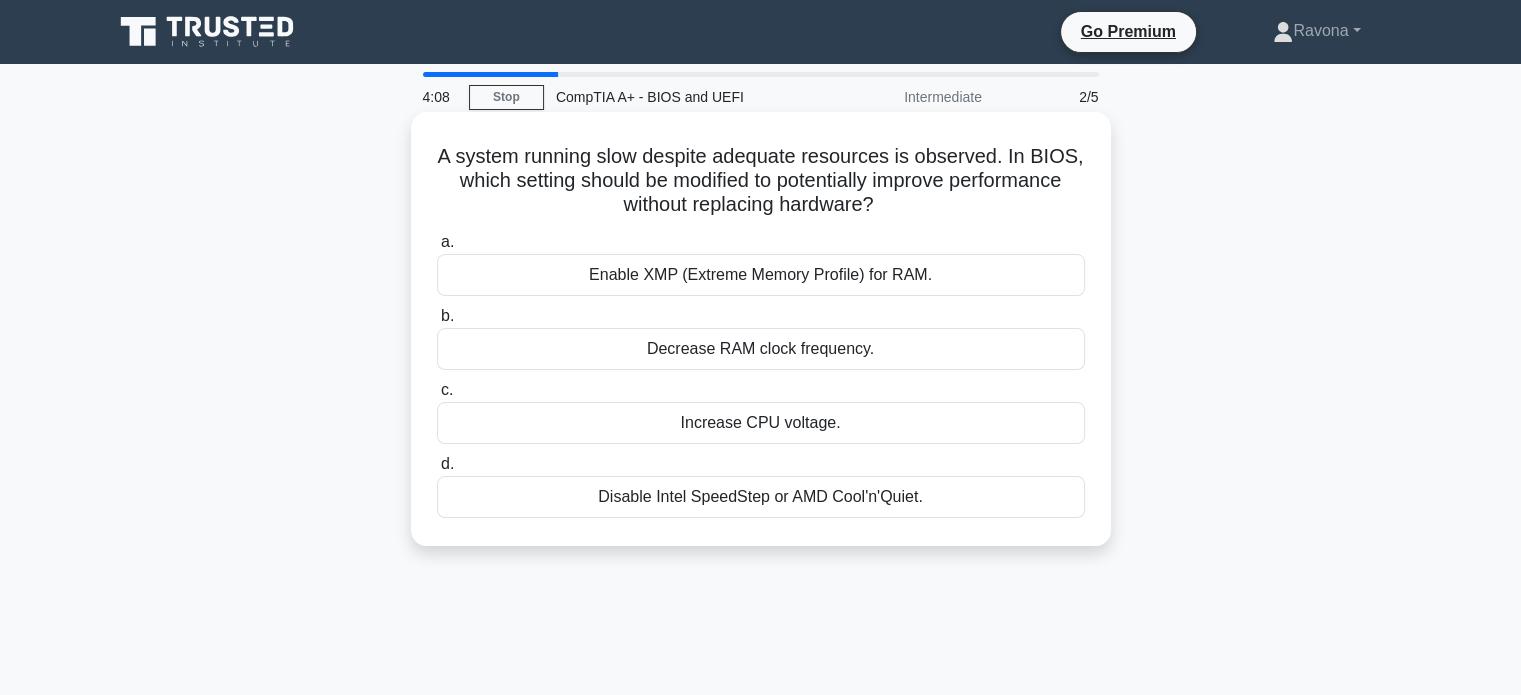 click on "Disable Intel SpeedStep or AMD Cool'n'Quiet." at bounding box center (761, 497) 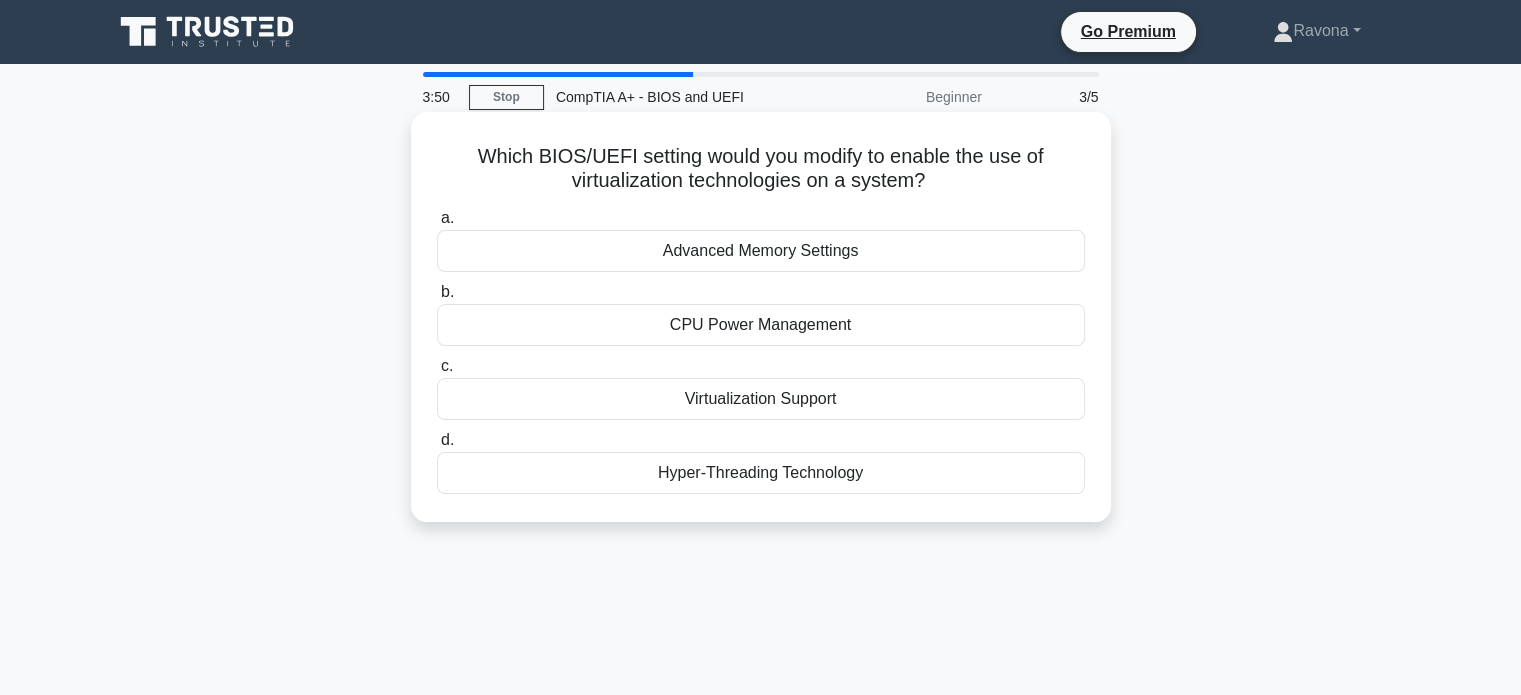 click on "Virtualization Support" at bounding box center (761, 399) 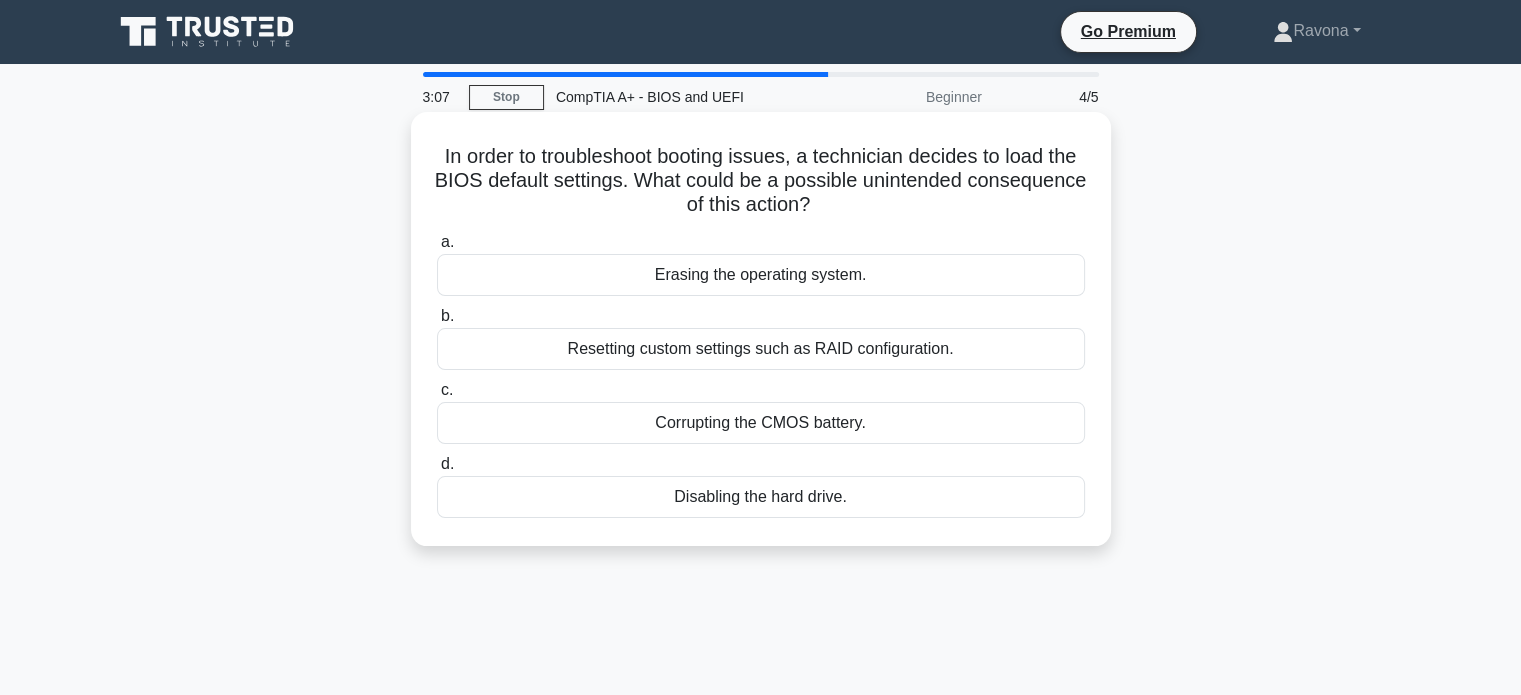 click on "Resetting custom settings such as RAID configuration." at bounding box center [761, 349] 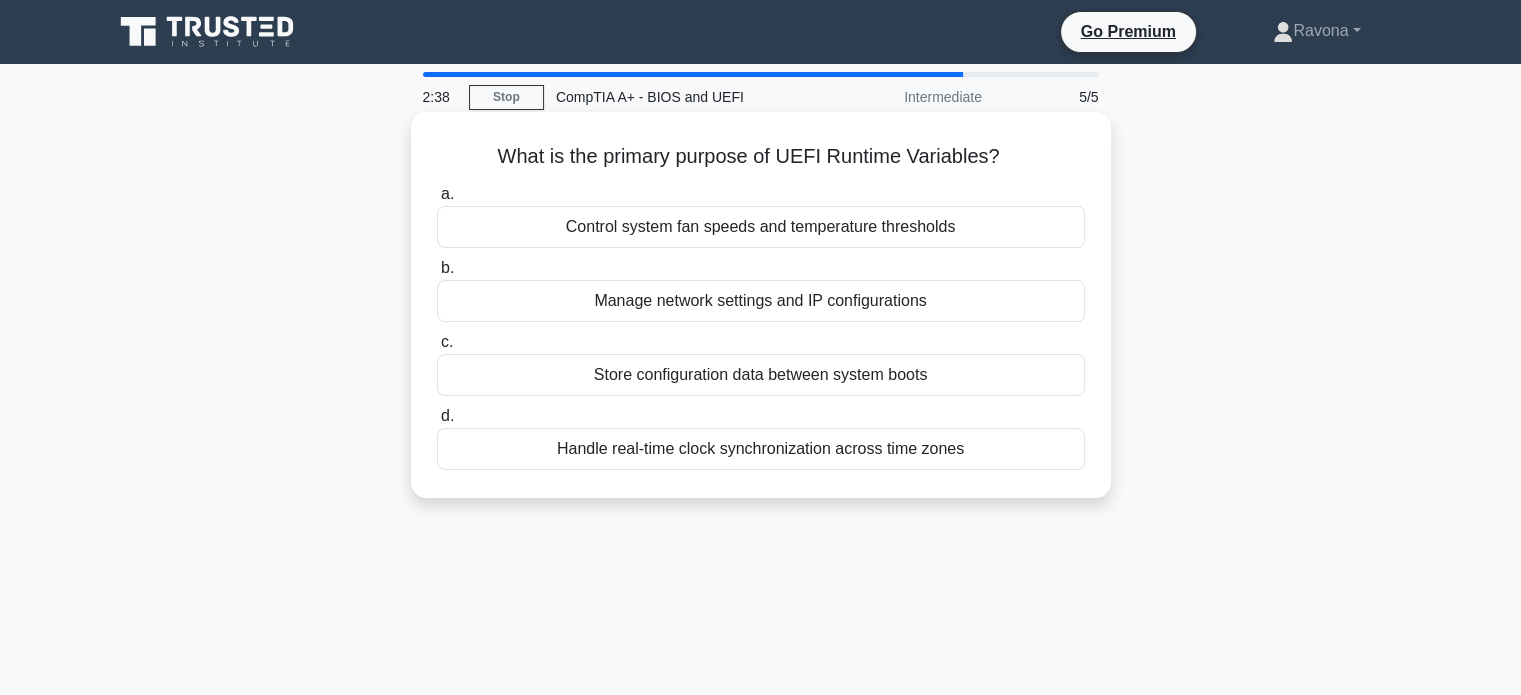 click on "Store configuration data between system boots" at bounding box center [761, 375] 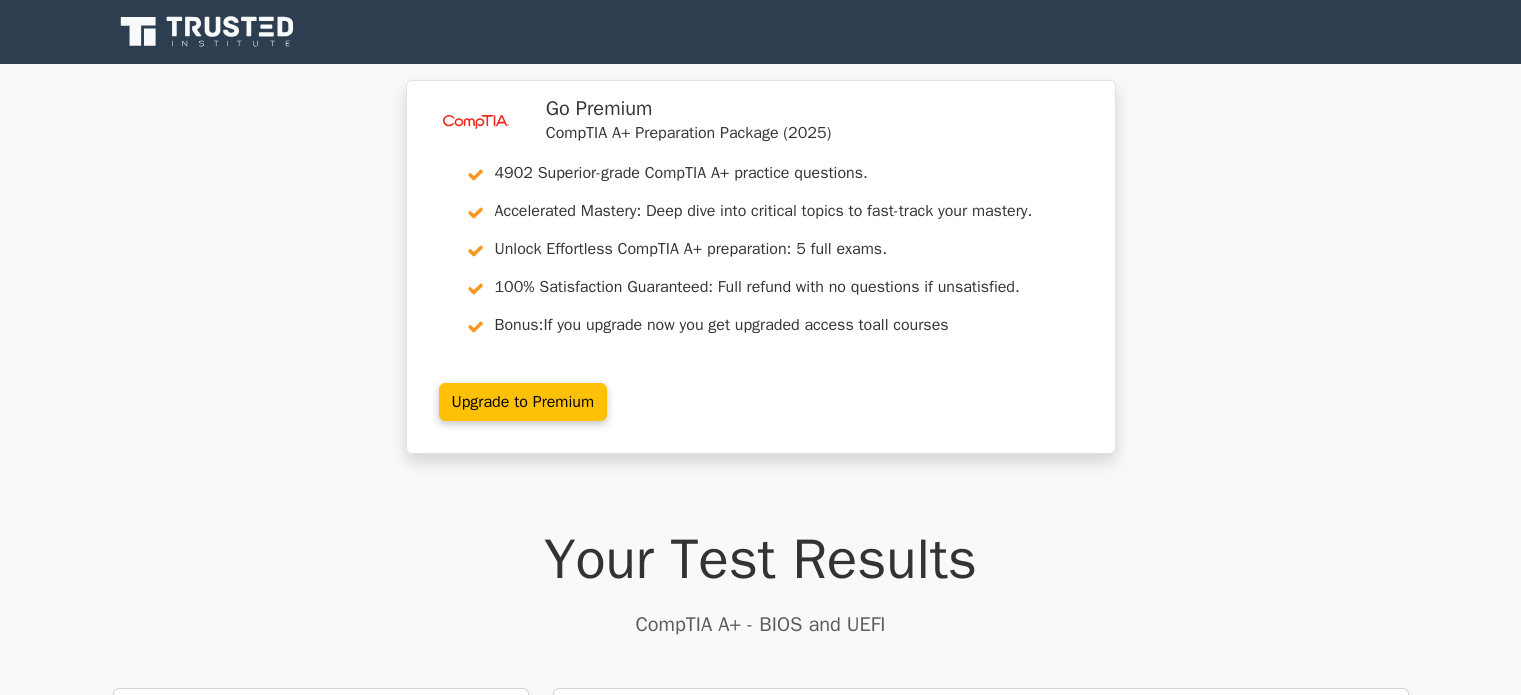 scroll, scrollTop: 0, scrollLeft: 0, axis: both 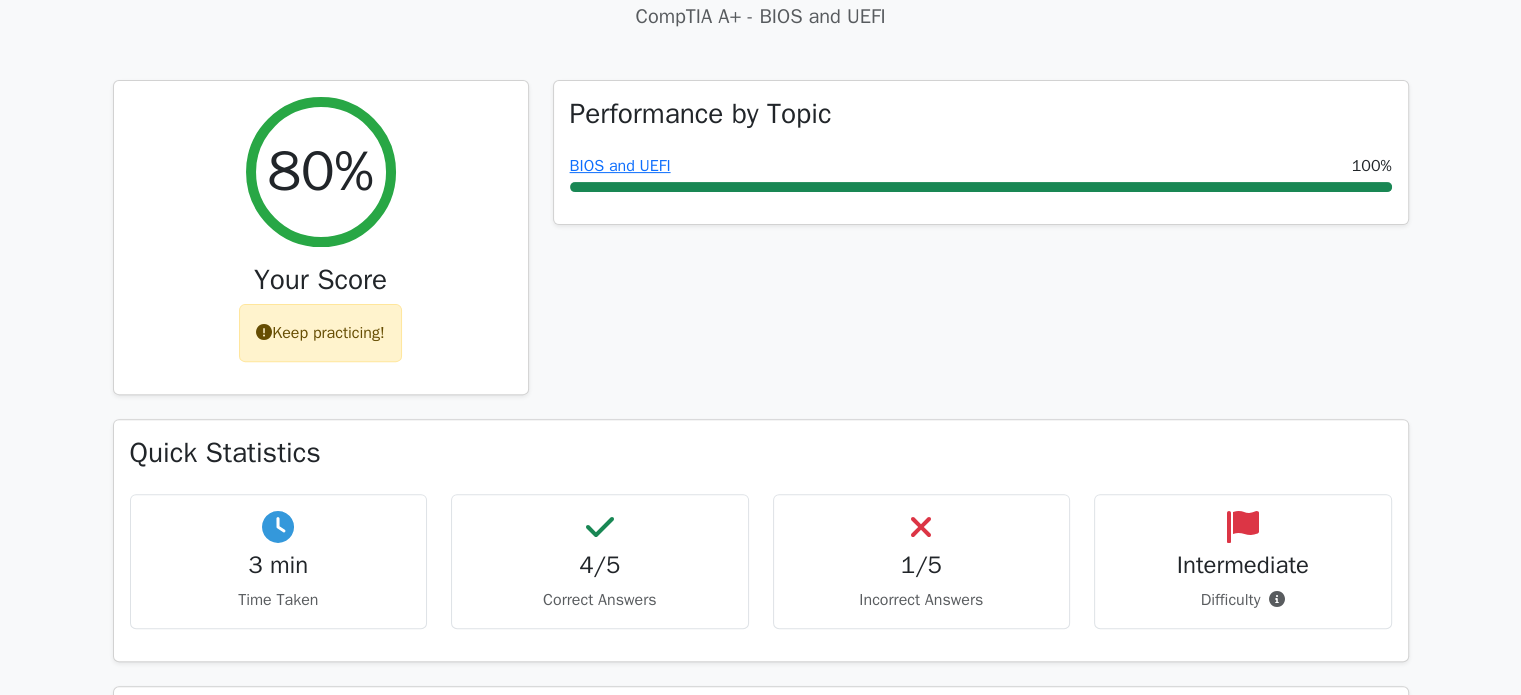 click on "Go Premium
Ravona" at bounding box center [760, 998] 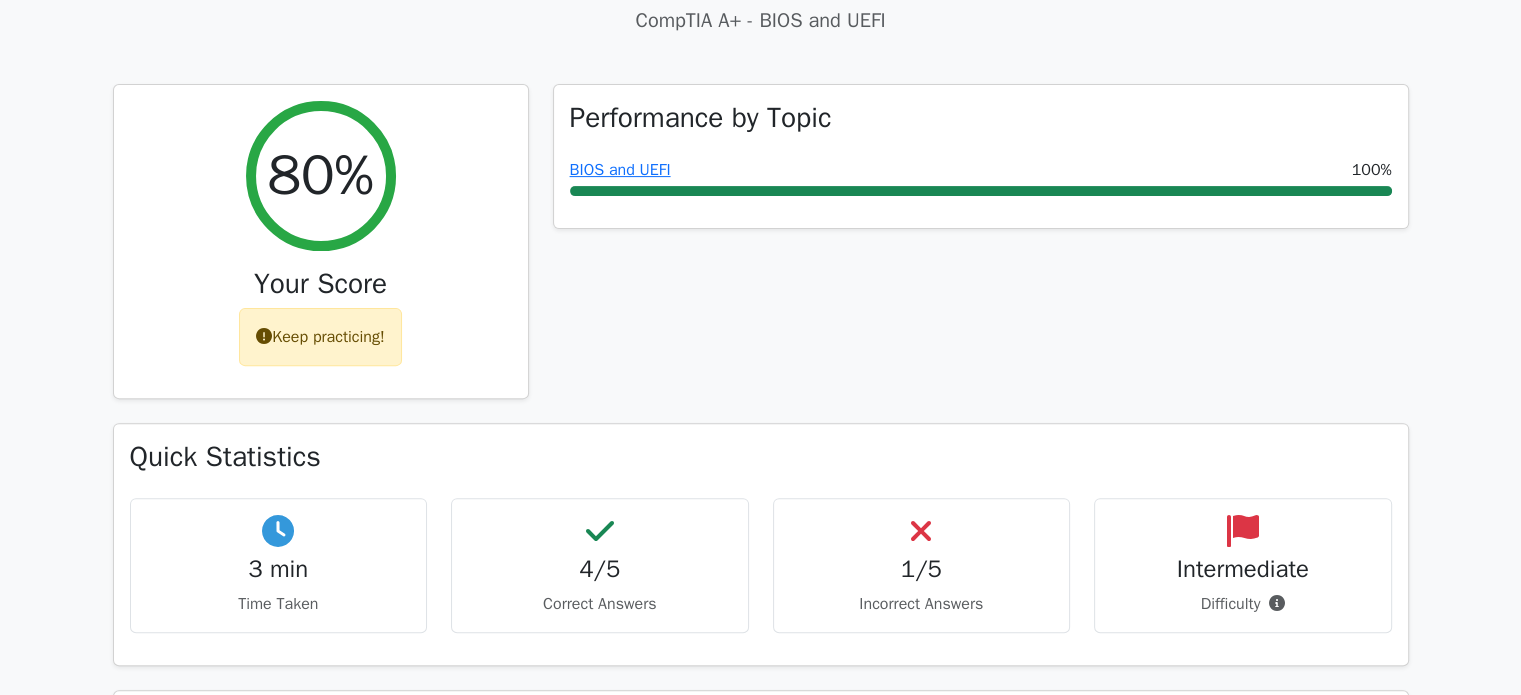 scroll, scrollTop: 608, scrollLeft: 0, axis: vertical 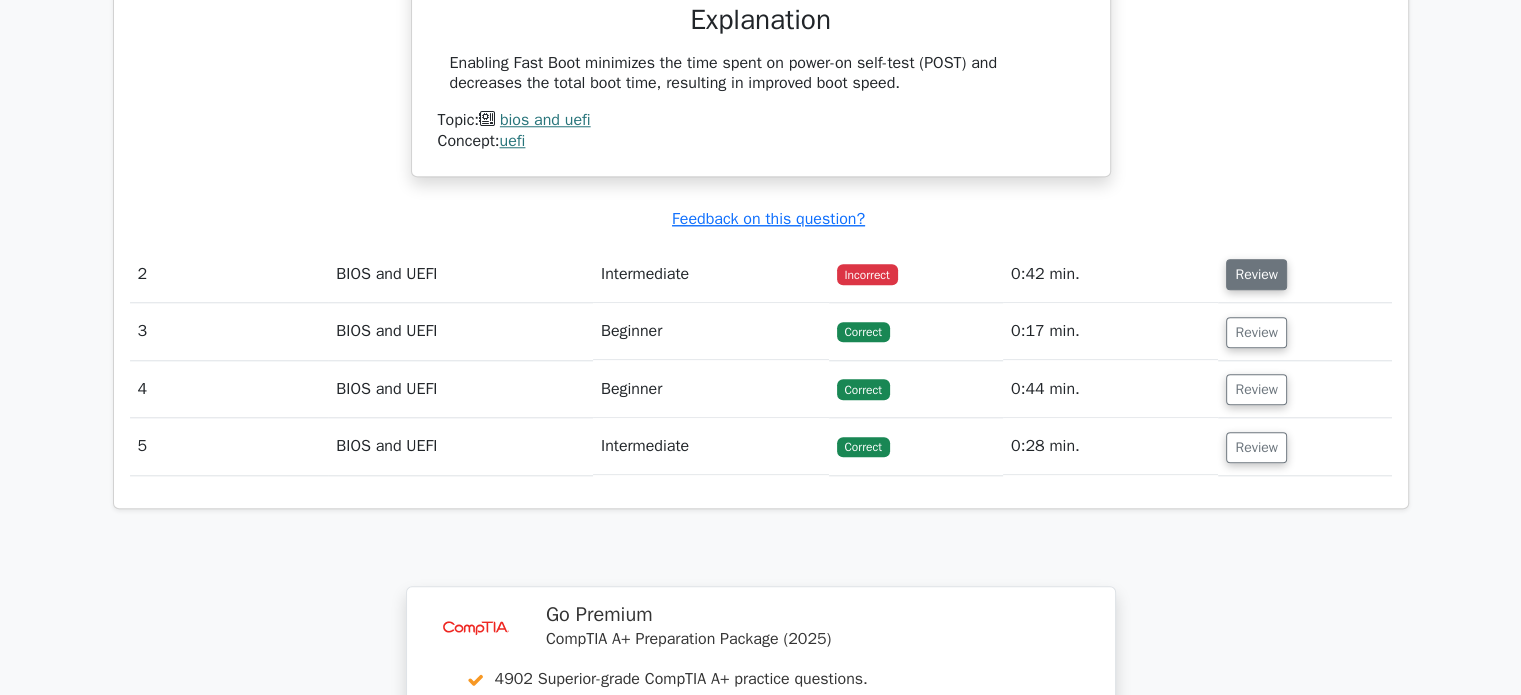 click on "Review" at bounding box center [1256, 274] 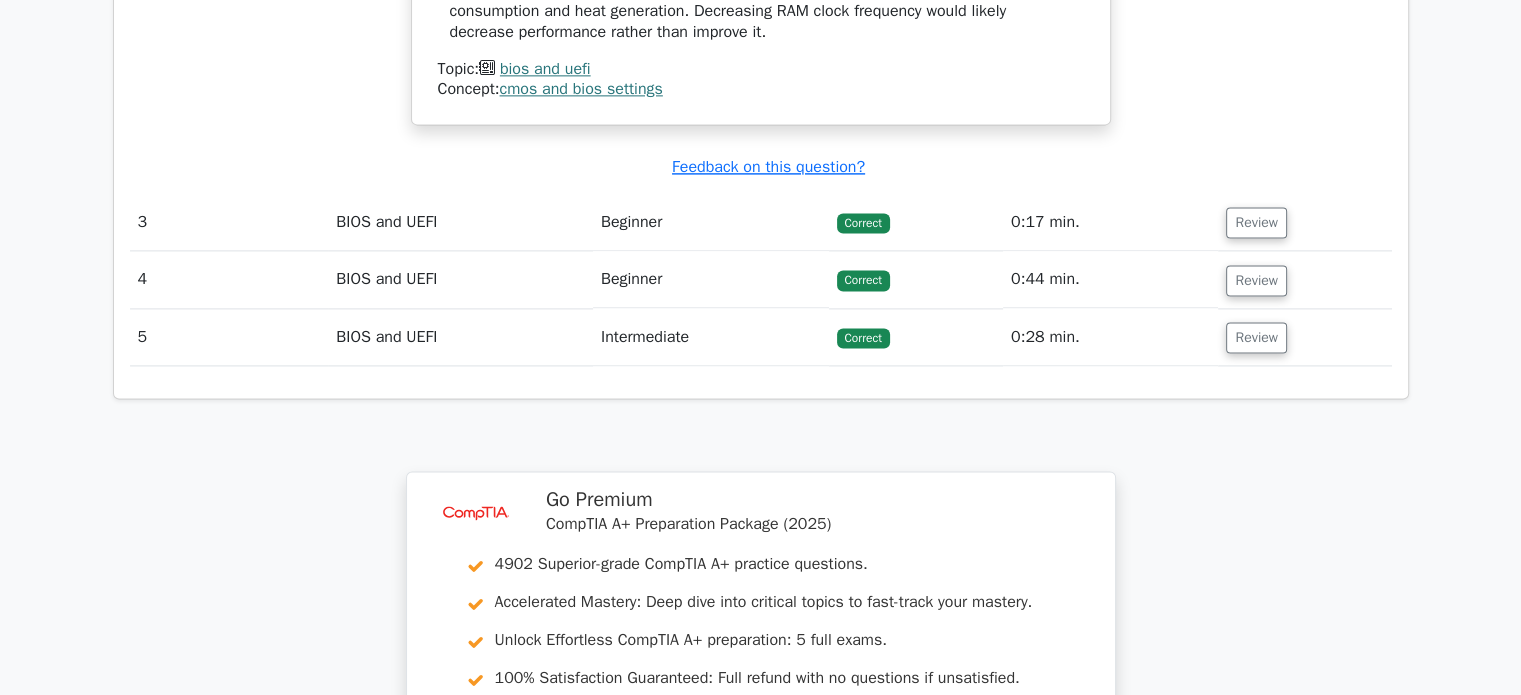 scroll, scrollTop: 2844, scrollLeft: 0, axis: vertical 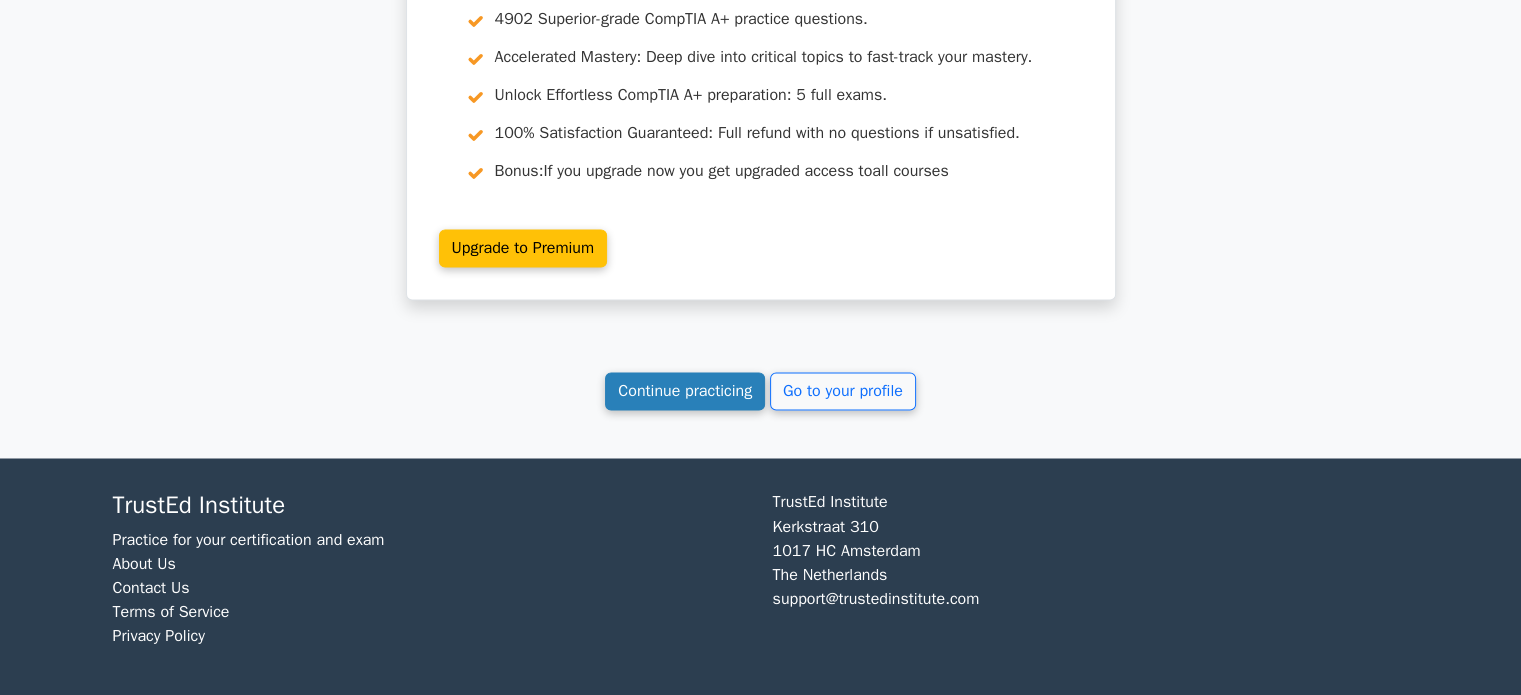 click on "Continue practicing" at bounding box center (685, 391) 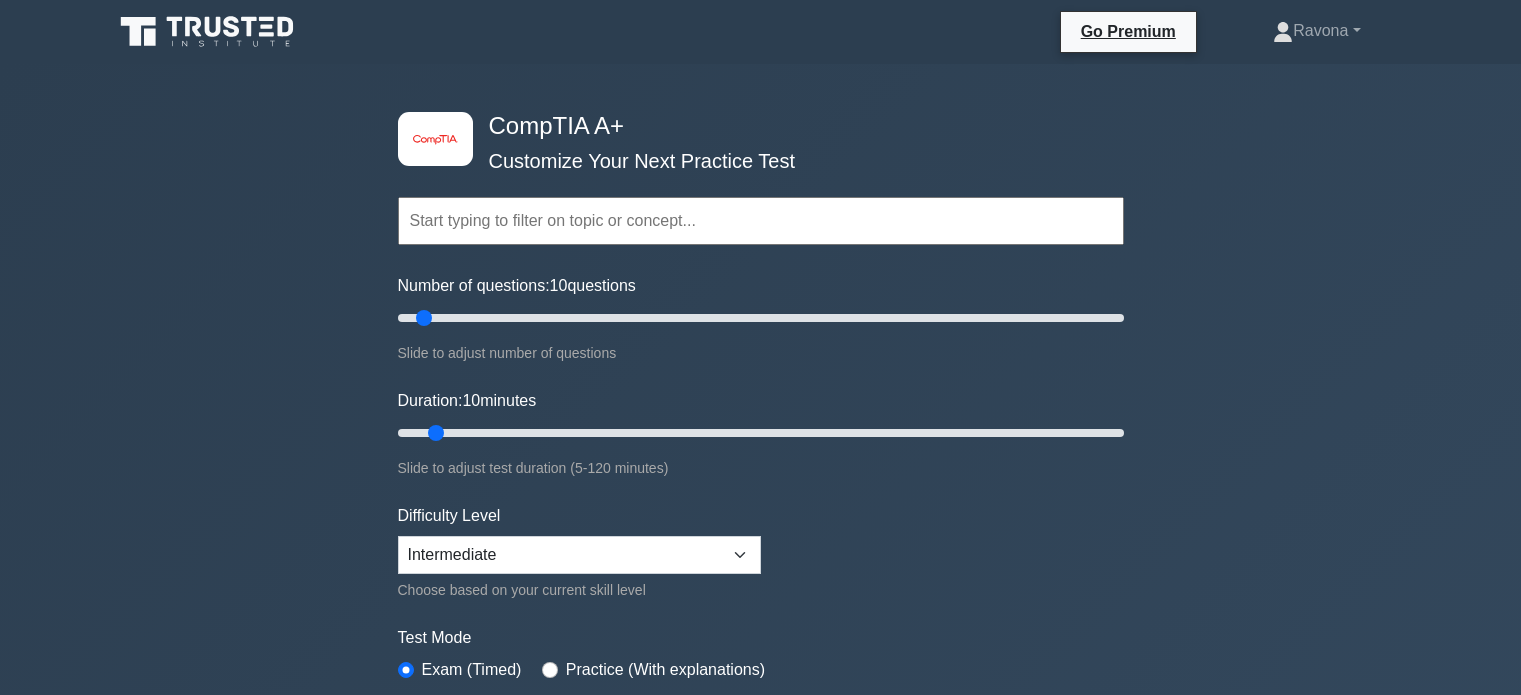 scroll, scrollTop: 0, scrollLeft: 0, axis: both 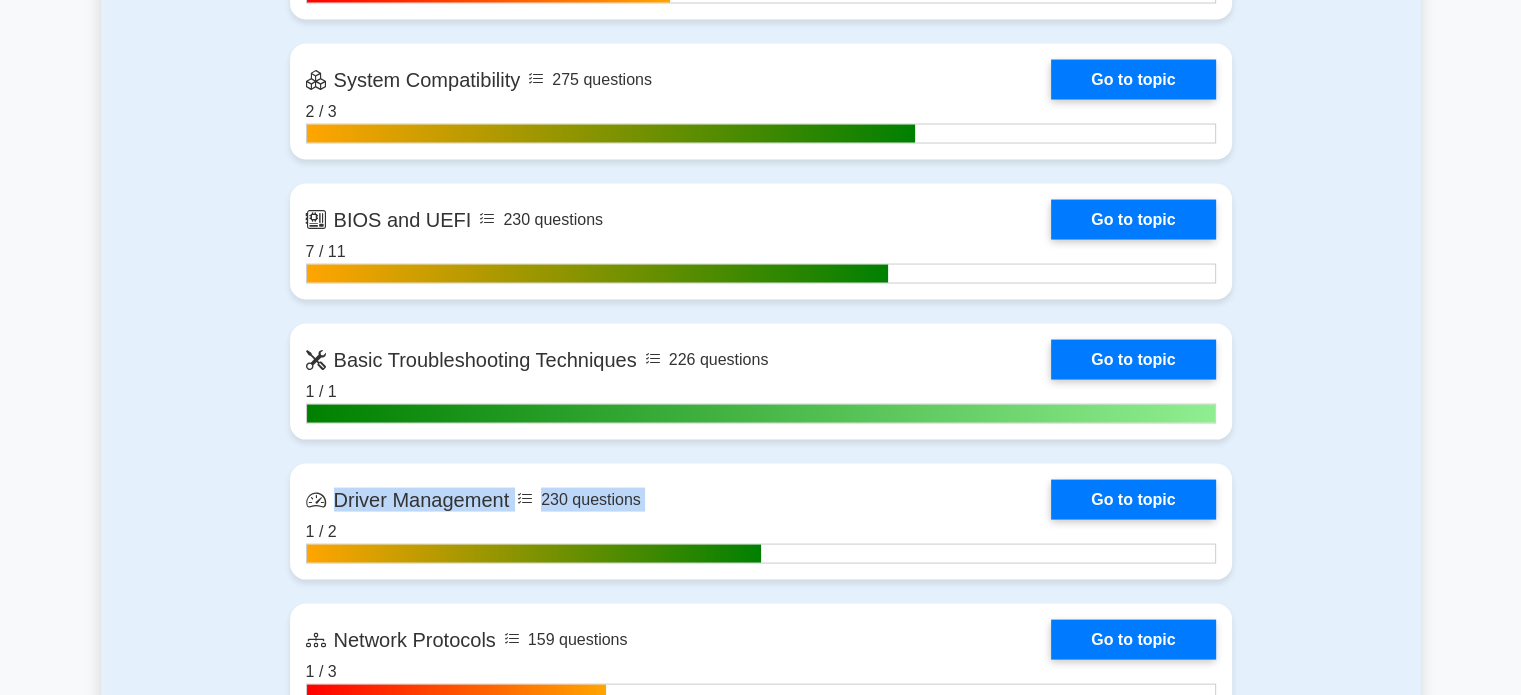 drag, startPoint x: 1513, startPoint y: 389, endPoint x: 1472, endPoint y: 462, distance: 83.725746 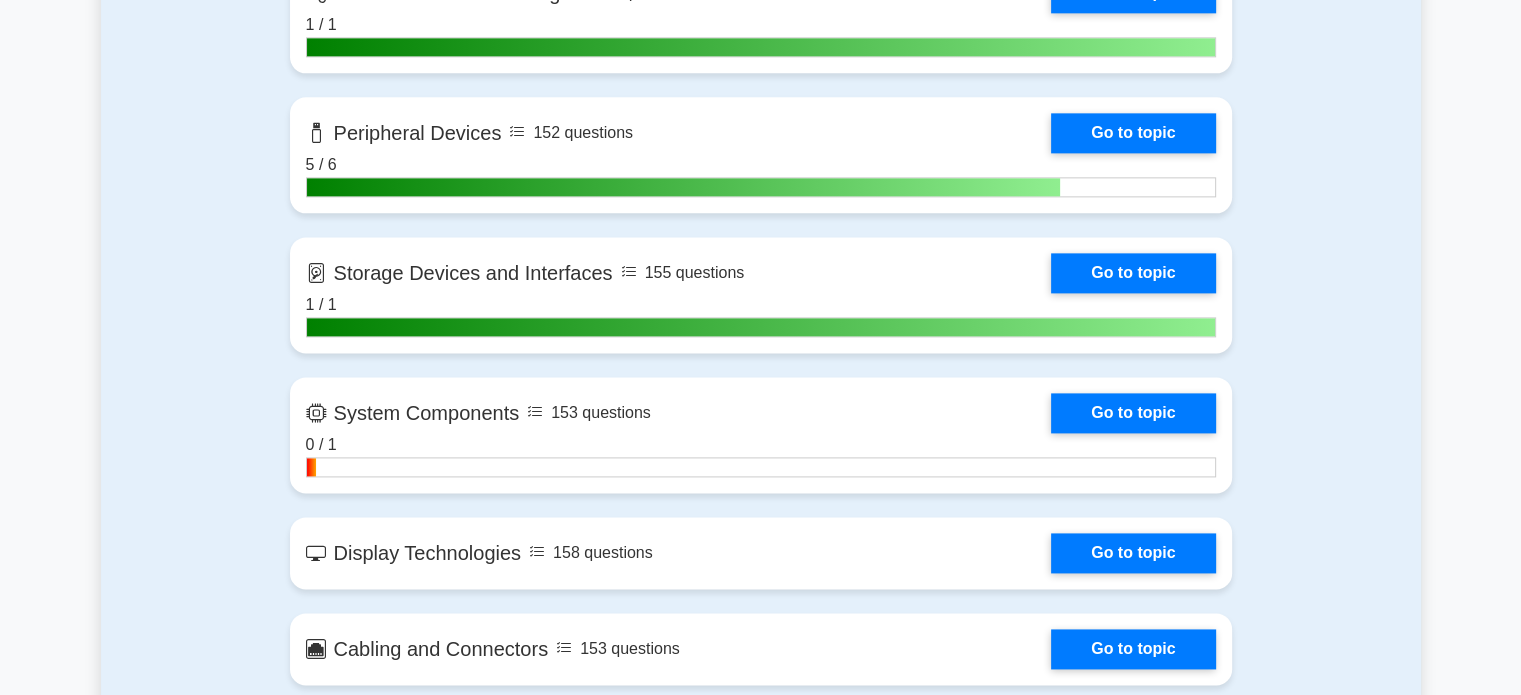 scroll, scrollTop: 2646, scrollLeft: 0, axis: vertical 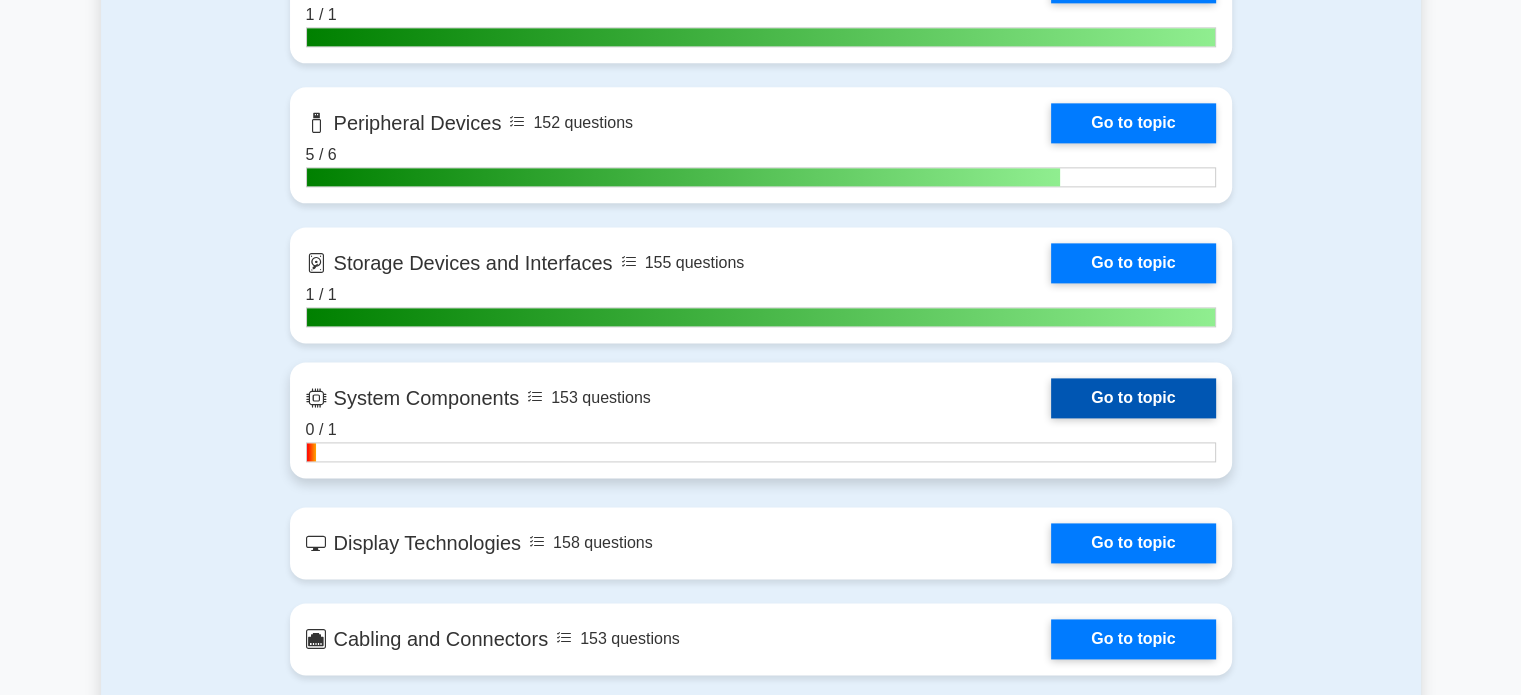 click on "Go to topic" at bounding box center [1133, 398] 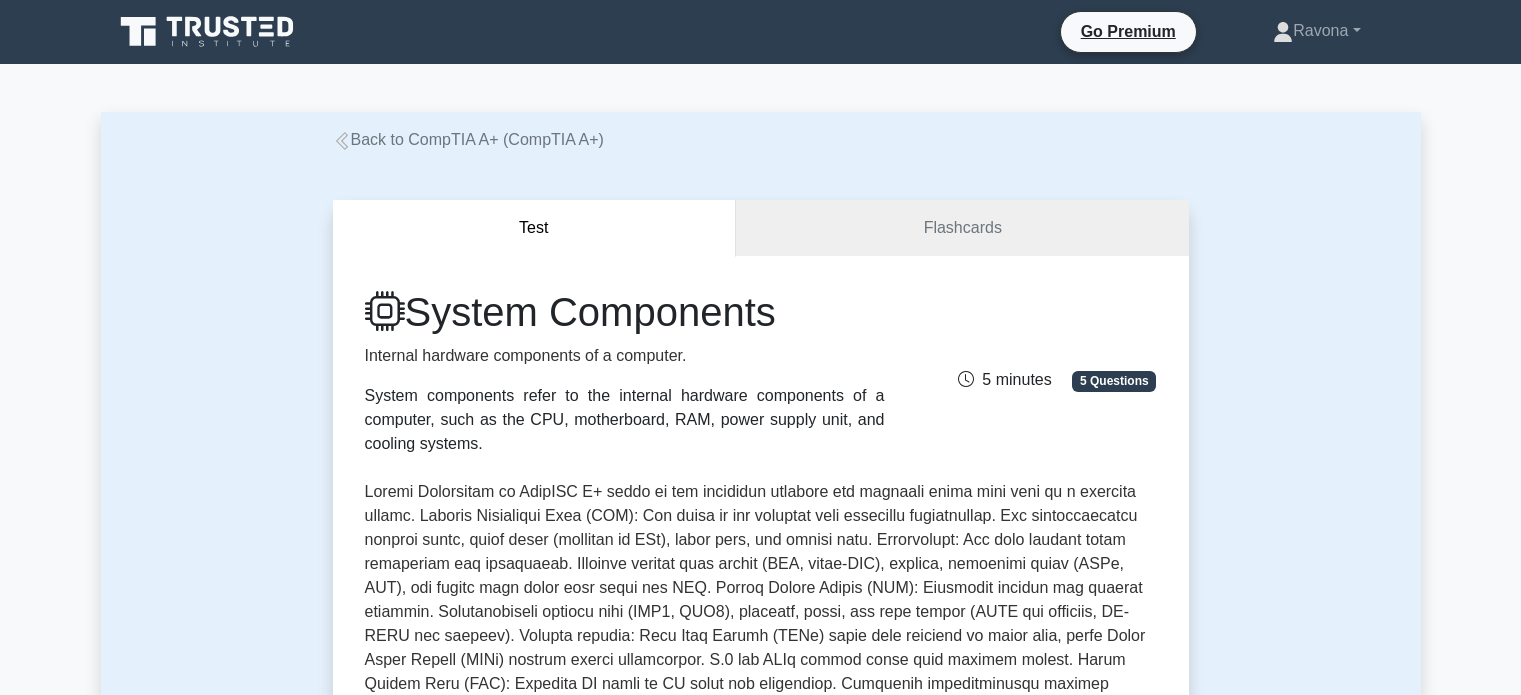 scroll, scrollTop: 0, scrollLeft: 0, axis: both 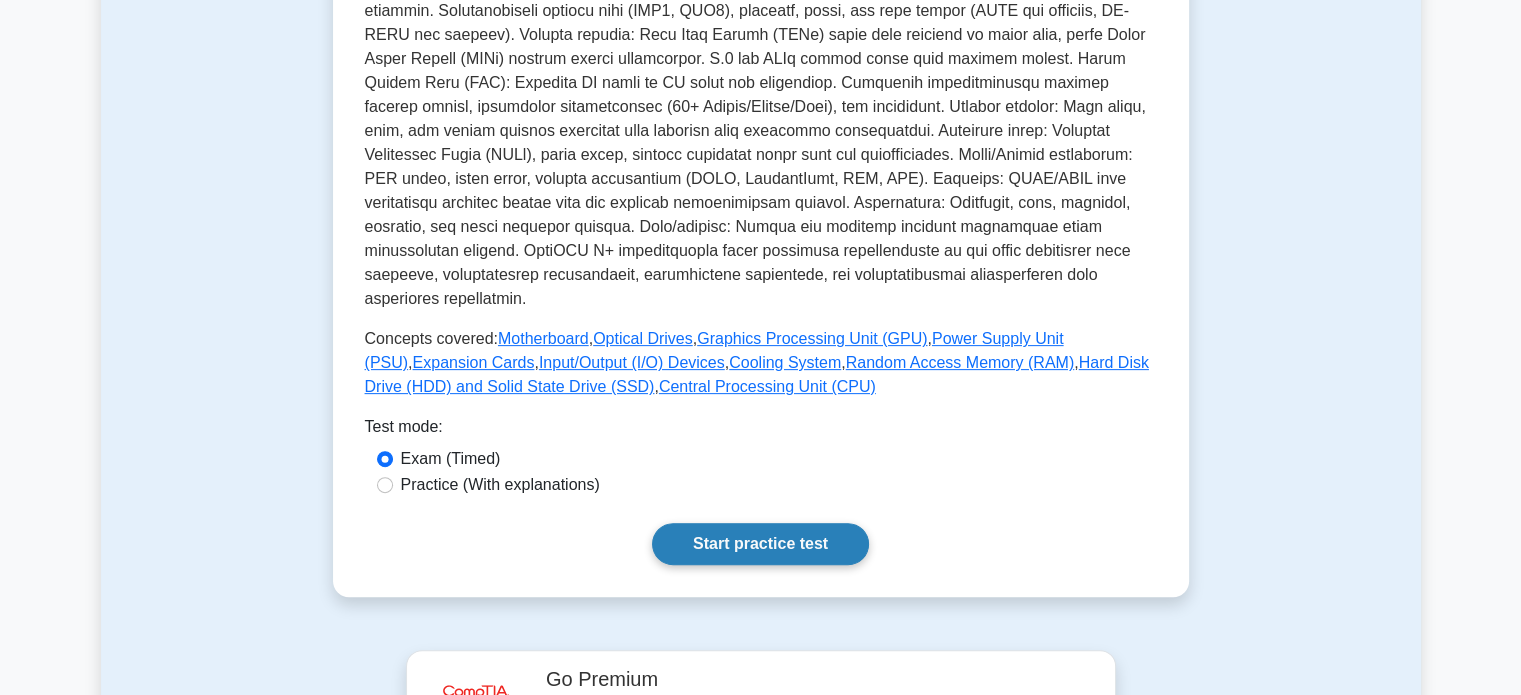 click on "Start practice test" at bounding box center [760, 544] 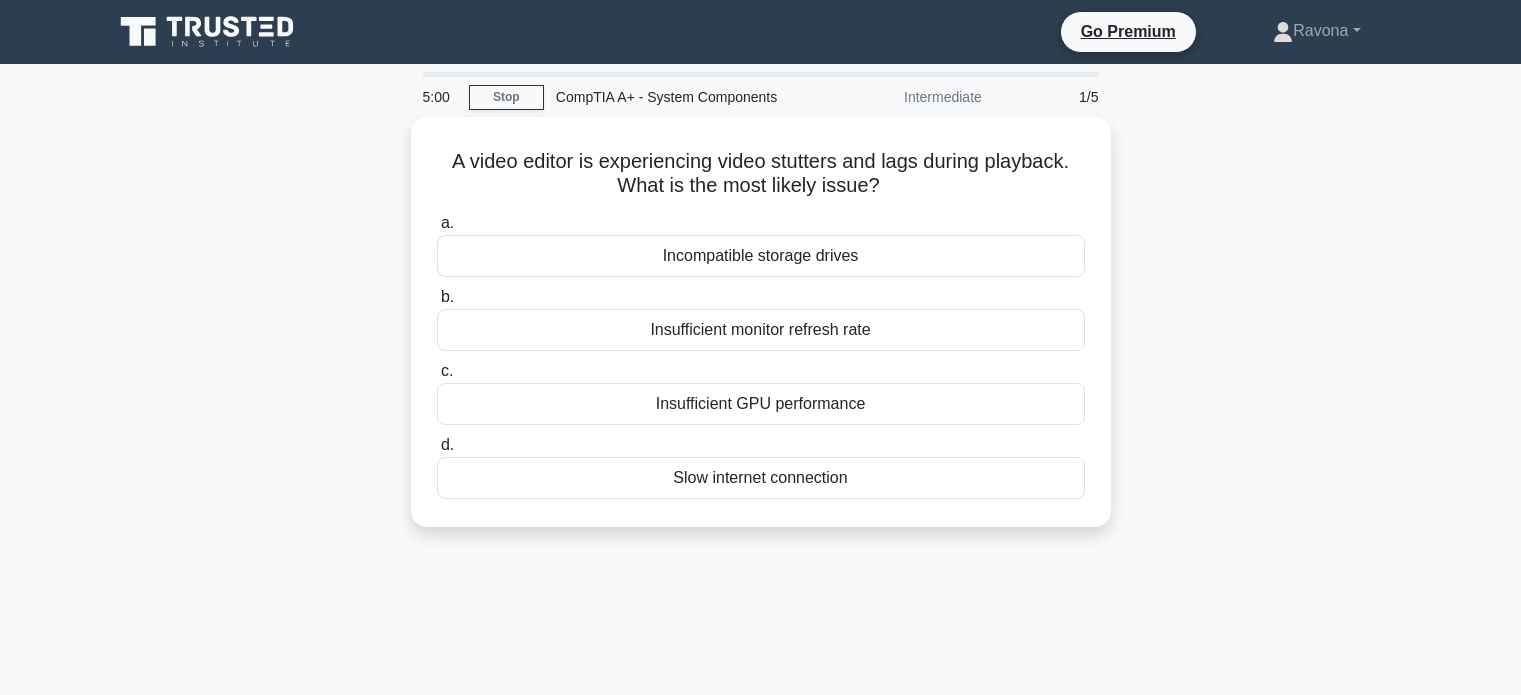 scroll, scrollTop: 0, scrollLeft: 0, axis: both 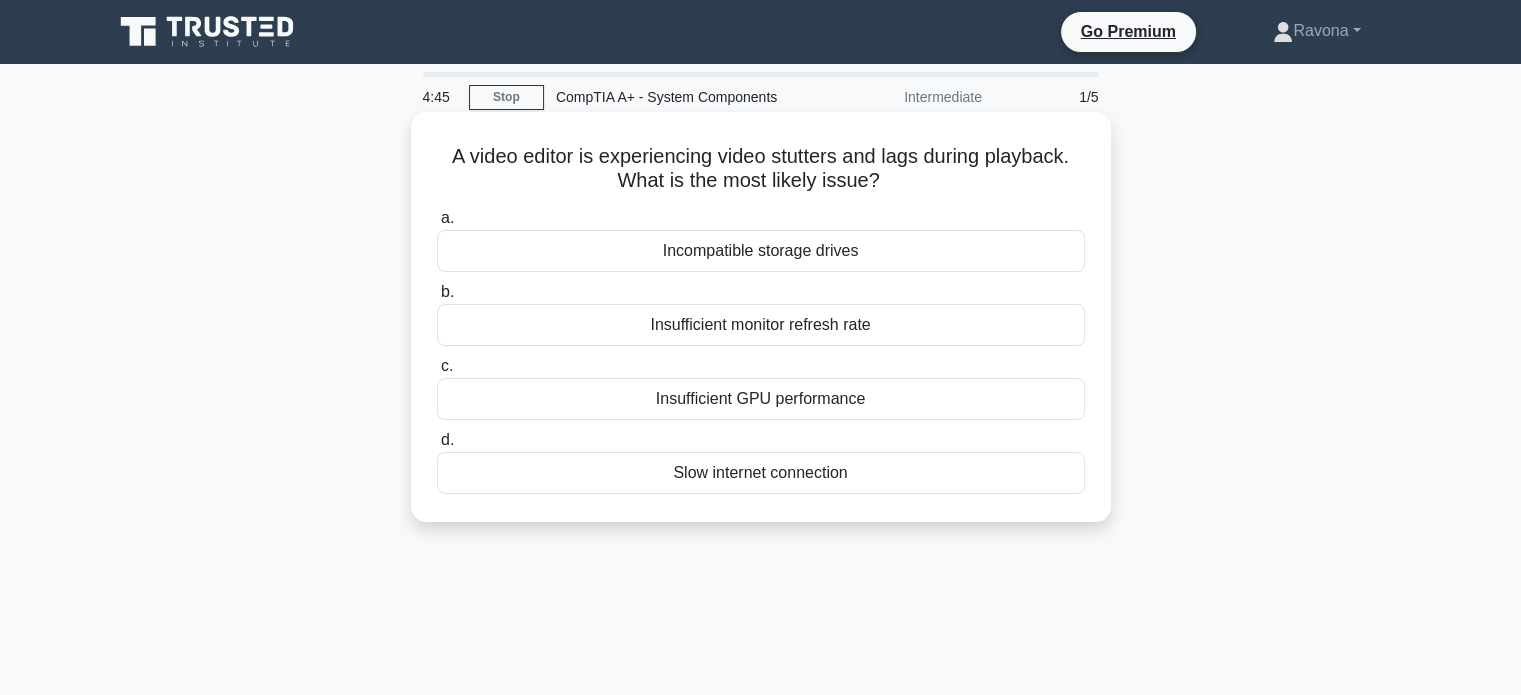click on "Insufficient GPU performance" at bounding box center (761, 399) 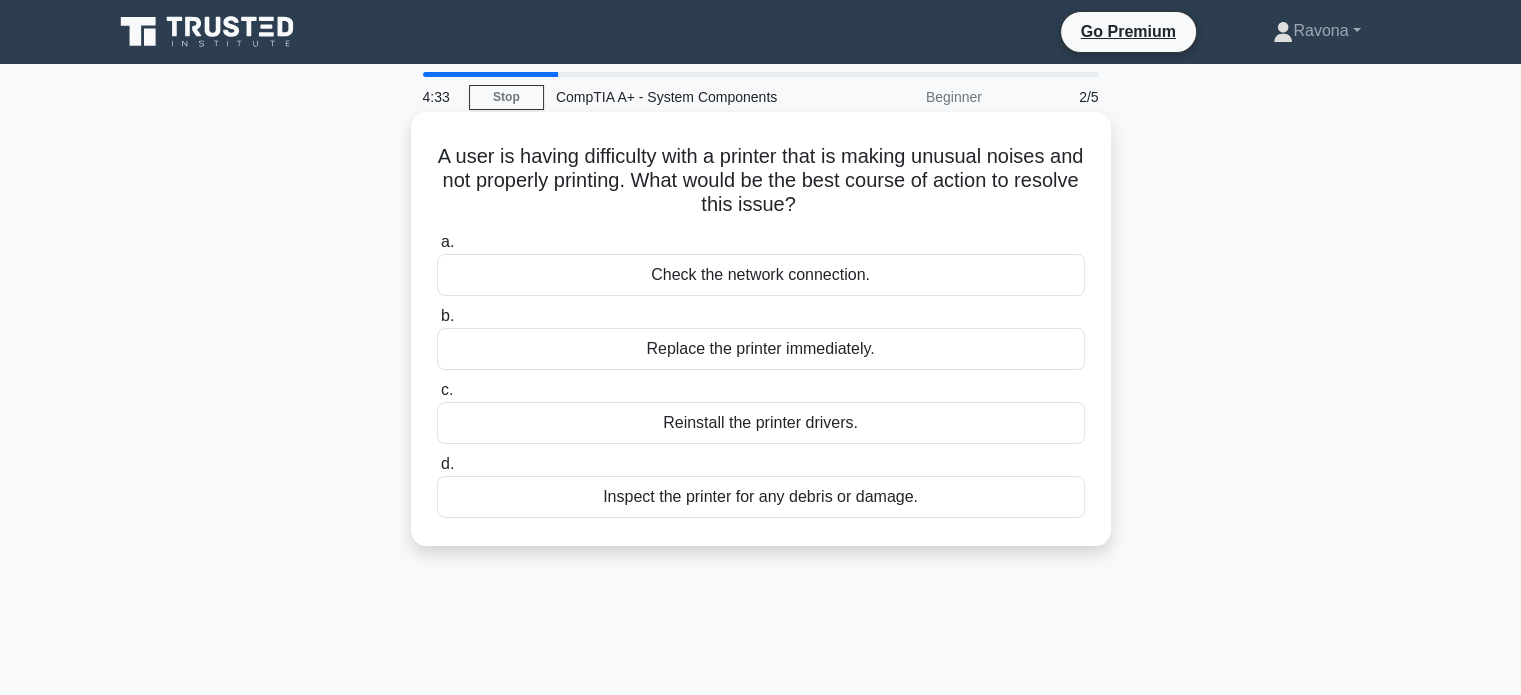 click on "Inspect the printer for any debris or damage." at bounding box center [761, 497] 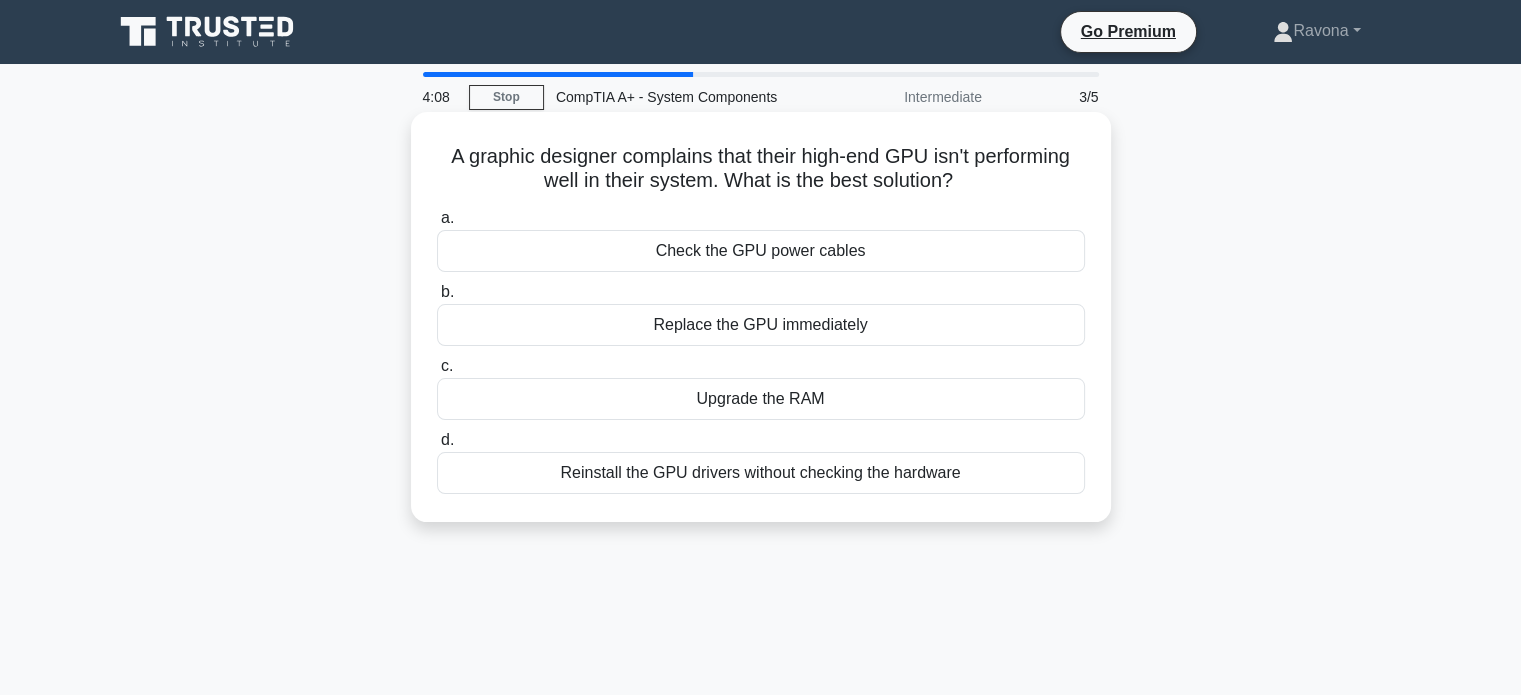 click on "Check the GPU power cables" at bounding box center (761, 251) 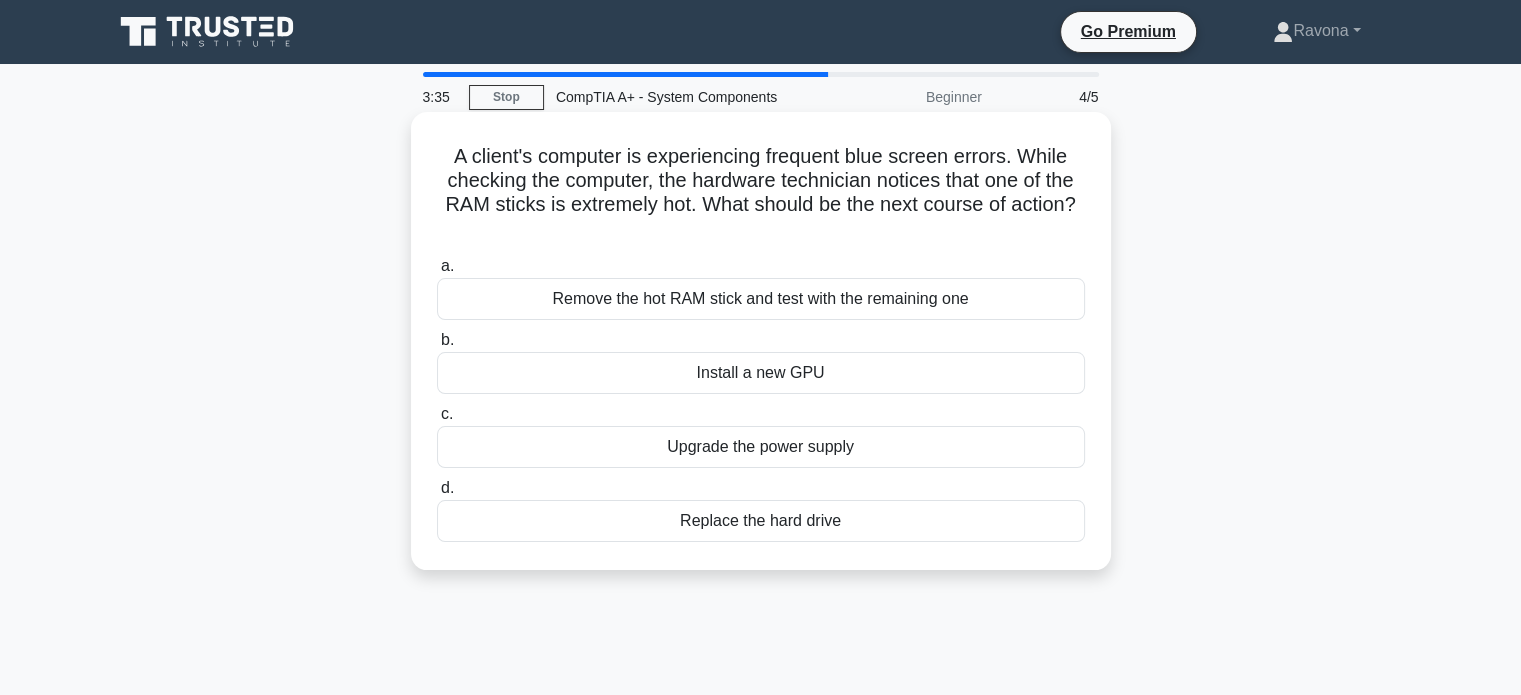 click on "Remove the hot RAM stick and test with the remaining one" at bounding box center (761, 299) 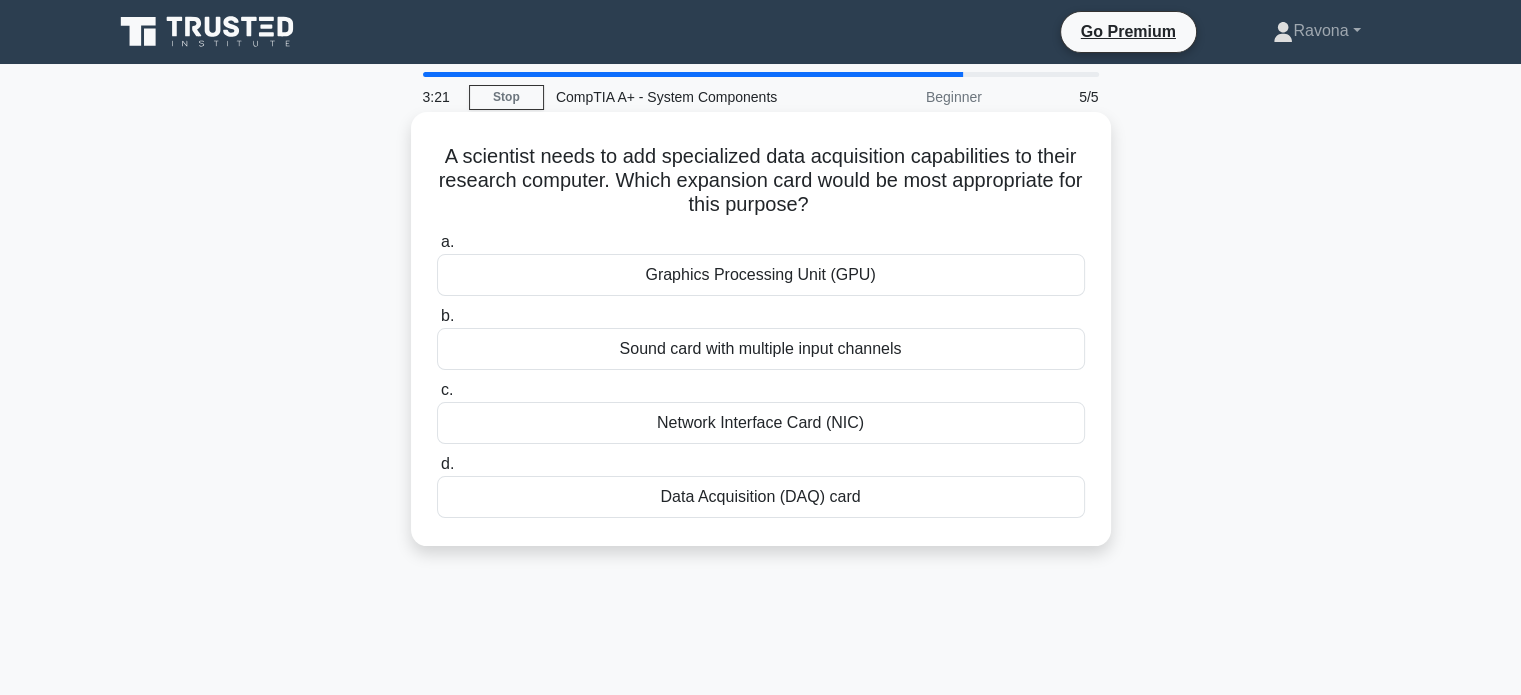 click on "Data Acquisition (DAQ) card" at bounding box center [761, 497] 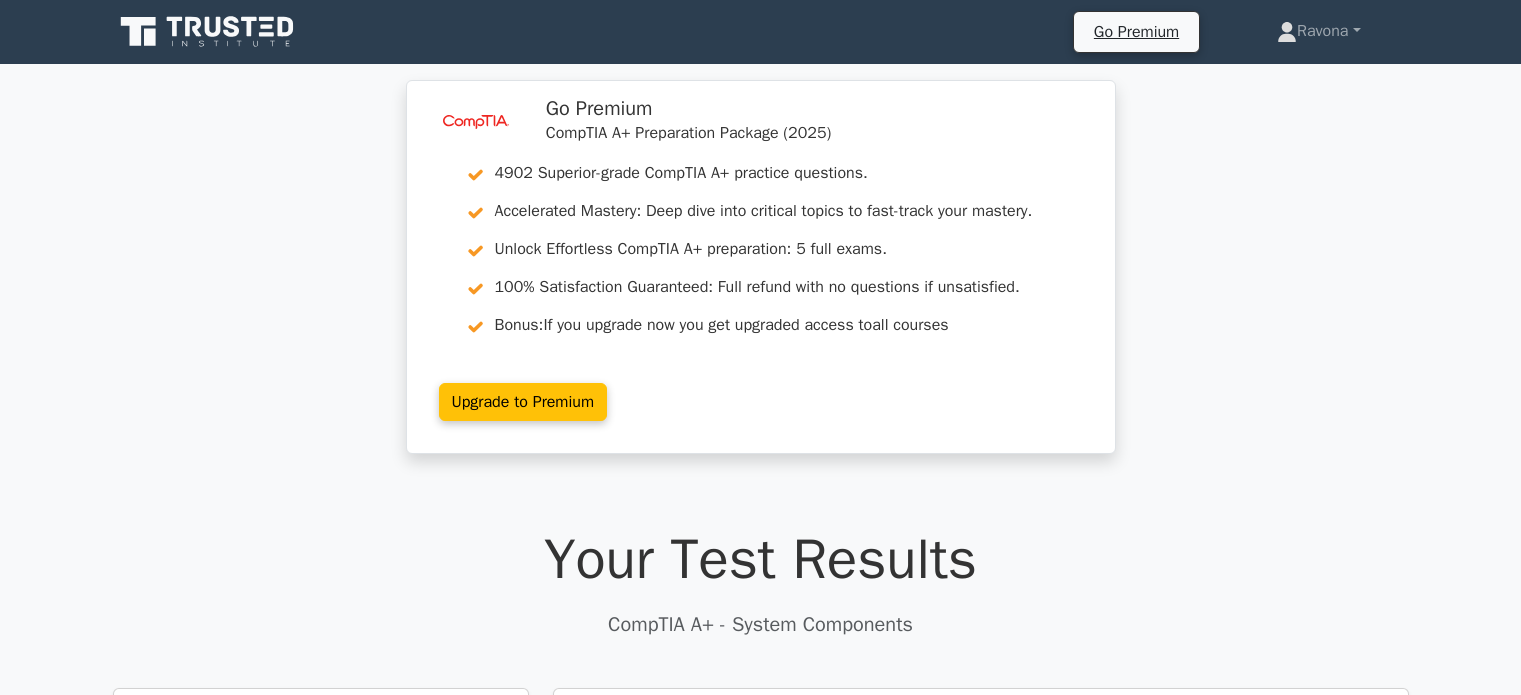 scroll, scrollTop: 0, scrollLeft: 0, axis: both 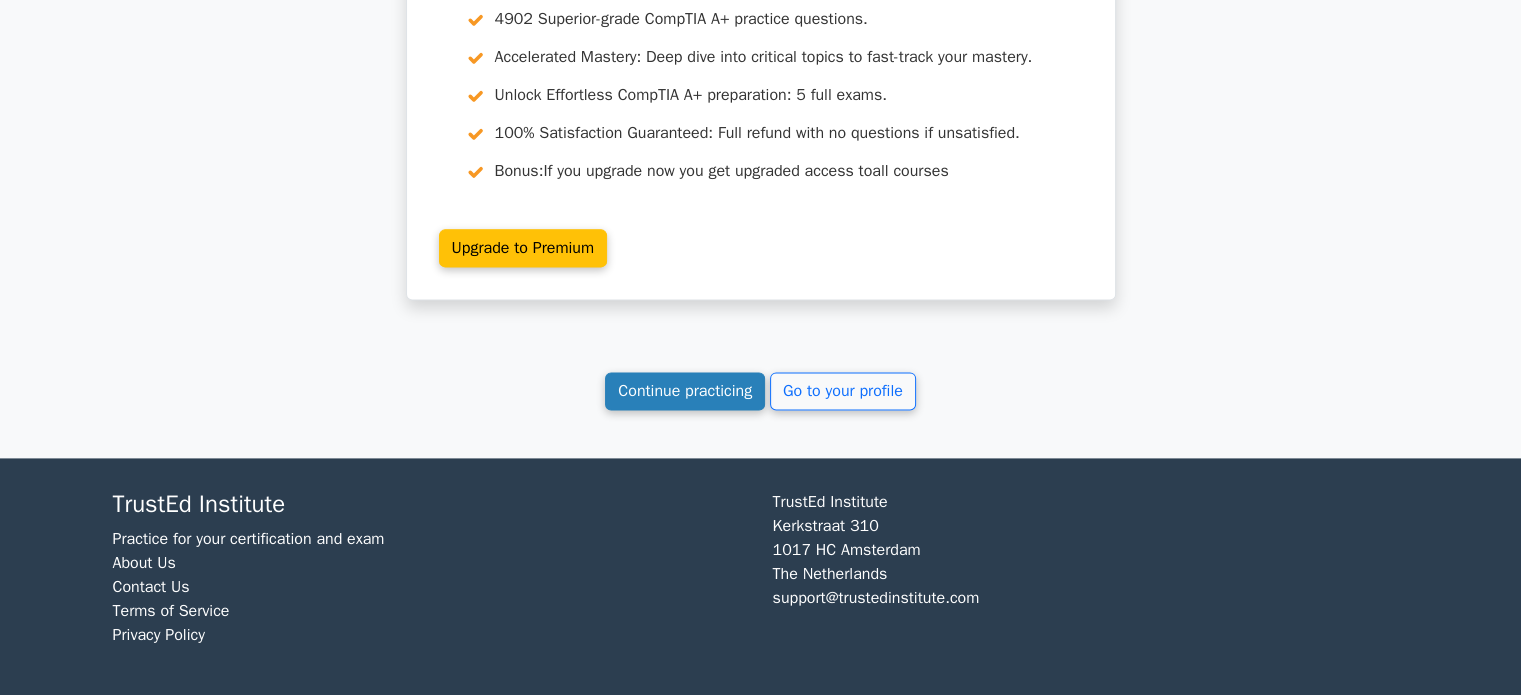click on "Continue practicing" at bounding box center (685, 391) 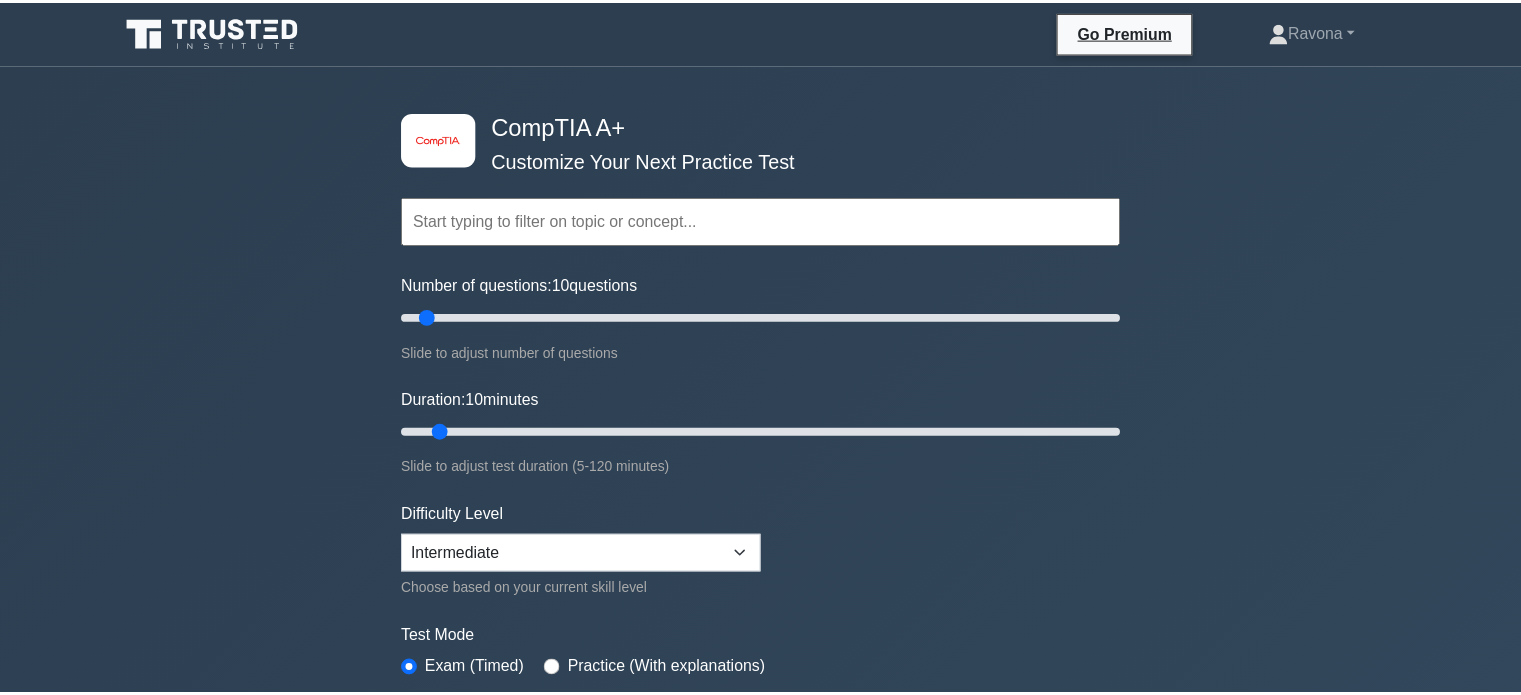 scroll, scrollTop: 0, scrollLeft: 0, axis: both 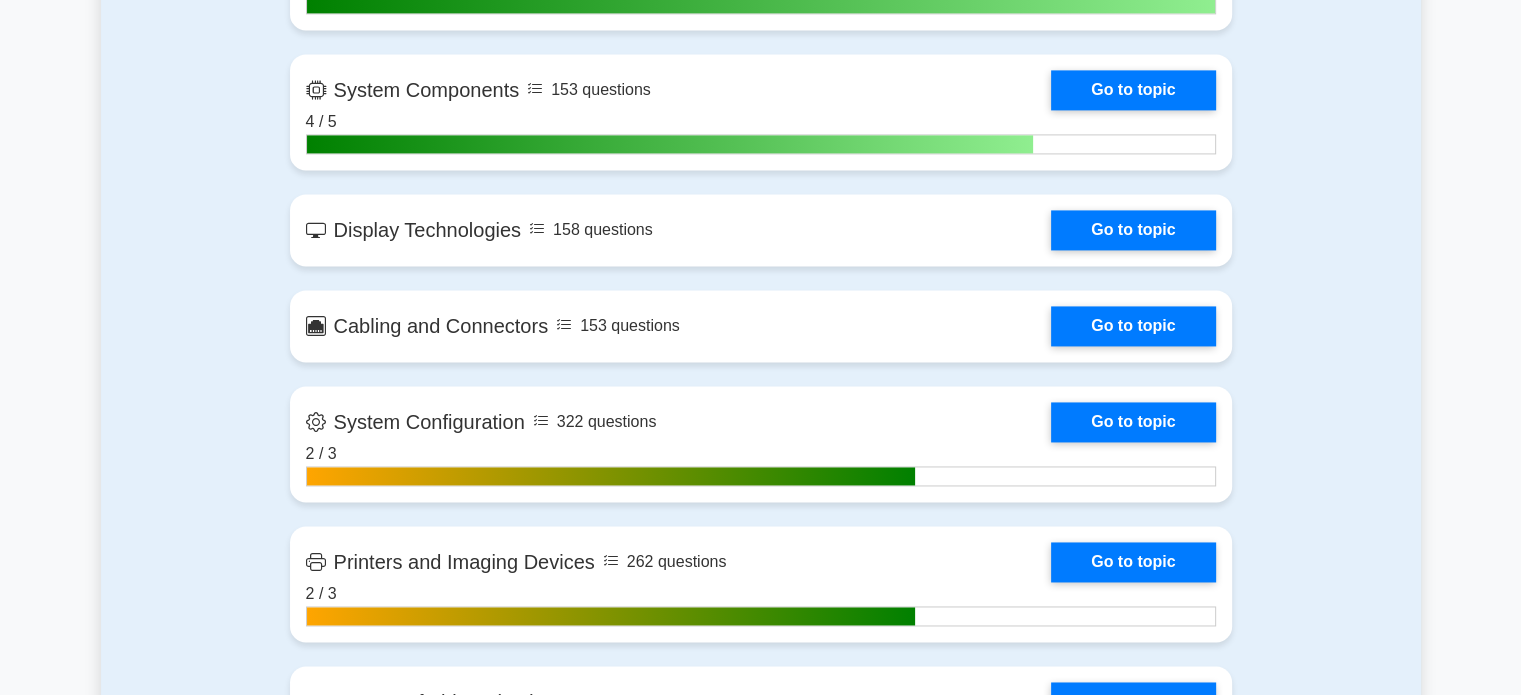 click on "image/svg+xml
CompTIA A+
Customize Your Next Practice Test
Topics
Hardware
Operating Systems
Networking
Security
Troubleshooting" at bounding box center (760, 780) 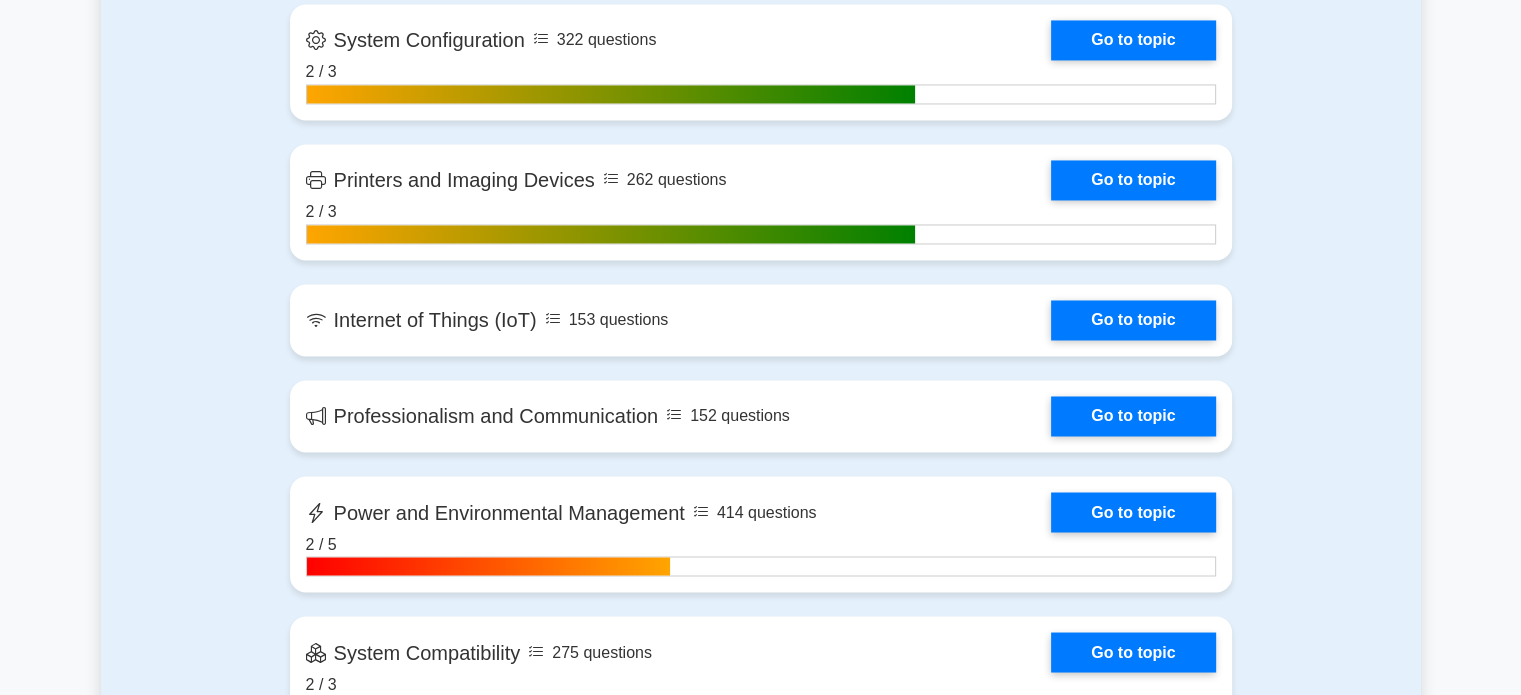 scroll, scrollTop: 3146, scrollLeft: 0, axis: vertical 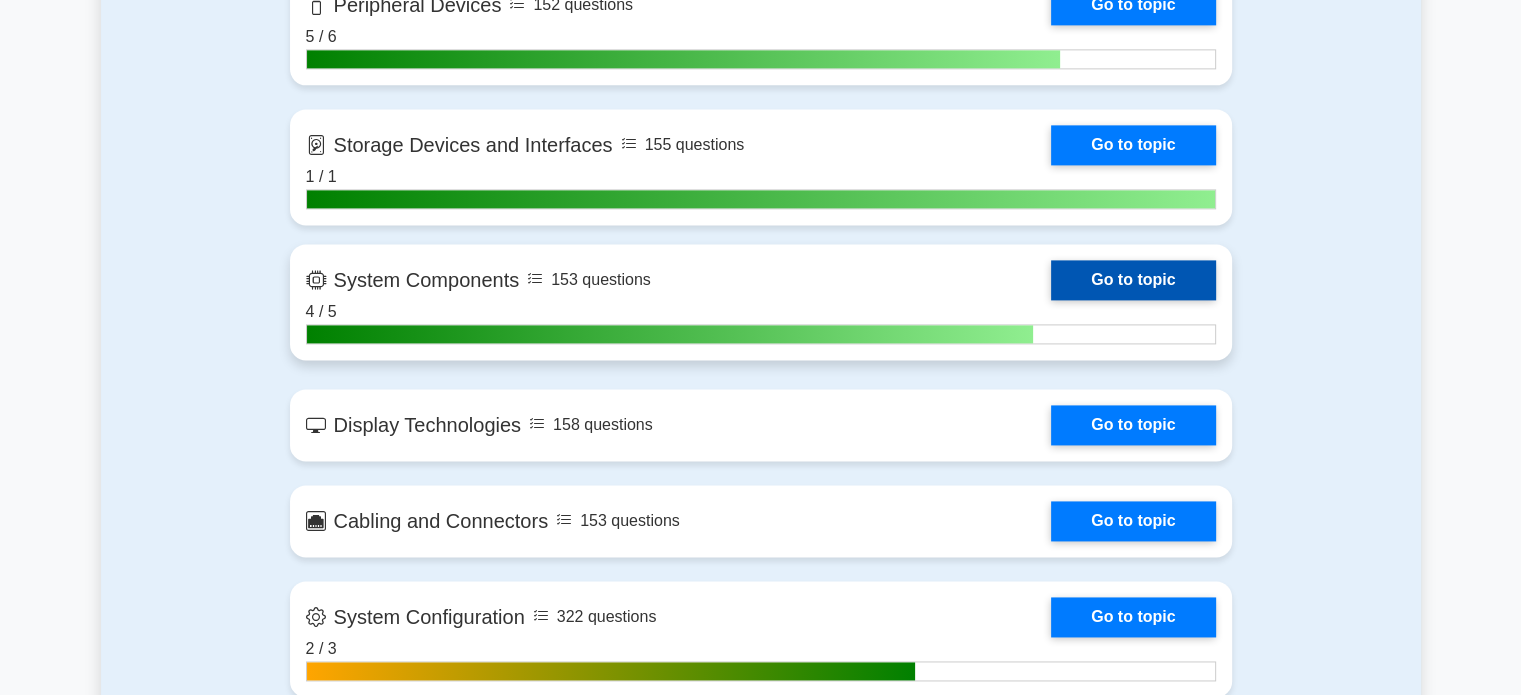 click on "Go to topic" at bounding box center (1133, 280) 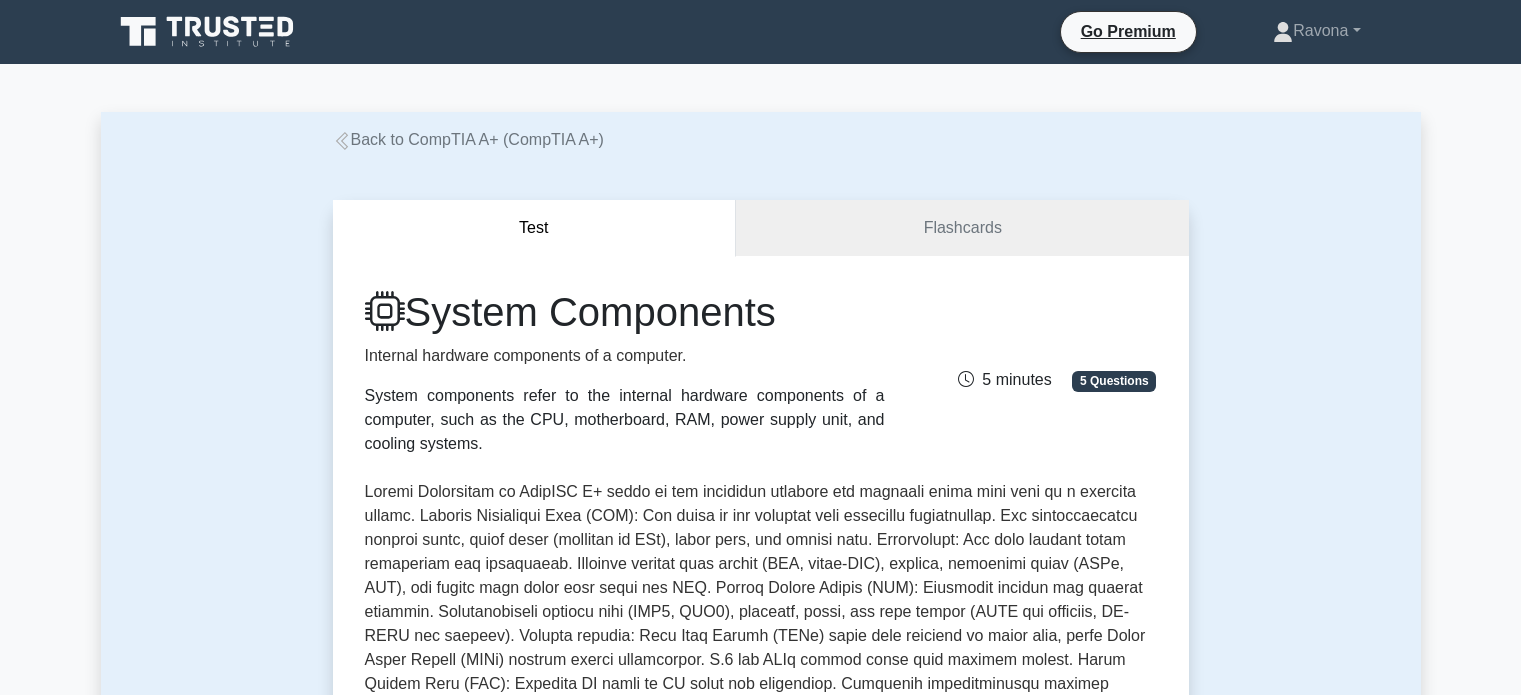 scroll, scrollTop: 0, scrollLeft: 0, axis: both 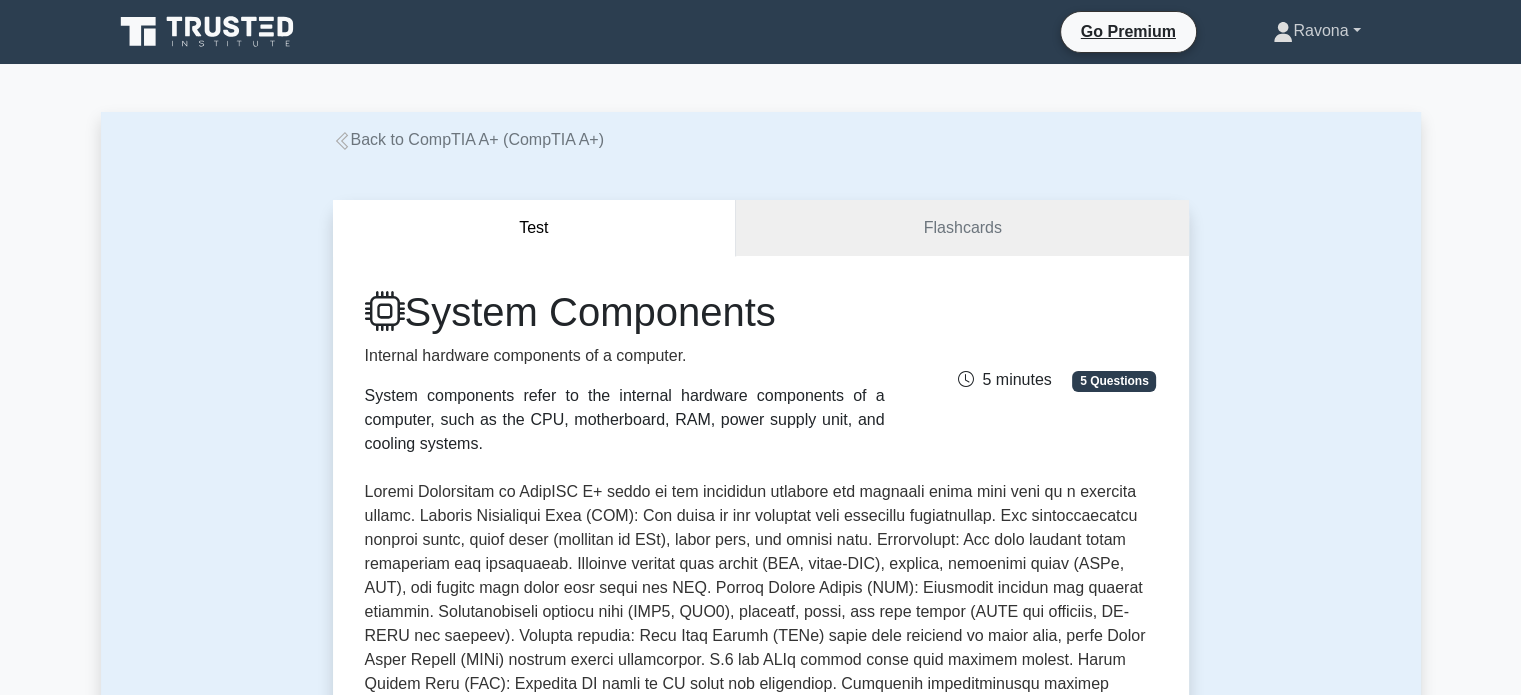 click on "Ravona" at bounding box center [1316, 31] 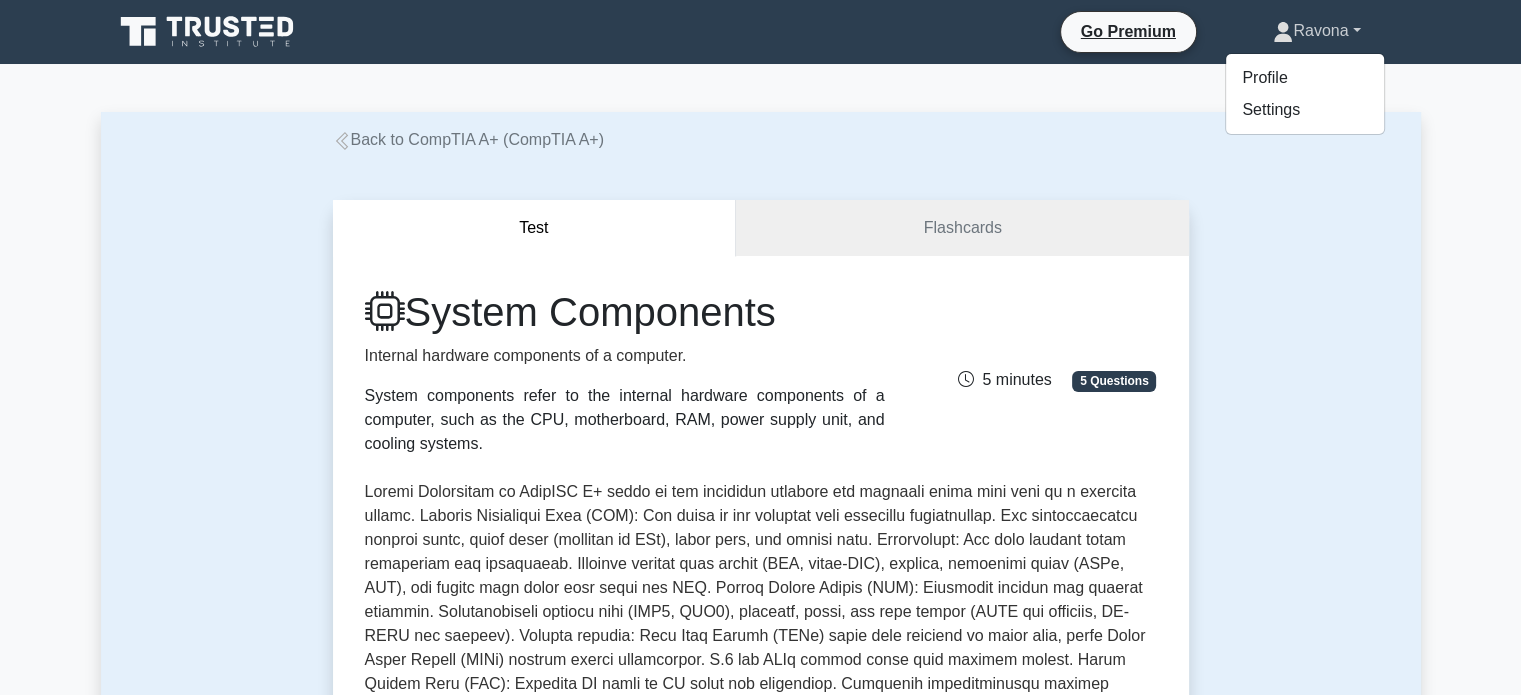 click on "Ravona" at bounding box center (1316, 31) 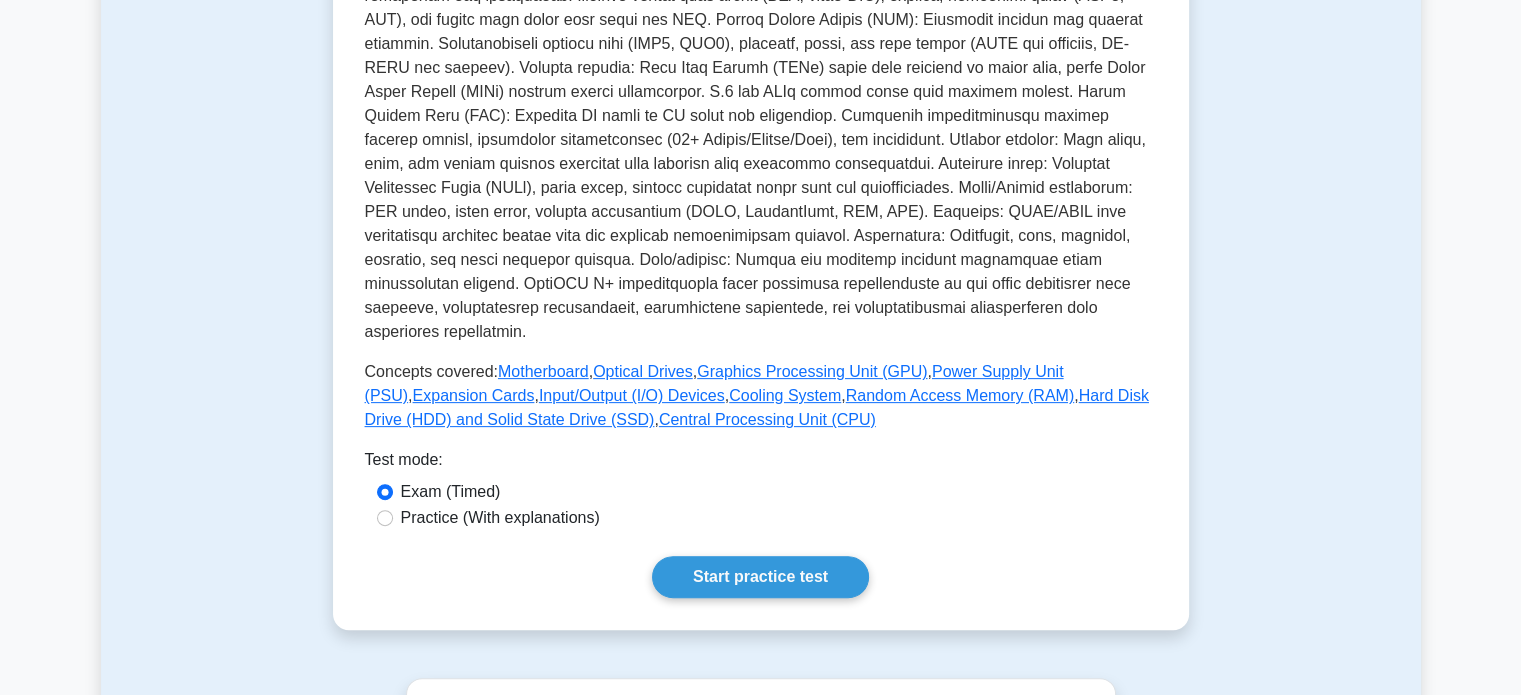 scroll, scrollTop: 731, scrollLeft: 0, axis: vertical 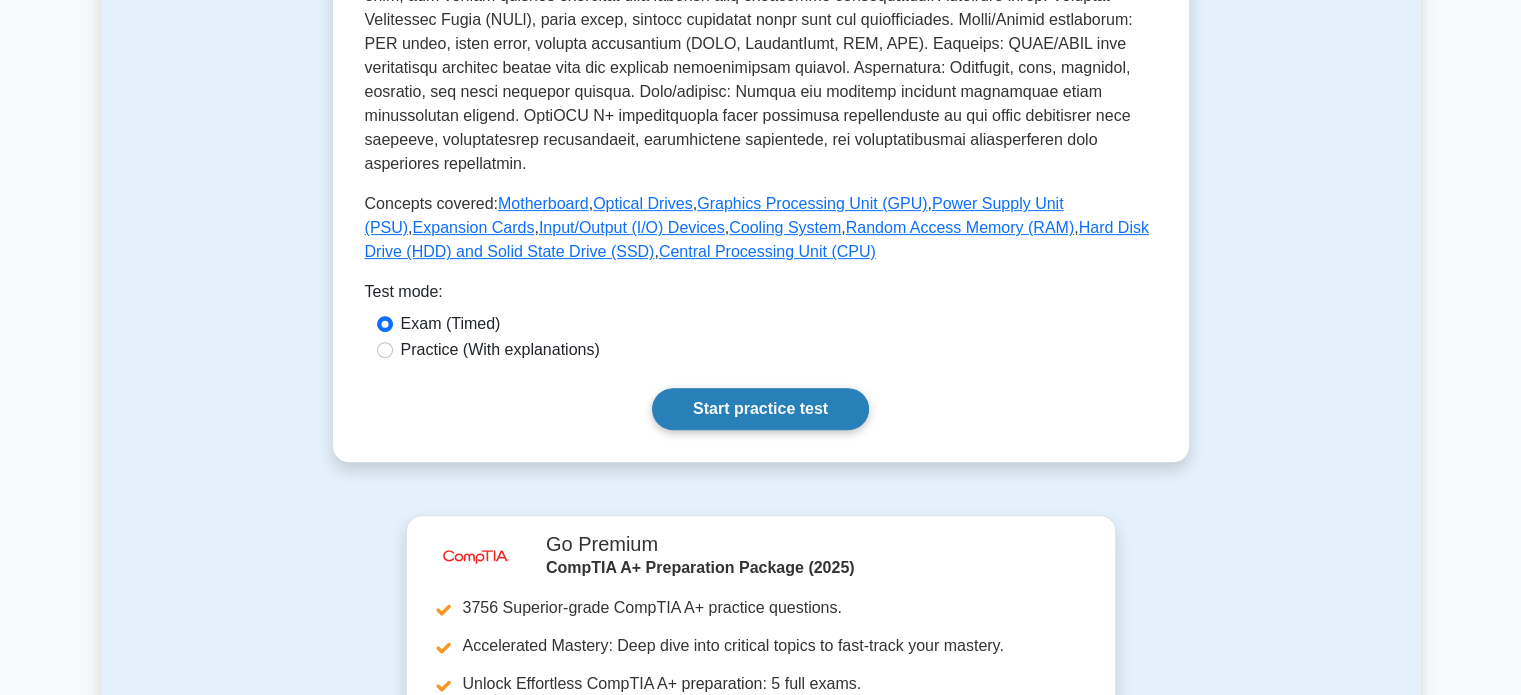 click on "Start practice test" at bounding box center [760, 409] 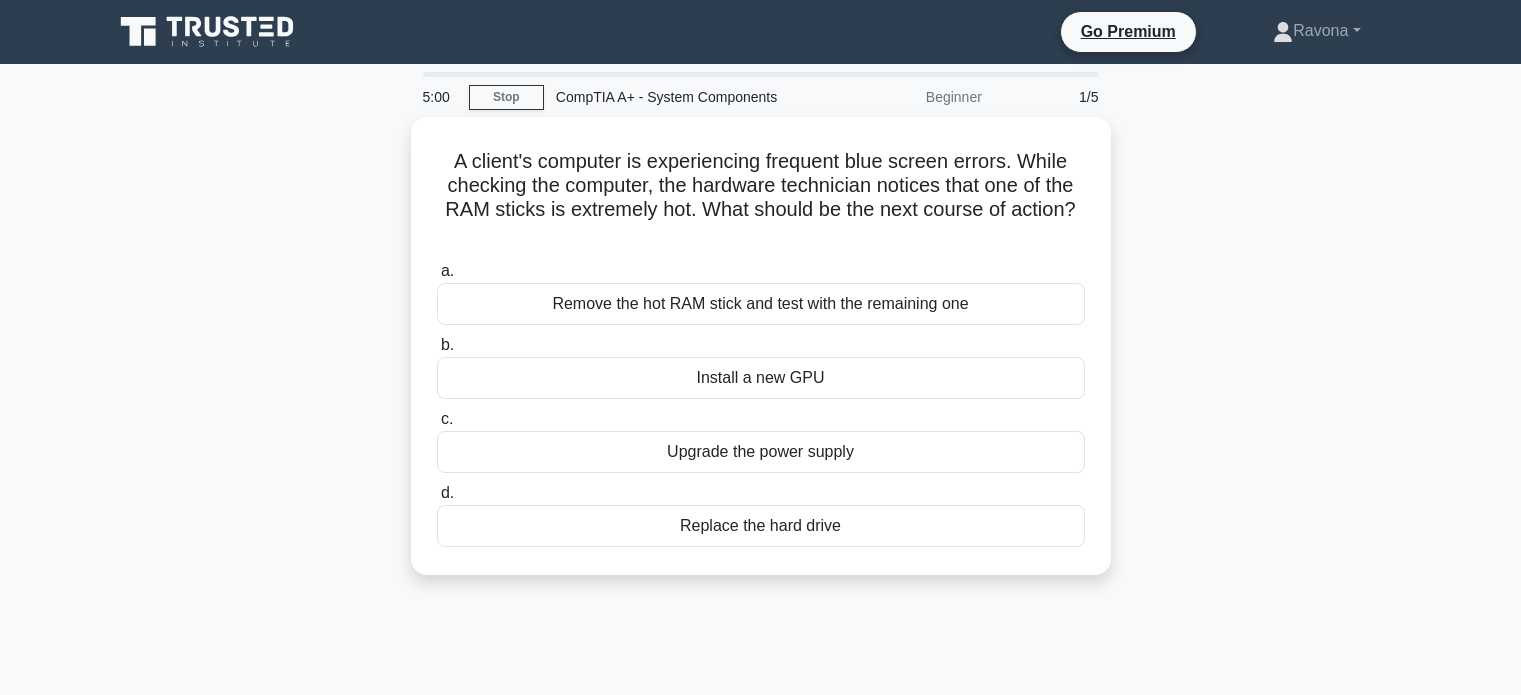 scroll, scrollTop: 0, scrollLeft: 0, axis: both 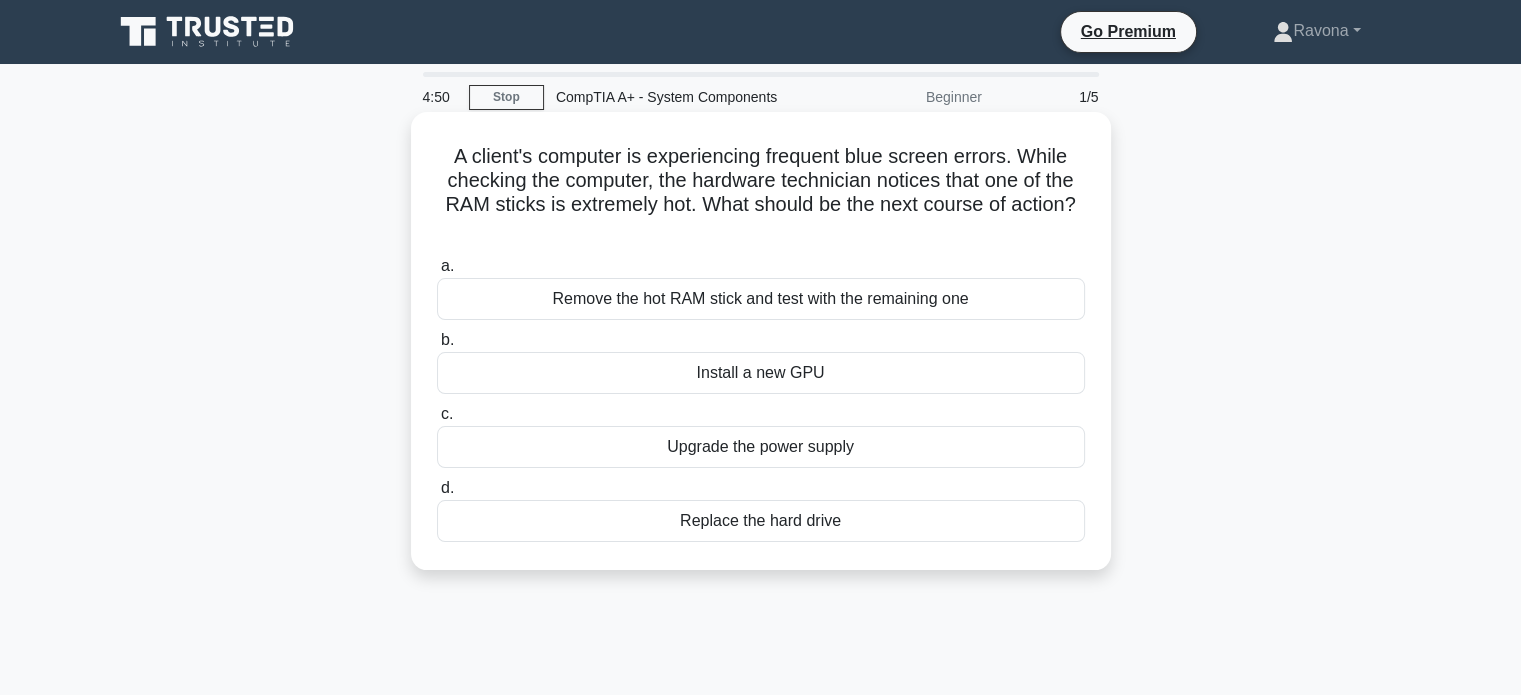 click on "Remove the hot RAM stick and test with the remaining one" at bounding box center [761, 299] 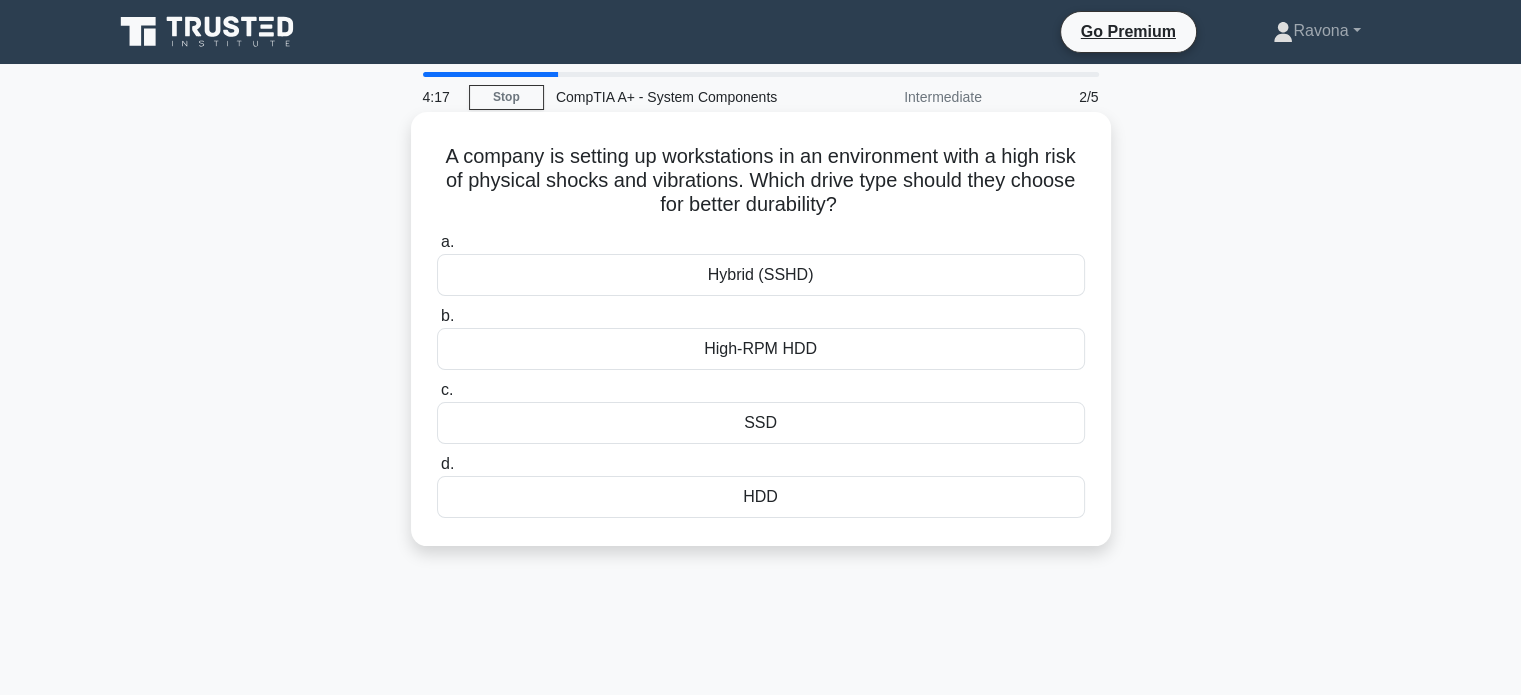click on "HDD" at bounding box center [761, 497] 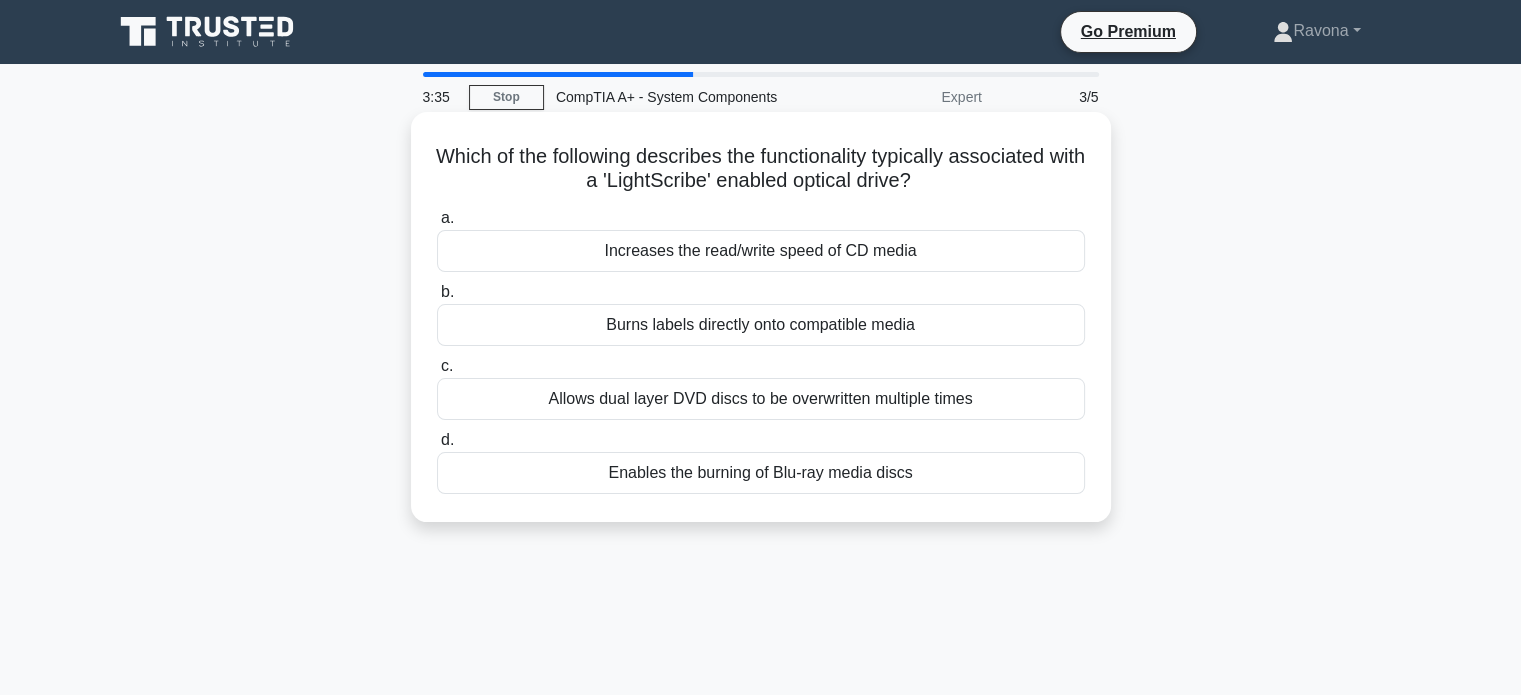 click on "Allows dual layer DVD discs to be overwritten multiple times" at bounding box center (761, 399) 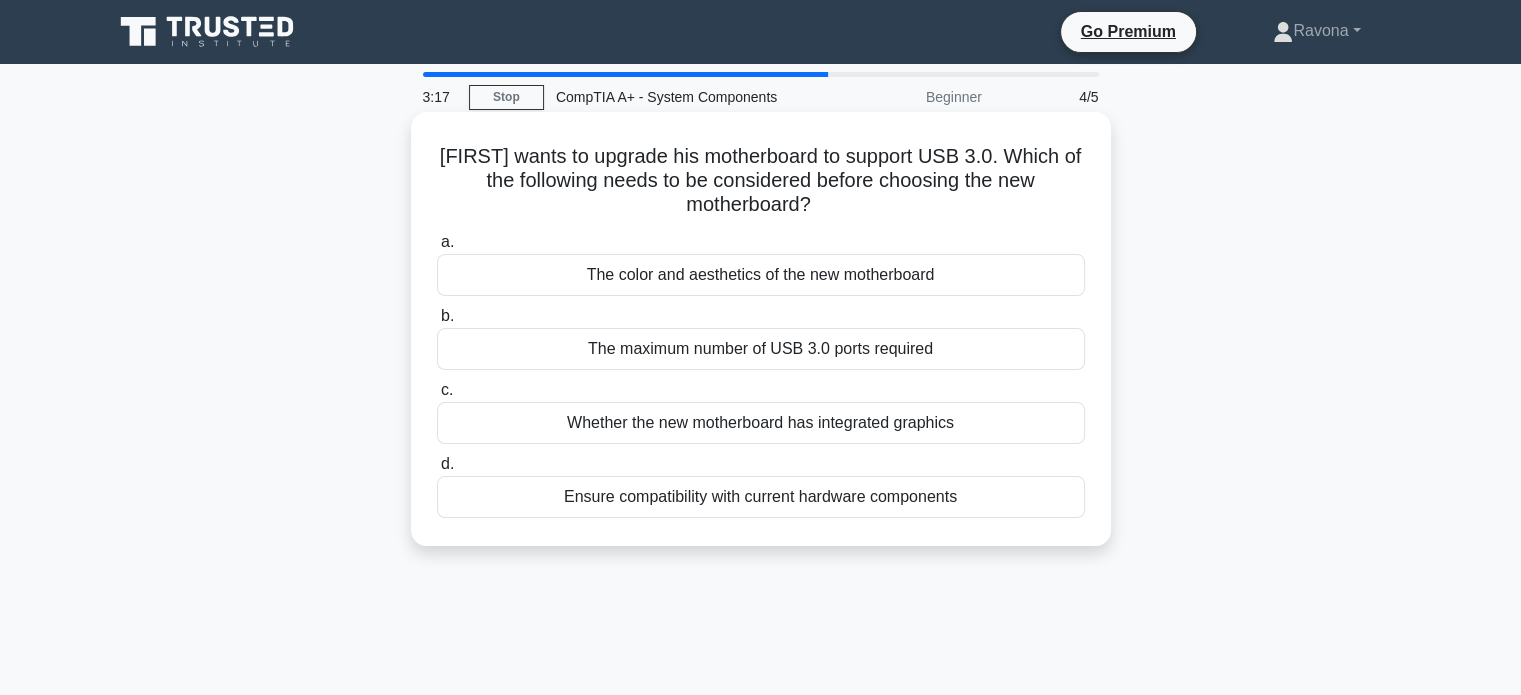 click on "Ensure compatibility with current hardware components" at bounding box center (761, 497) 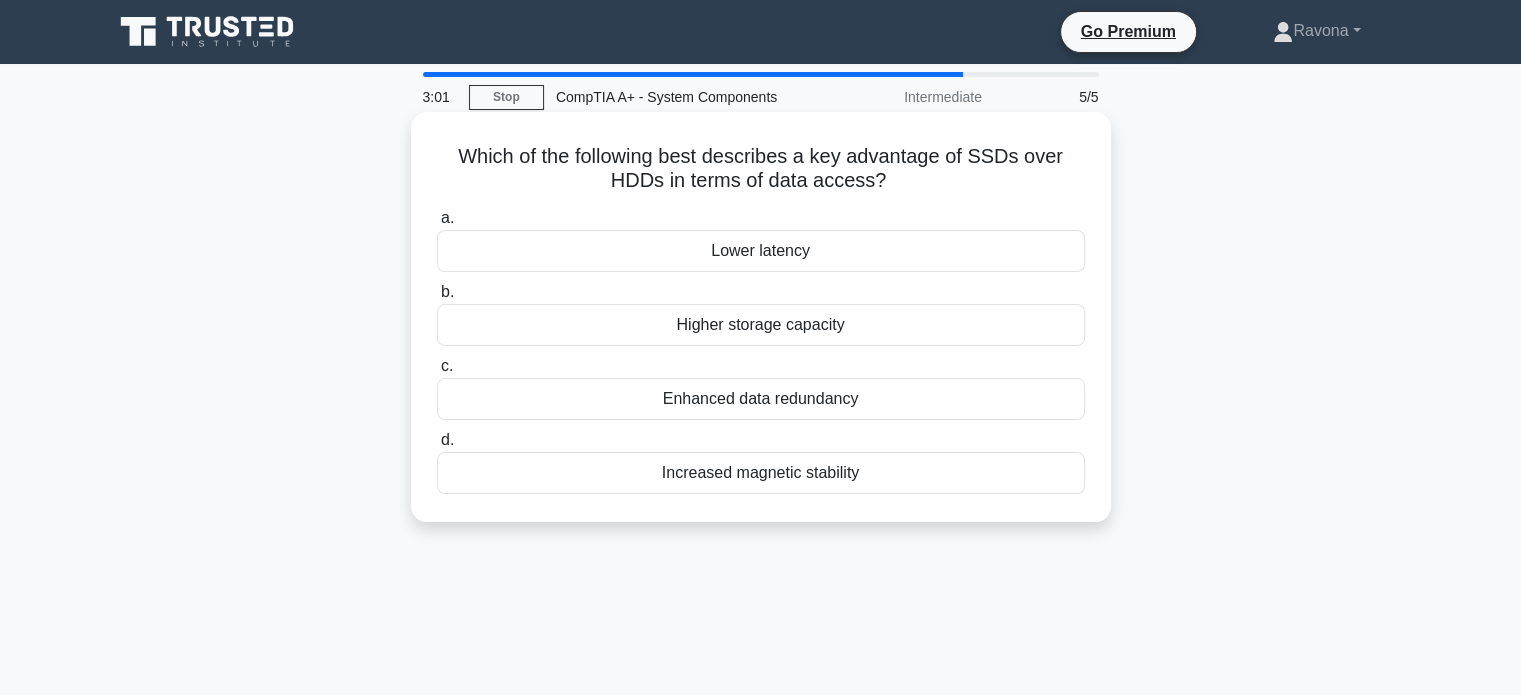 click on "Higher storage capacity" at bounding box center (761, 325) 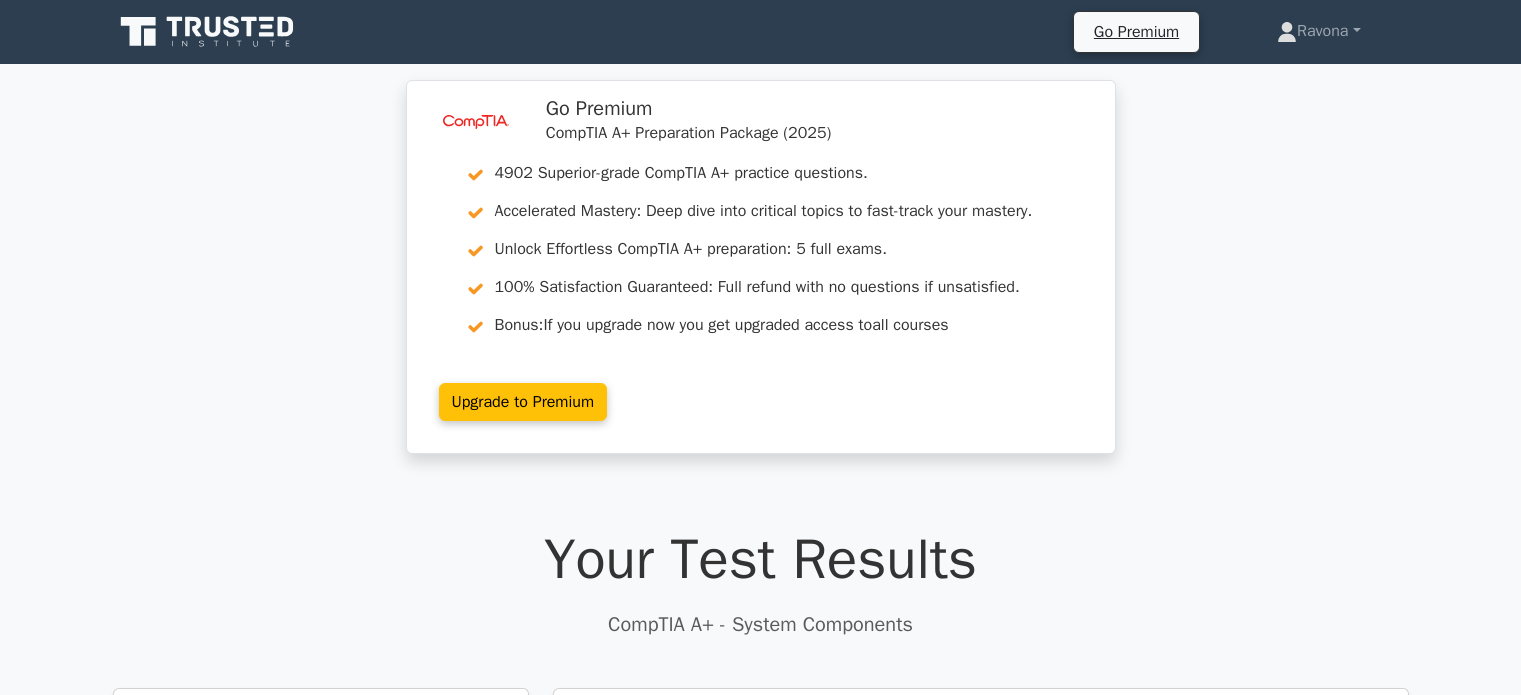 scroll, scrollTop: 608, scrollLeft: 0, axis: vertical 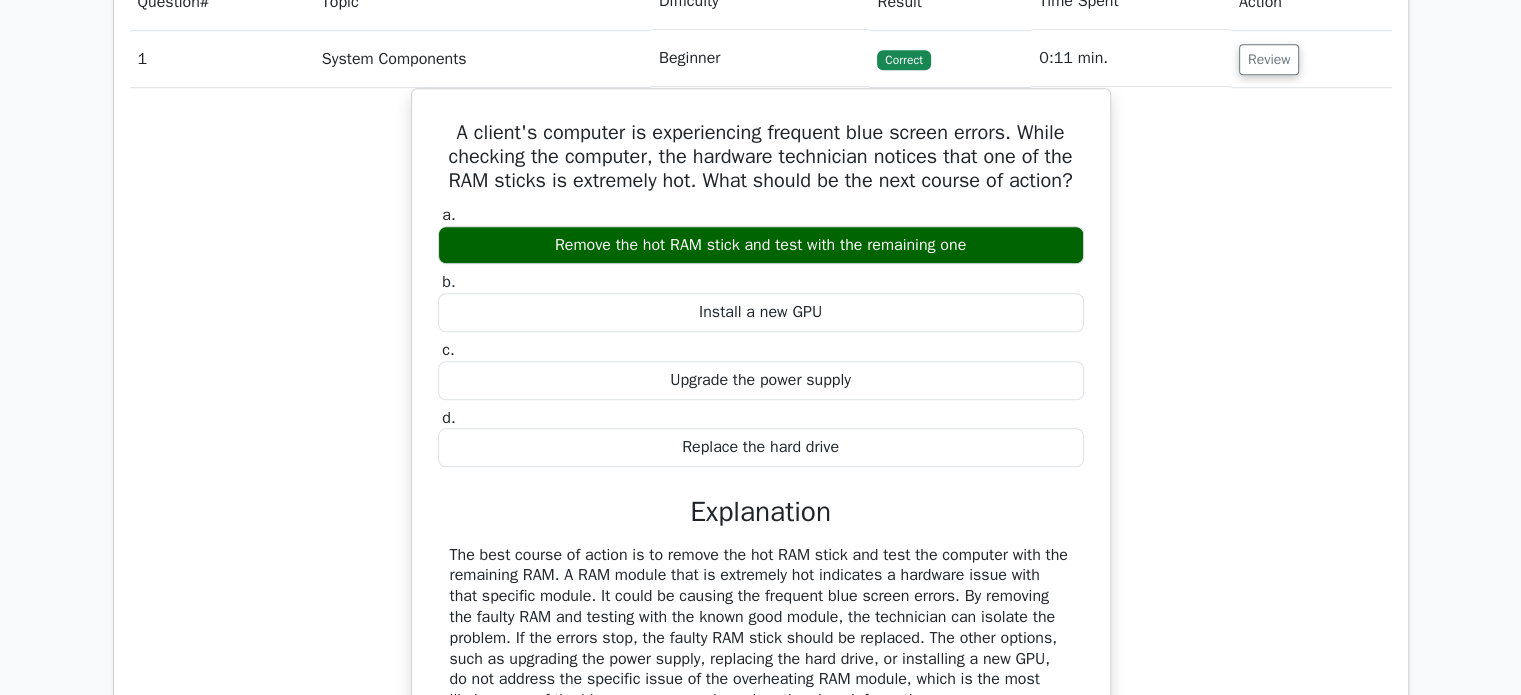 drag, startPoint x: 1515, startPoint y: 332, endPoint x: 1508, endPoint y: 415, distance: 83.294655 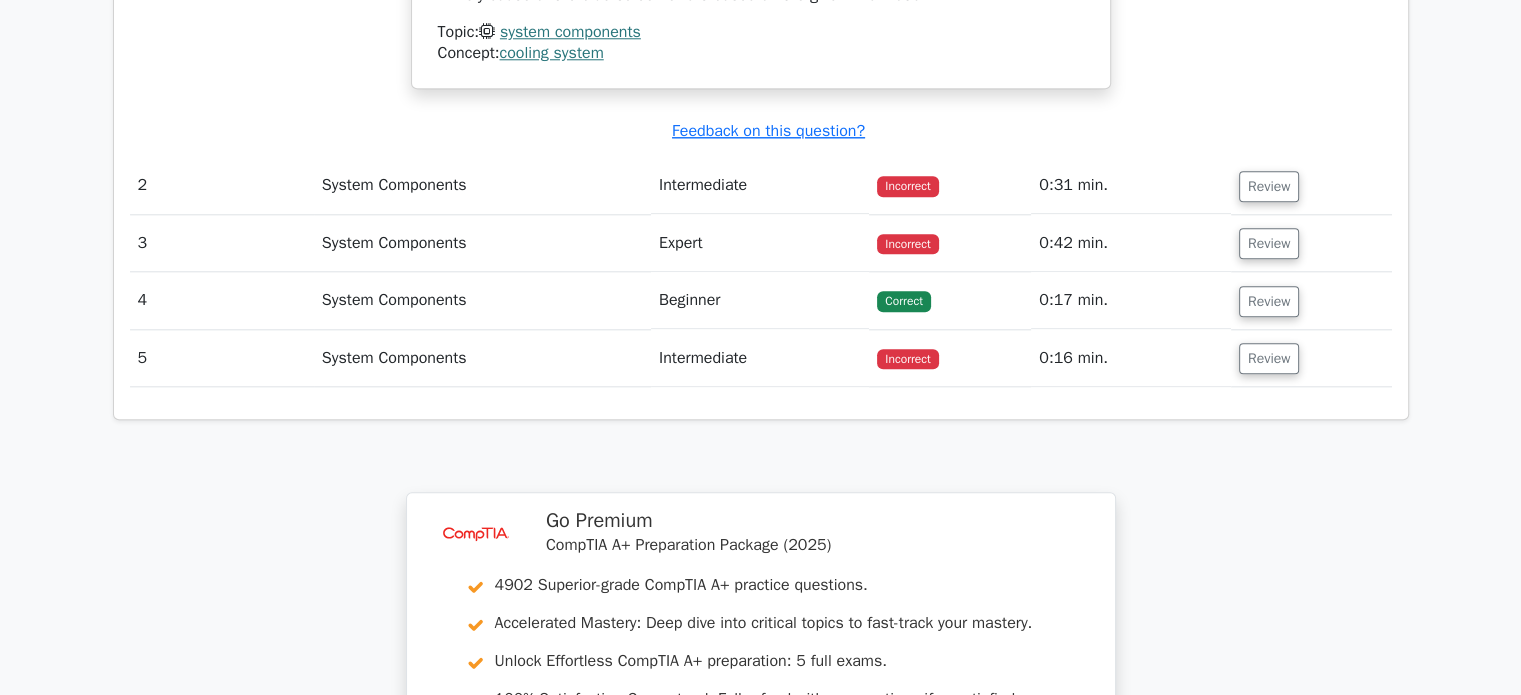 scroll, scrollTop: 2112, scrollLeft: 0, axis: vertical 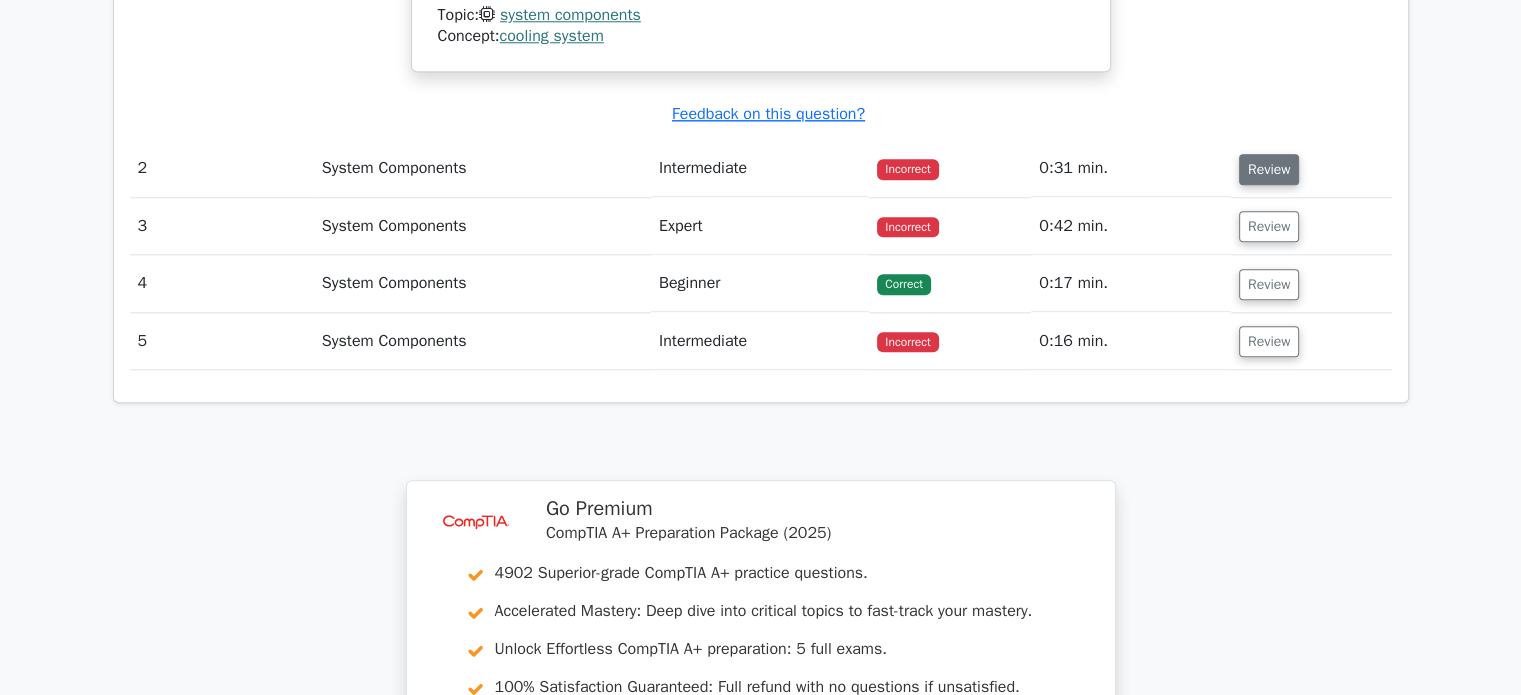click on "Review" at bounding box center [1269, 169] 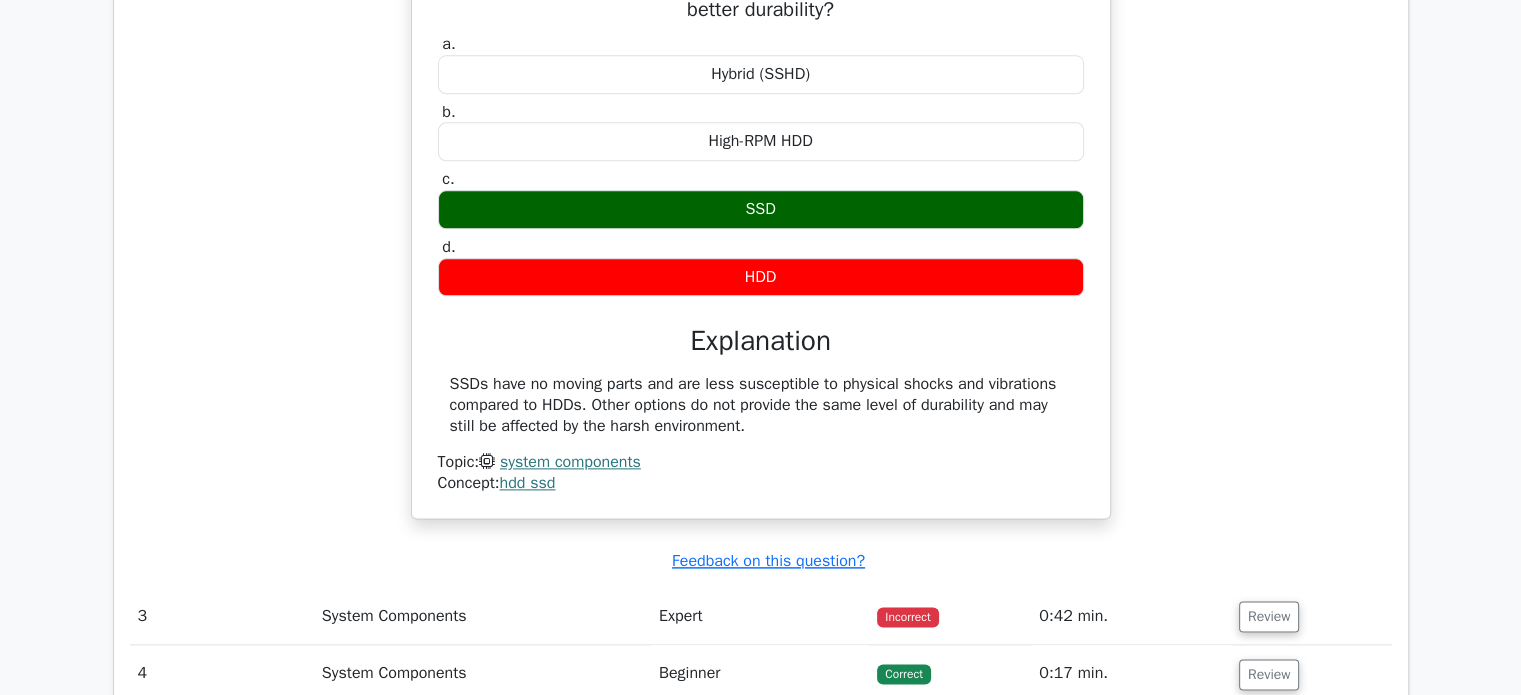 scroll, scrollTop: 2413, scrollLeft: 0, axis: vertical 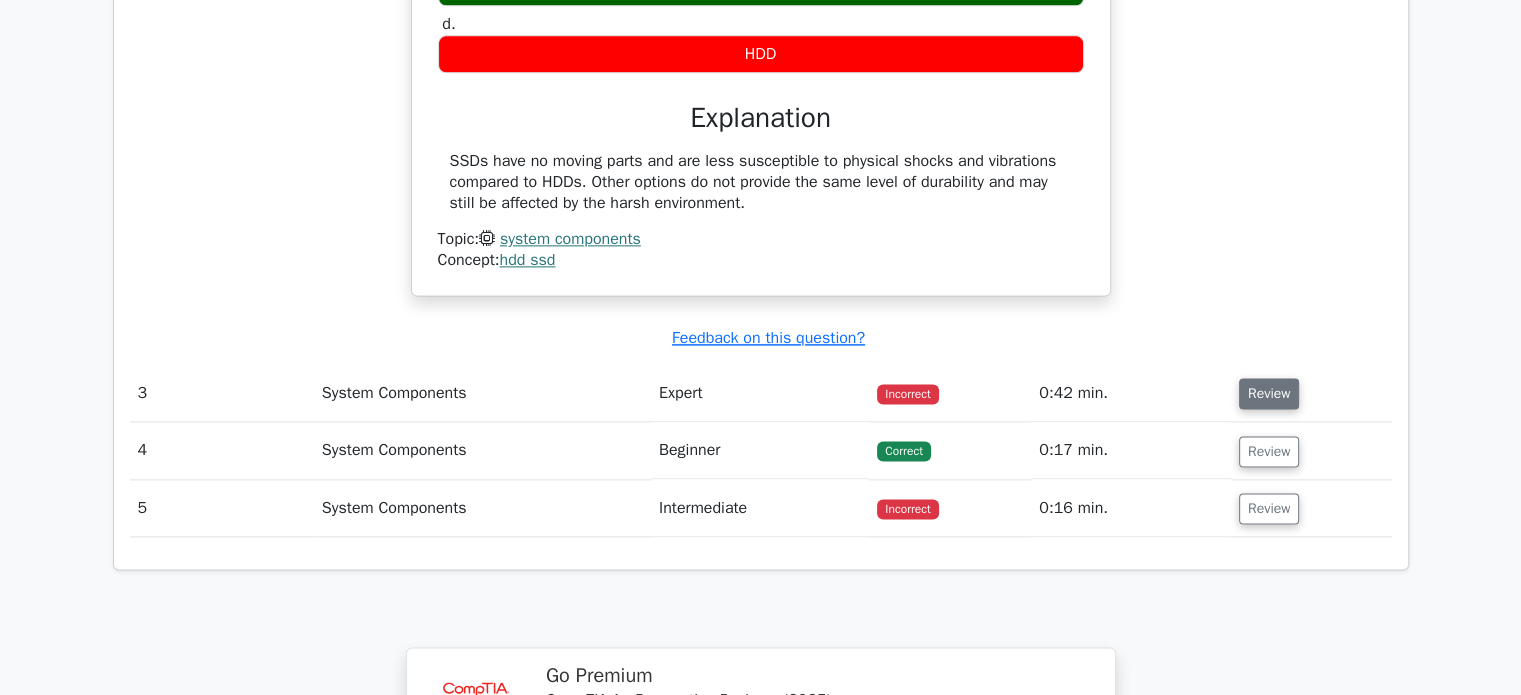 click on "Review" at bounding box center [1269, 393] 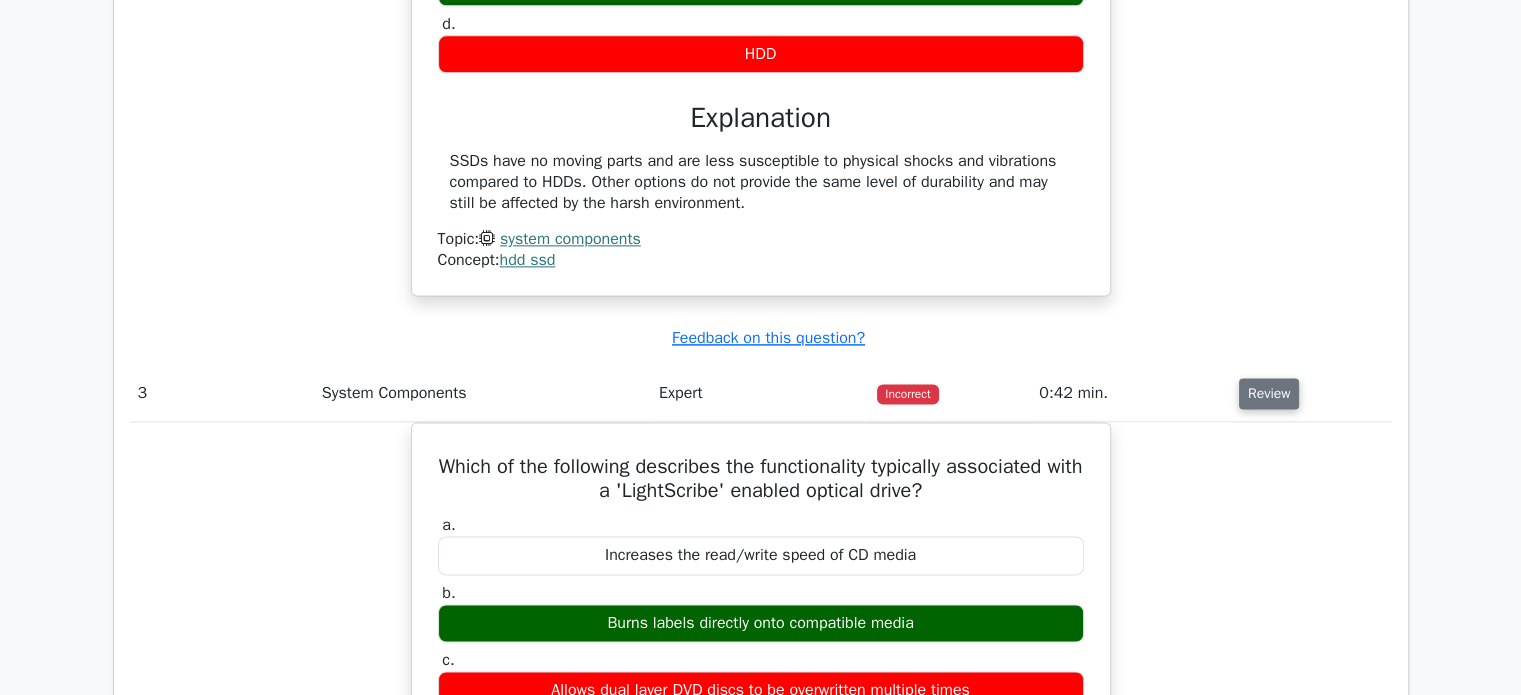 click on "Review" at bounding box center [1269, 393] 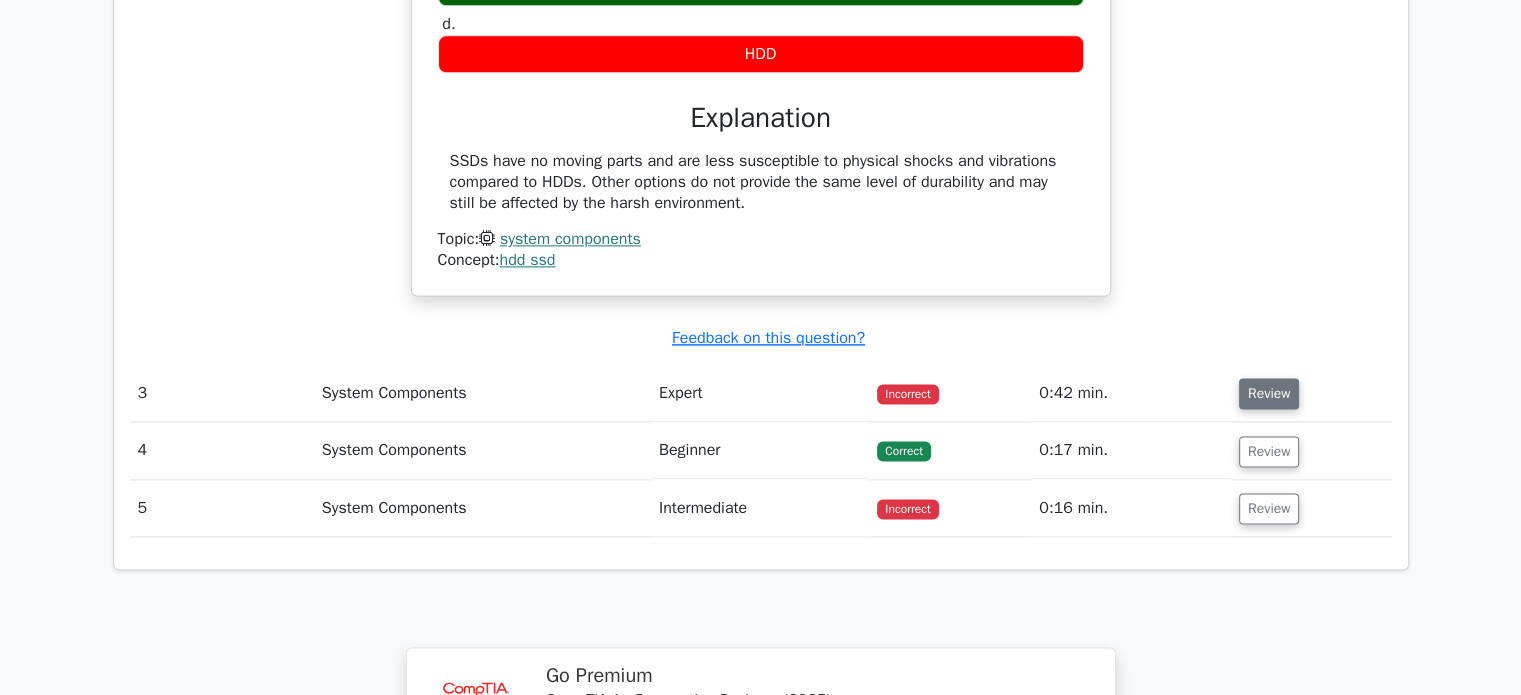 click on "Review" at bounding box center (1269, 393) 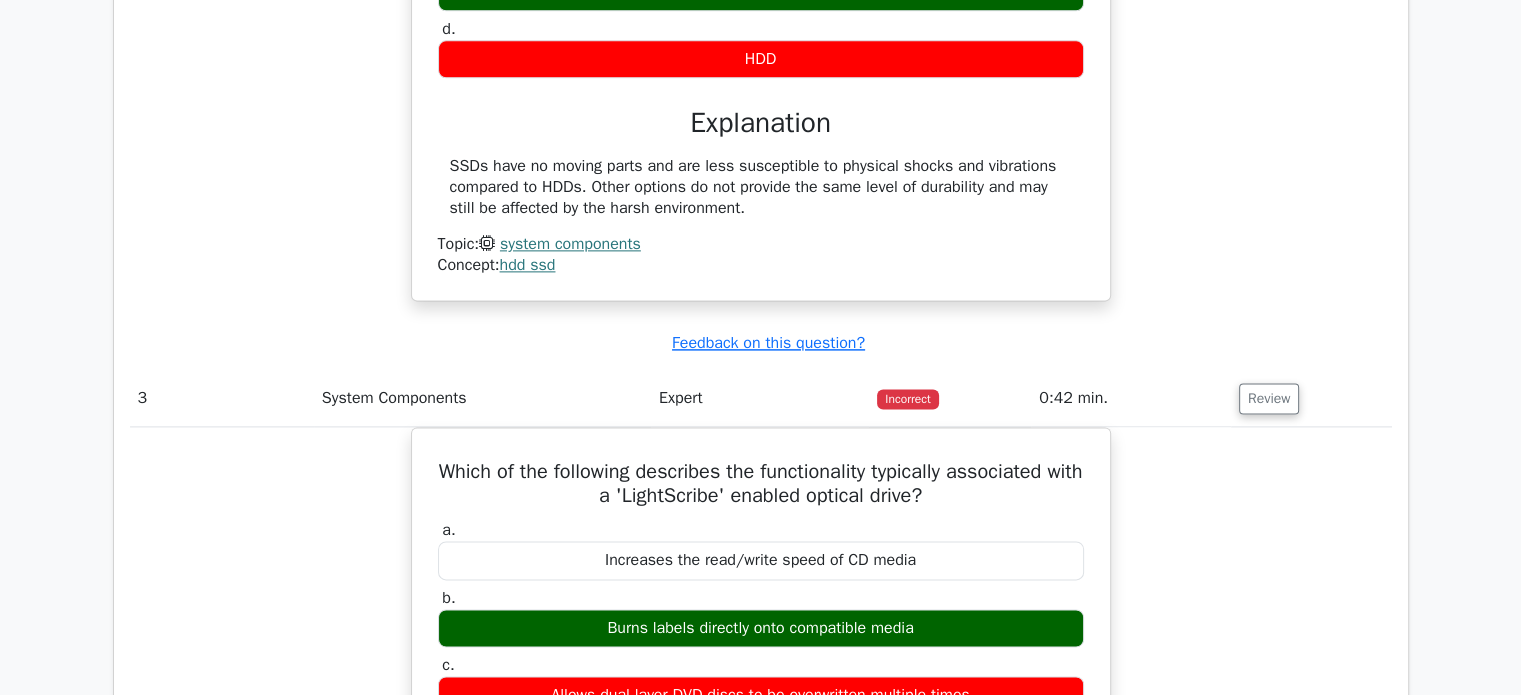 drag, startPoint x: 1517, startPoint y: 445, endPoint x: 1512, endPoint y: 495, distance: 50.24938 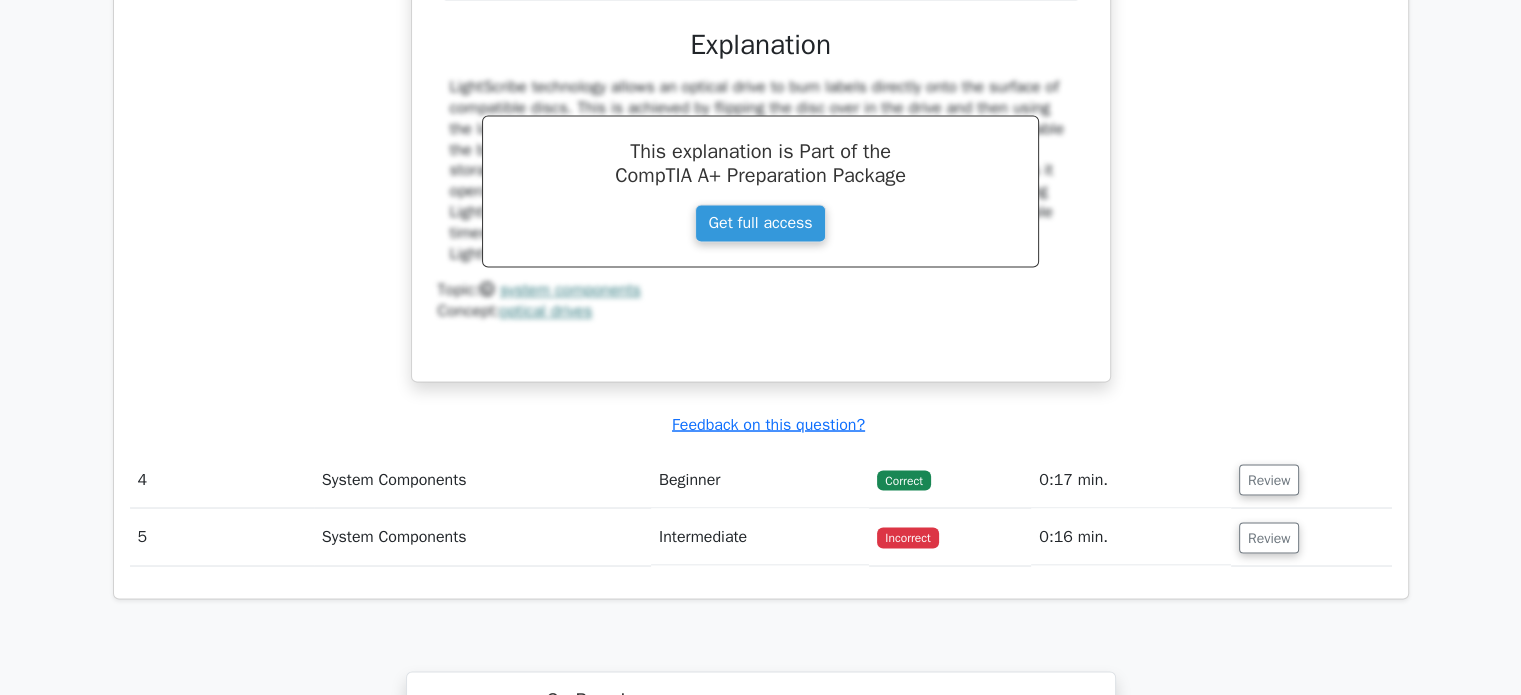 scroll, scrollTop: 3417, scrollLeft: 0, axis: vertical 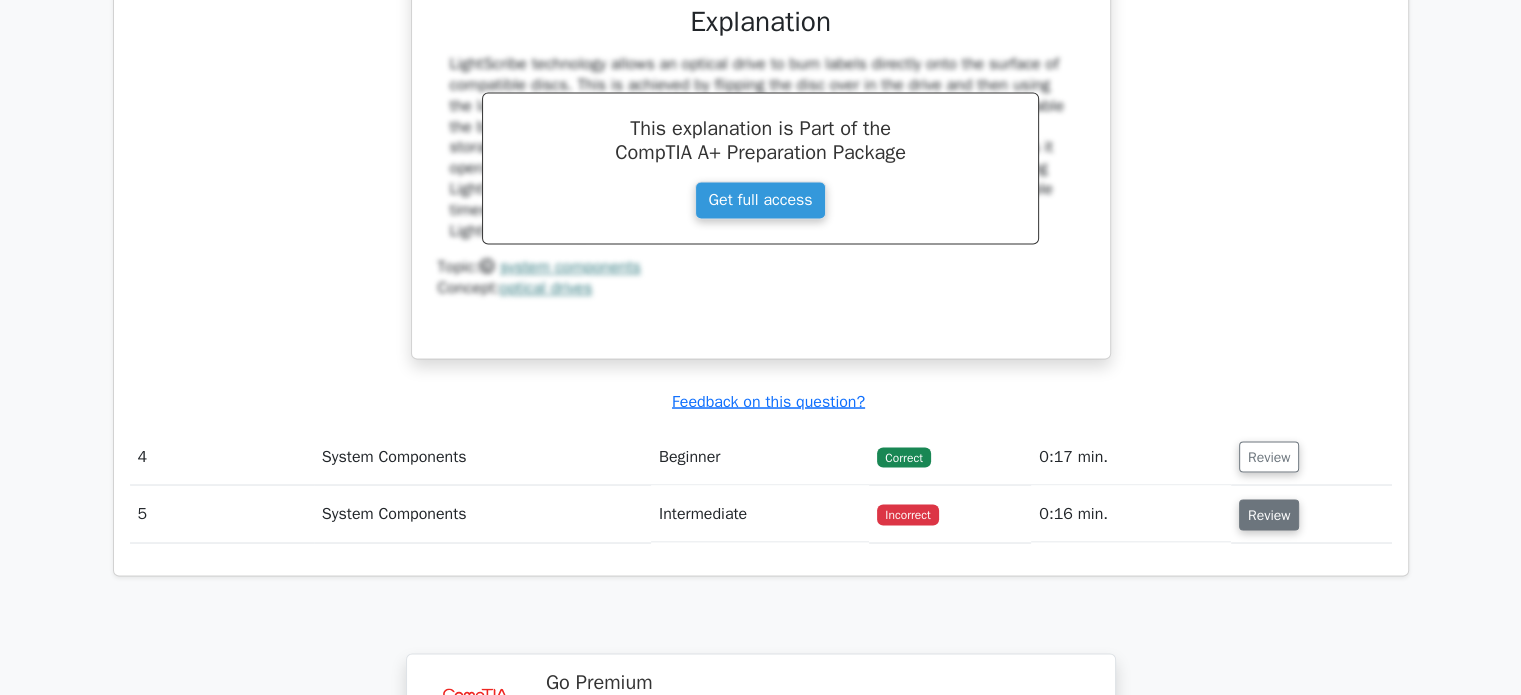 click on "Review" at bounding box center [1269, 514] 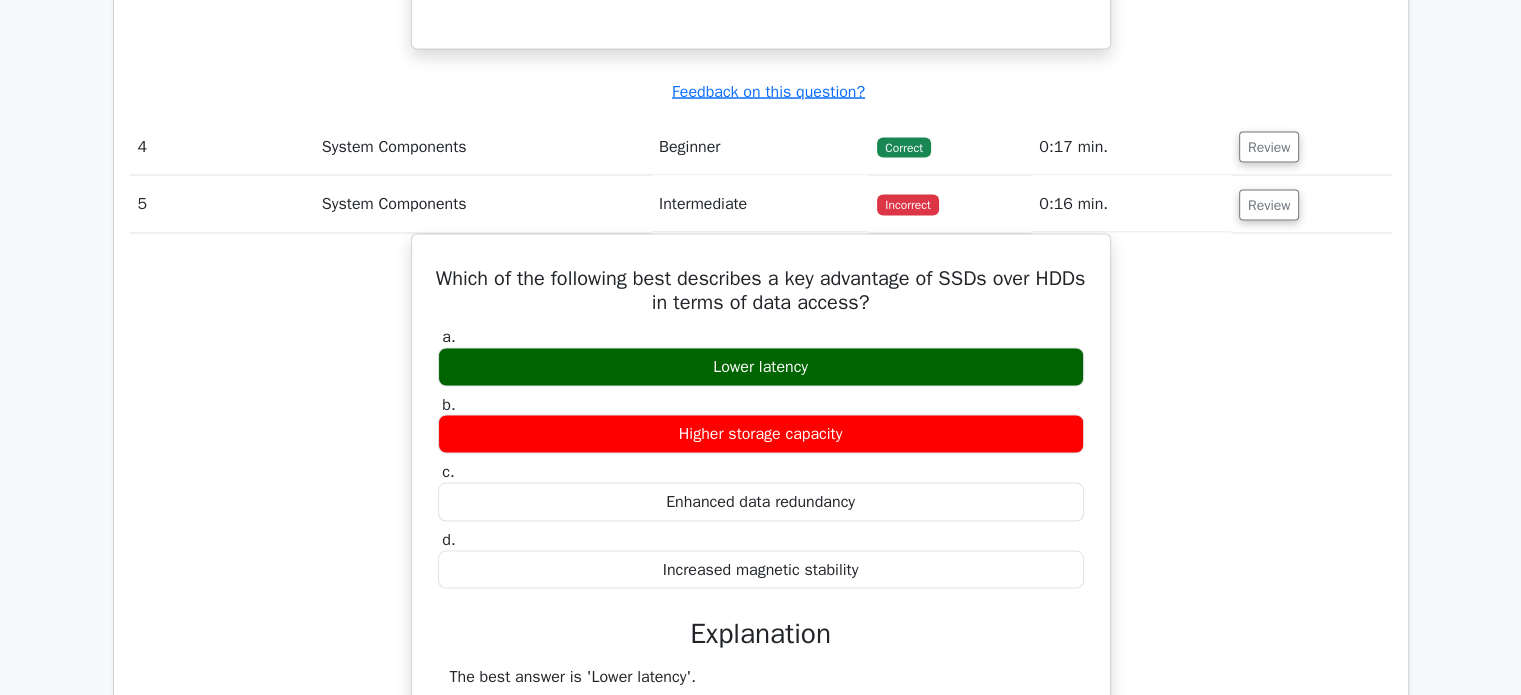 scroll, scrollTop: 3825, scrollLeft: 0, axis: vertical 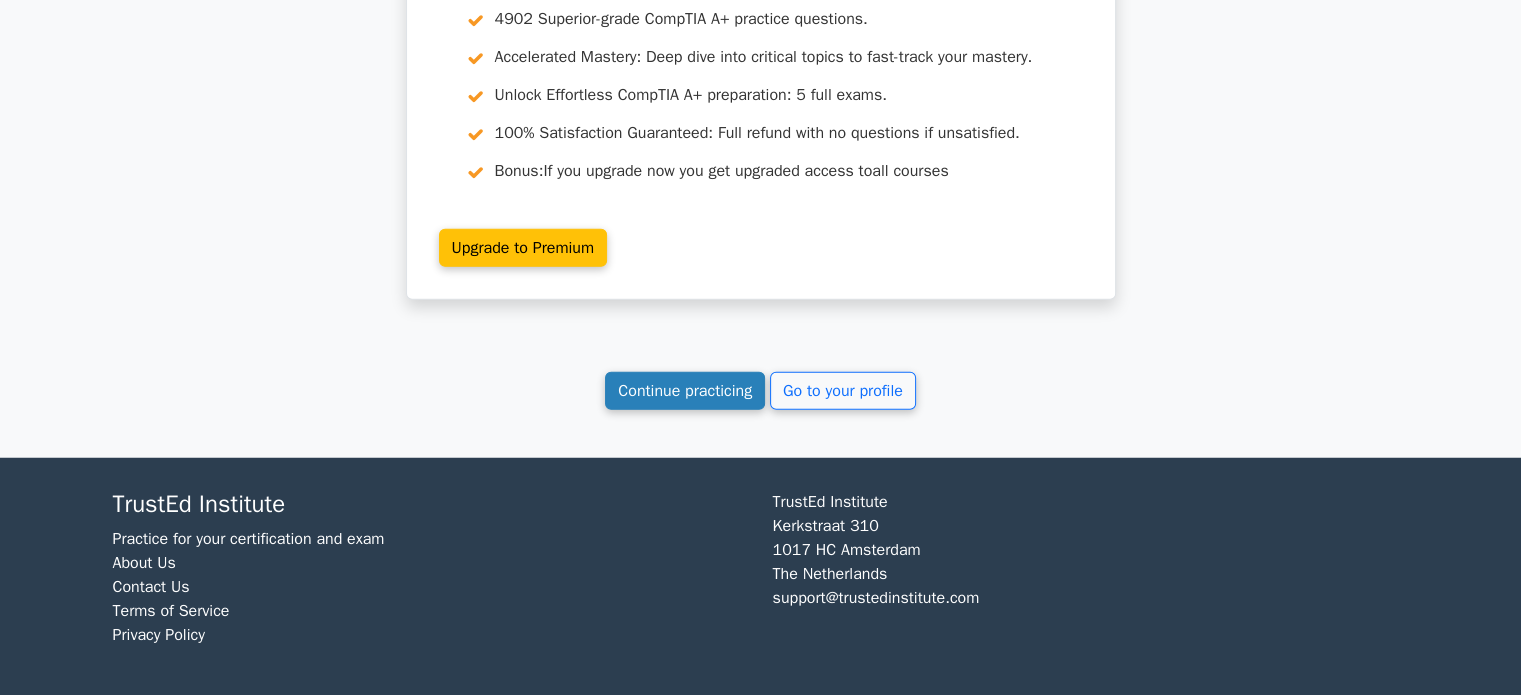 click on "Continue practicing" at bounding box center [685, 391] 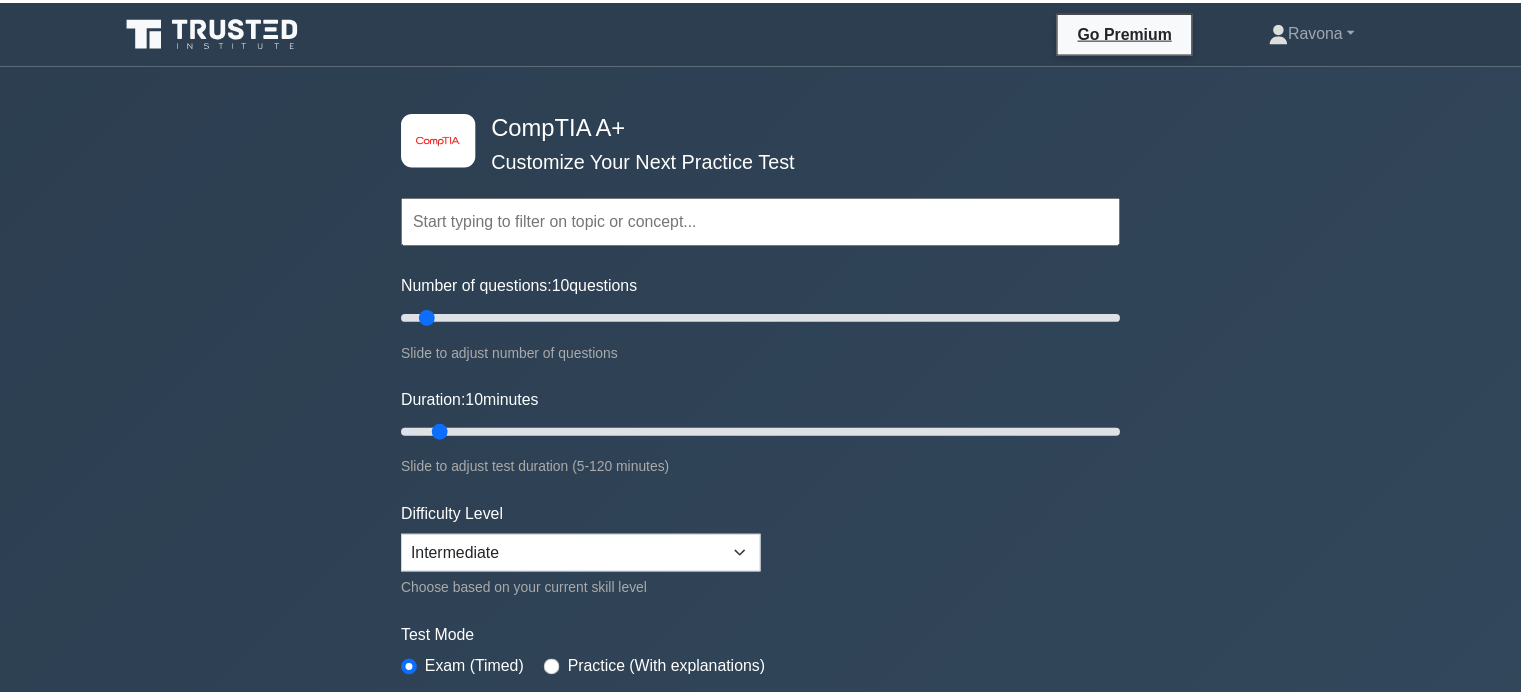 scroll, scrollTop: 0, scrollLeft: 0, axis: both 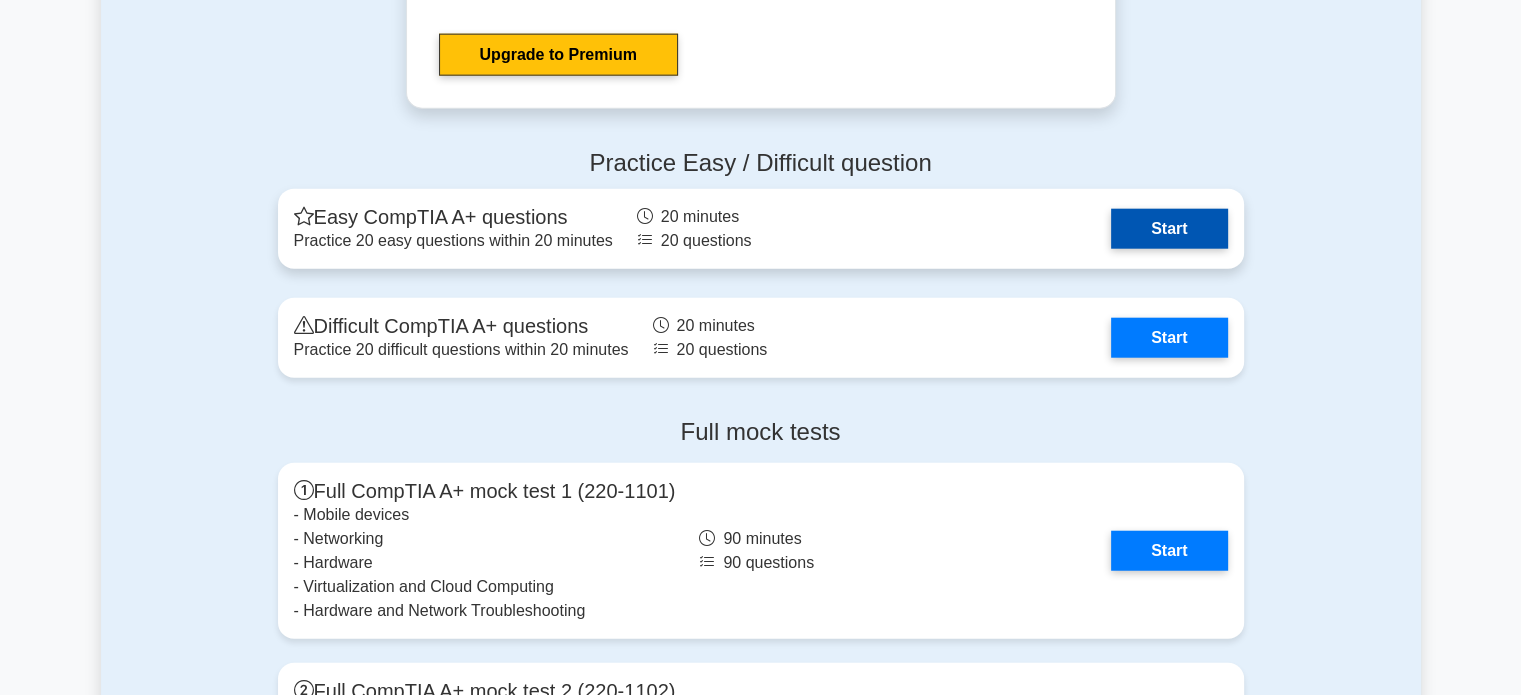 click on "Start" at bounding box center [1169, 229] 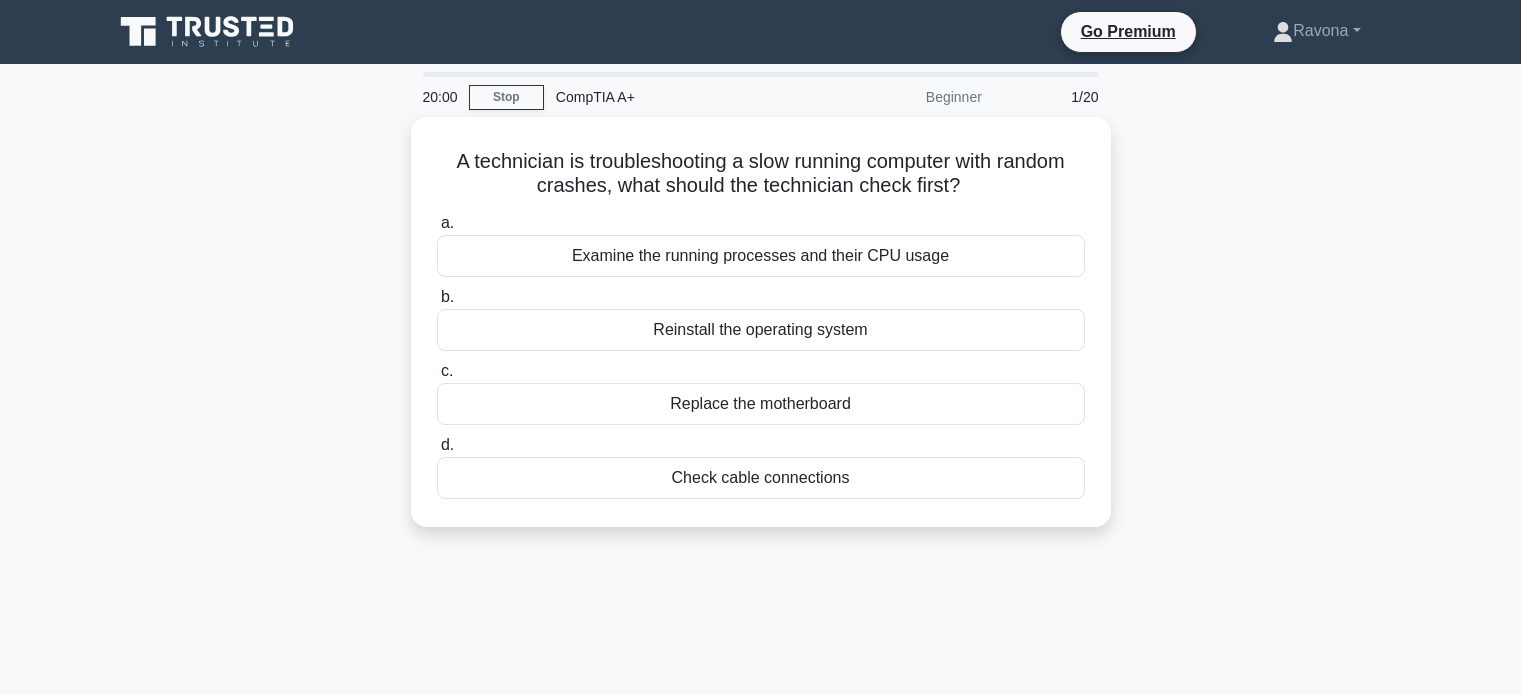 scroll, scrollTop: 0, scrollLeft: 0, axis: both 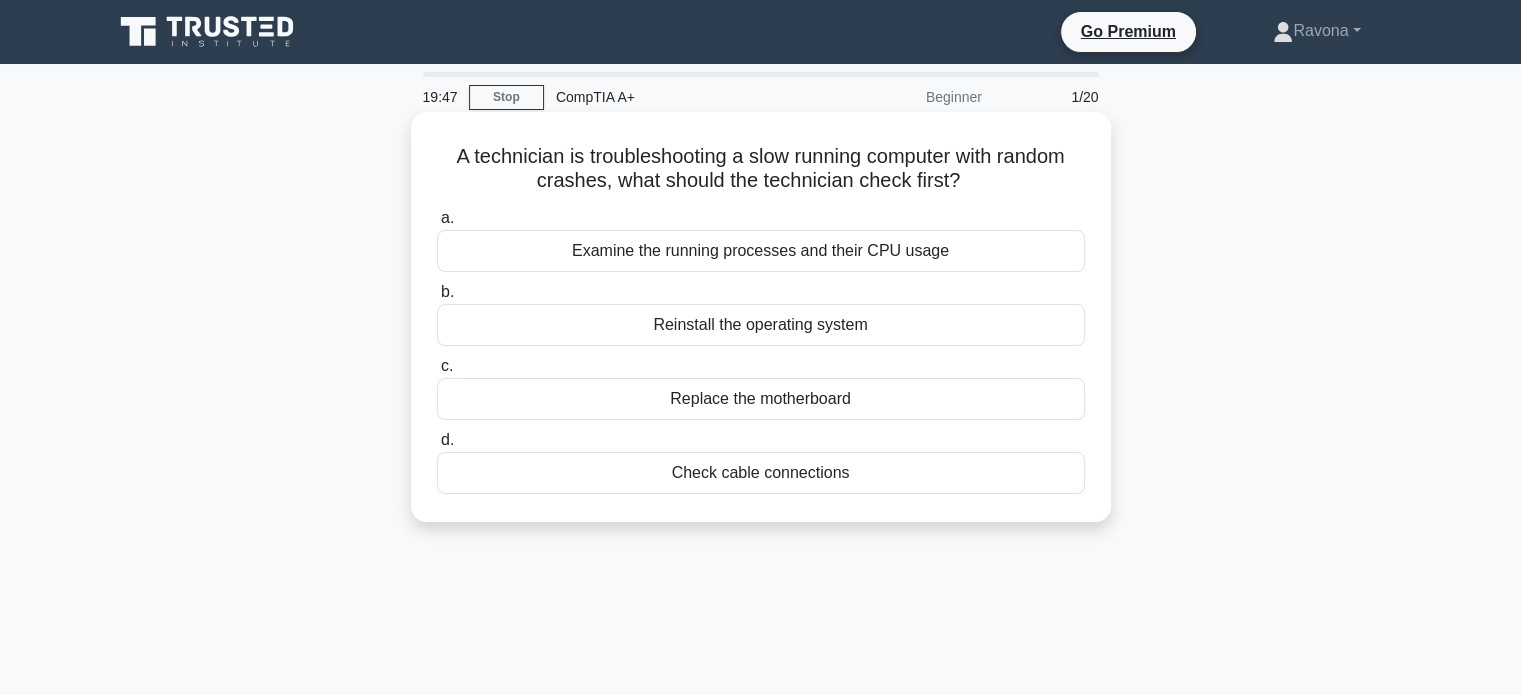 click on "Examine the running processes and their CPU usage" at bounding box center (761, 251) 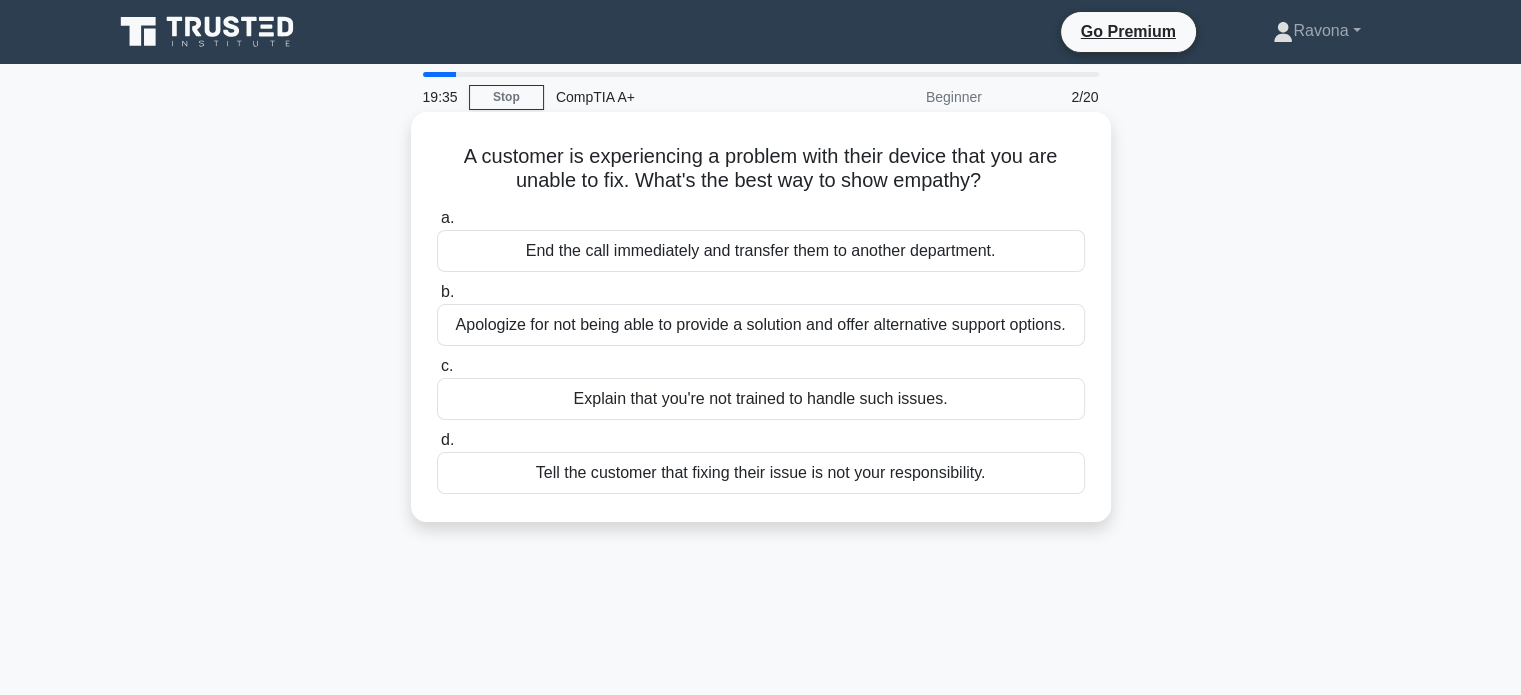 click on "Apologize for not being able to provide a solution and offer alternative support options." at bounding box center [761, 325] 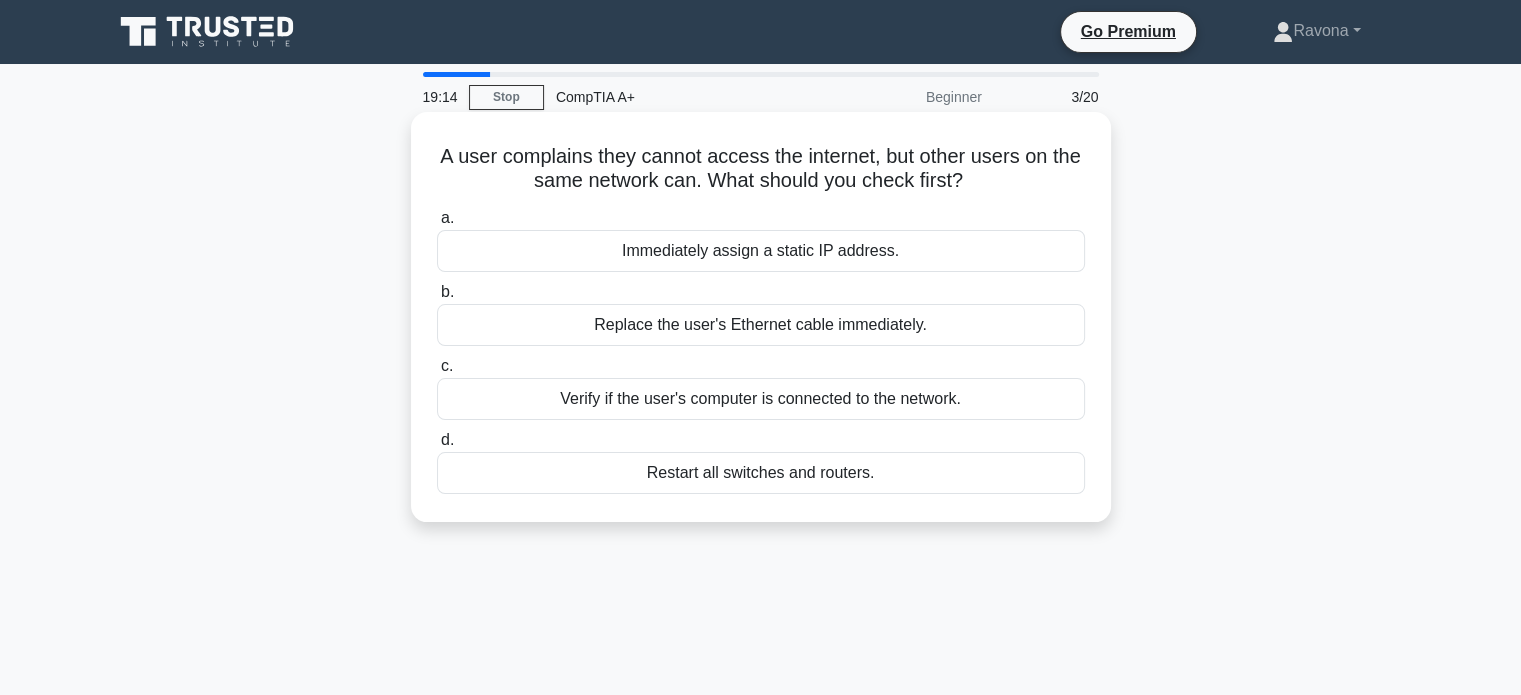click on "Verify if the user's computer is connected to the network." at bounding box center [761, 399] 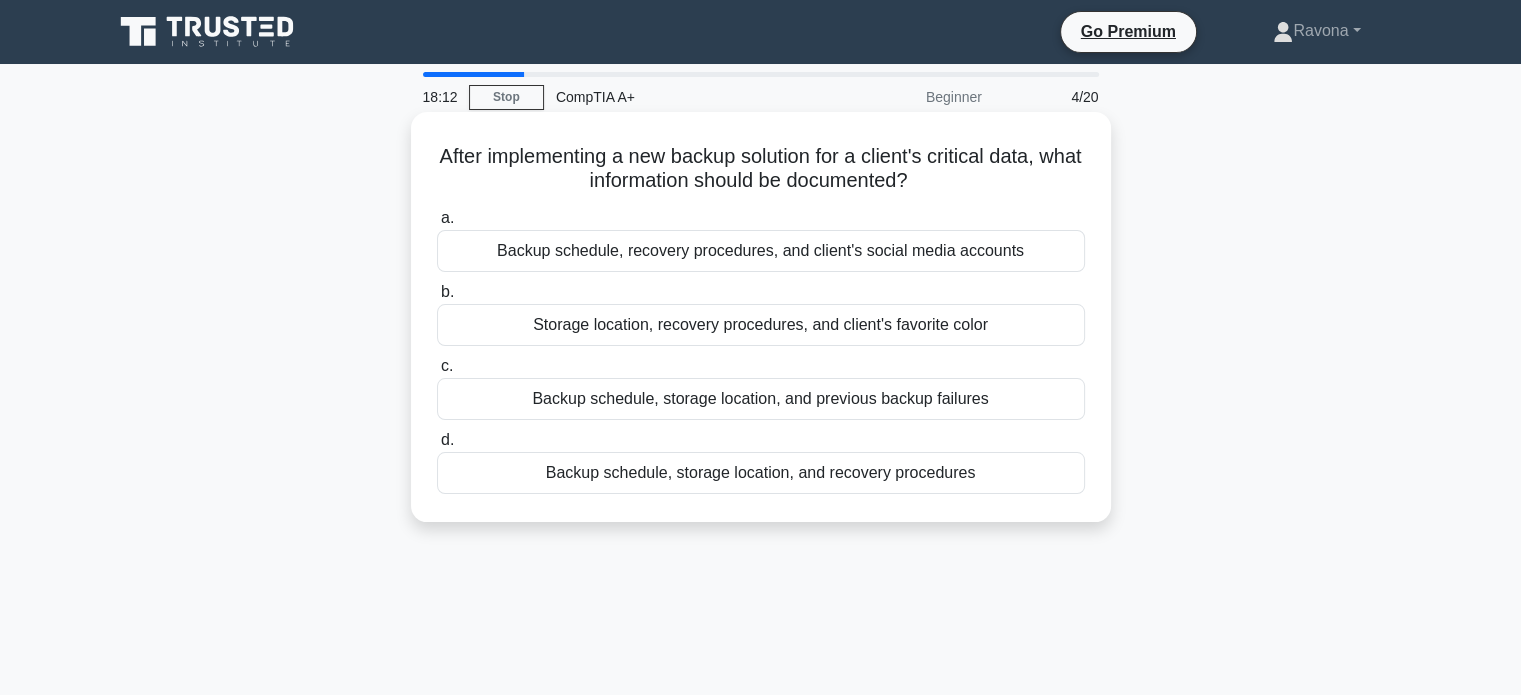 click on "Backup schedule, storage location, and previous backup failures" at bounding box center (761, 399) 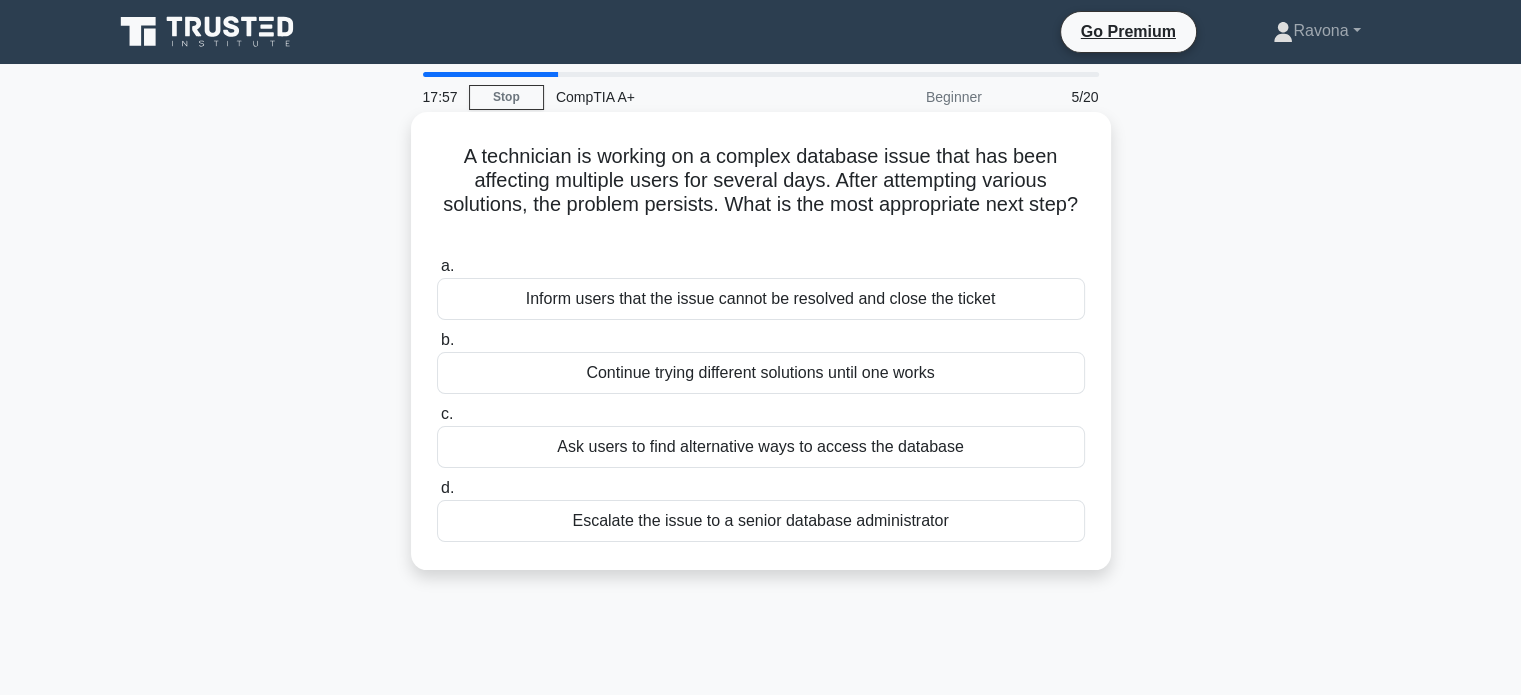 click on "Escalate the issue to a senior database administrator" at bounding box center [761, 521] 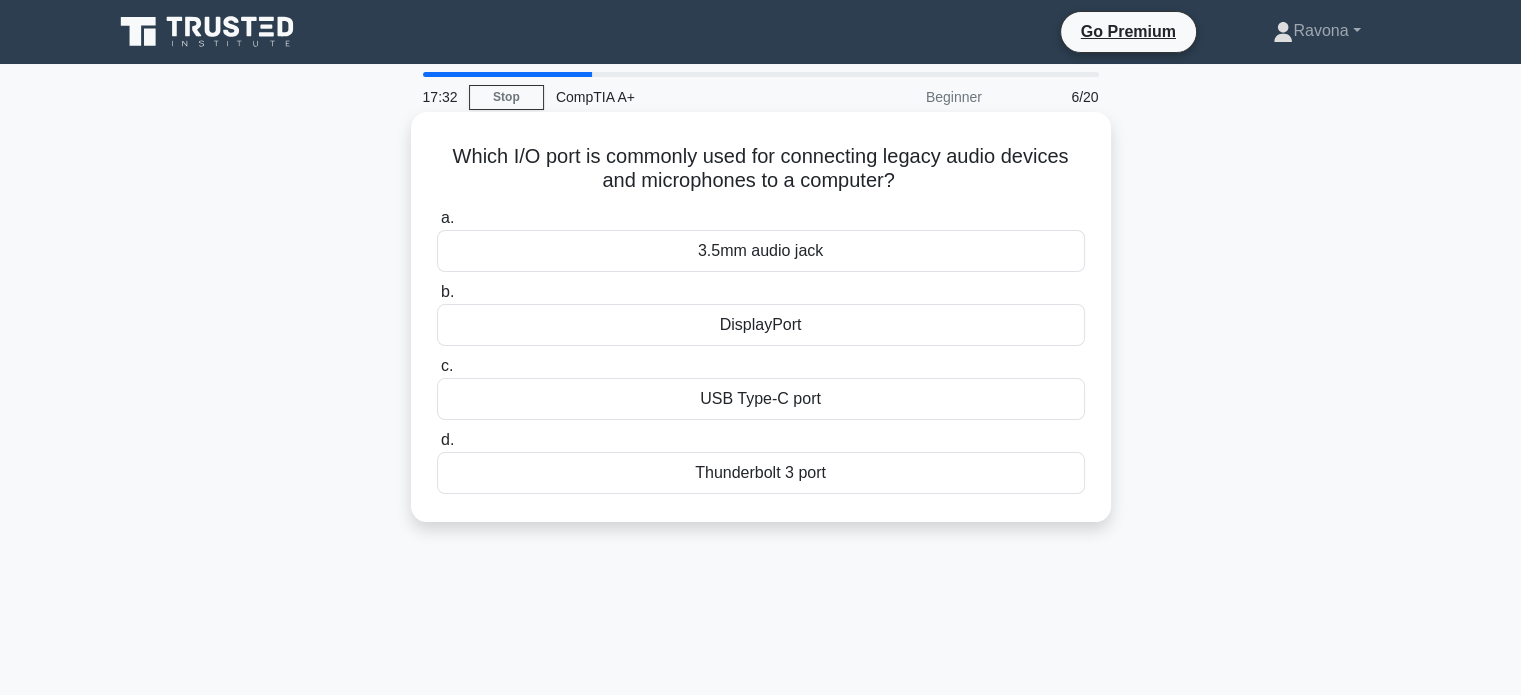click on "3.5mm audio jack" at bounding box center (761, 251) 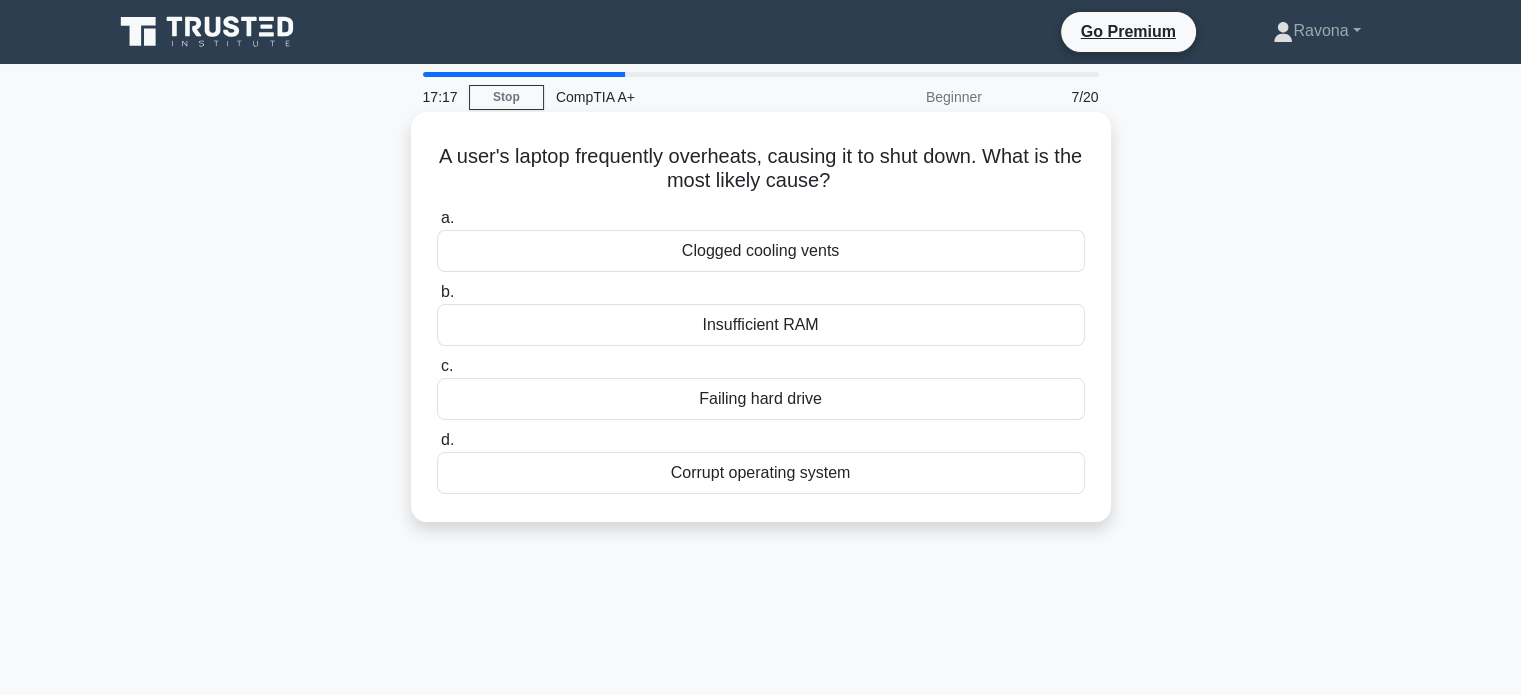 click on "Clogged cooling vents" at bounding box center (761, 251) 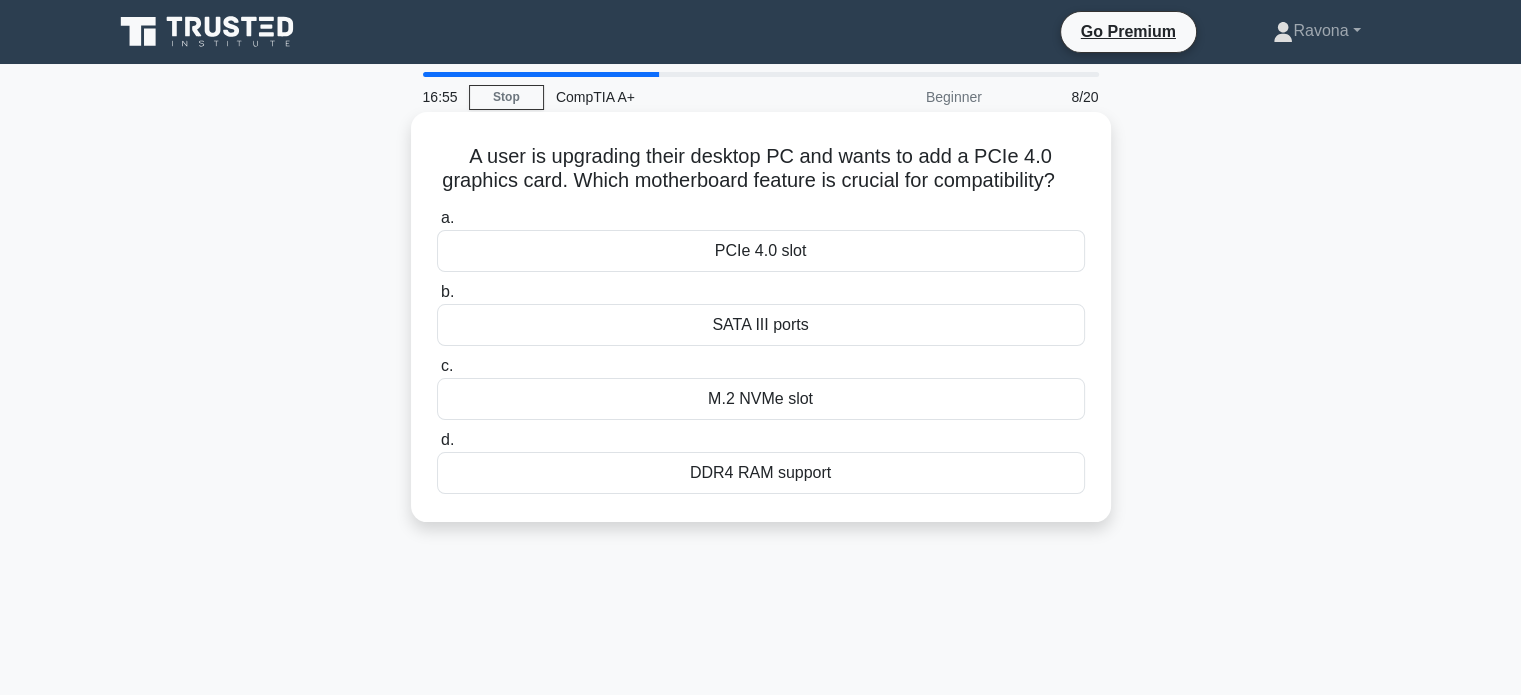 click on "PCIe 4.0 slot" at bounding box center (761, 251) 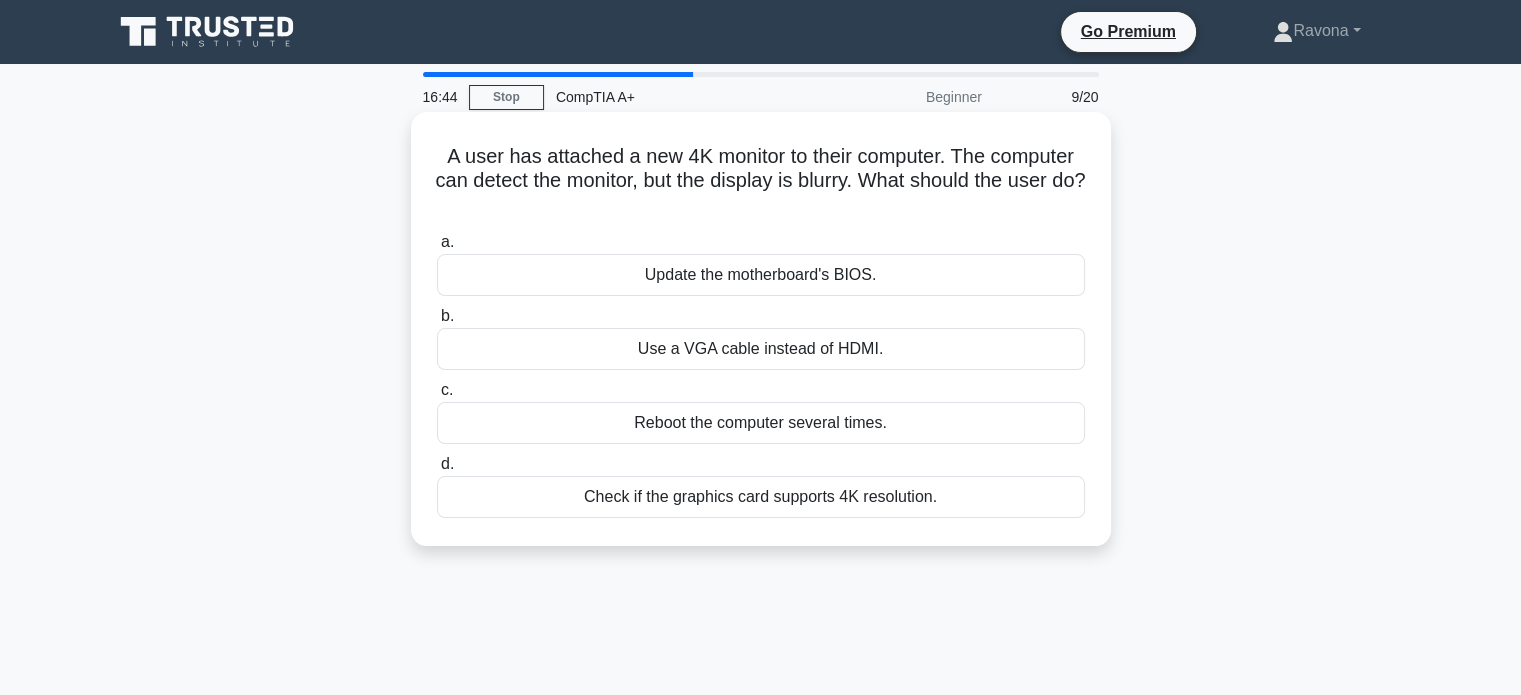 click on "Check if the graphics card supports 4K resolution." at bounding box center (761, 497) 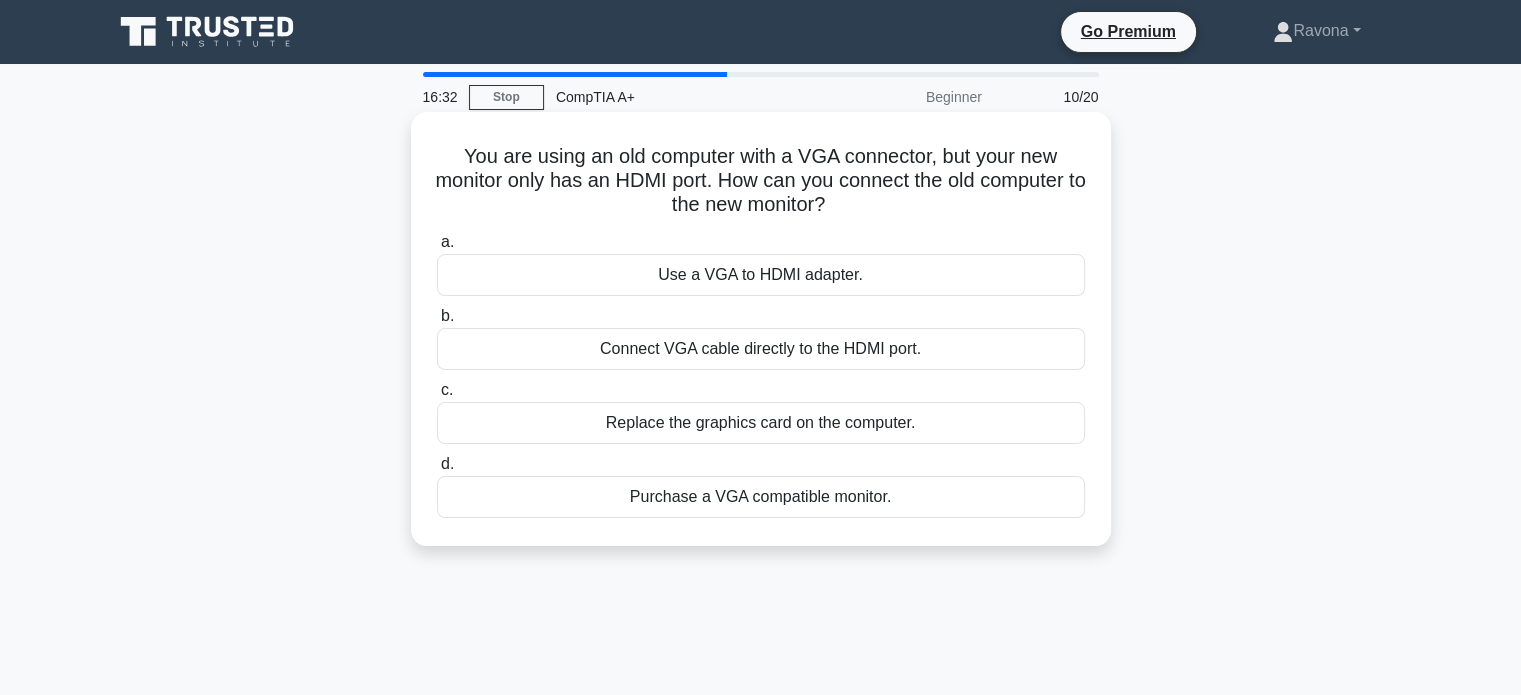 click on "Use a VGA to HDMI adapter." at bounding box center [761, 275] 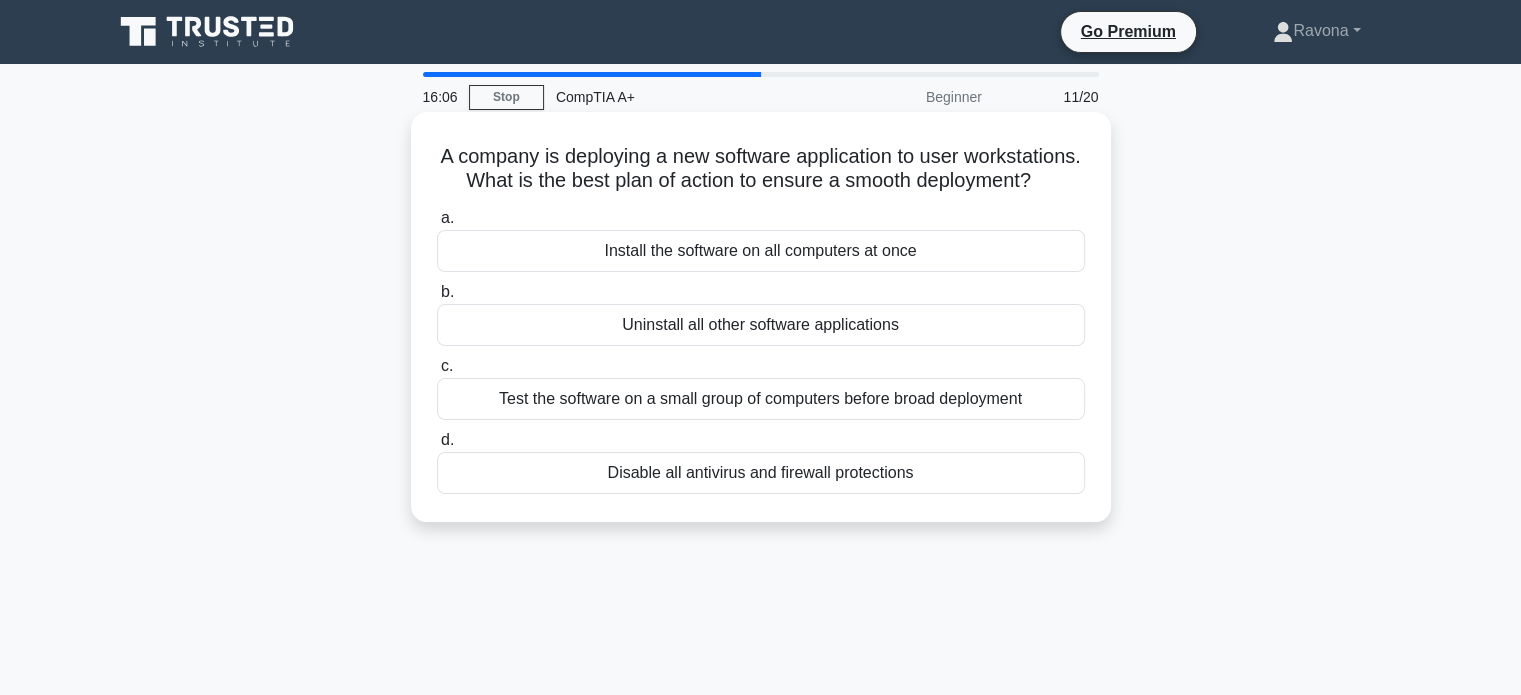 click on "Test the software on a small group of computers before broad deployment" at bounding box center (761, 399) 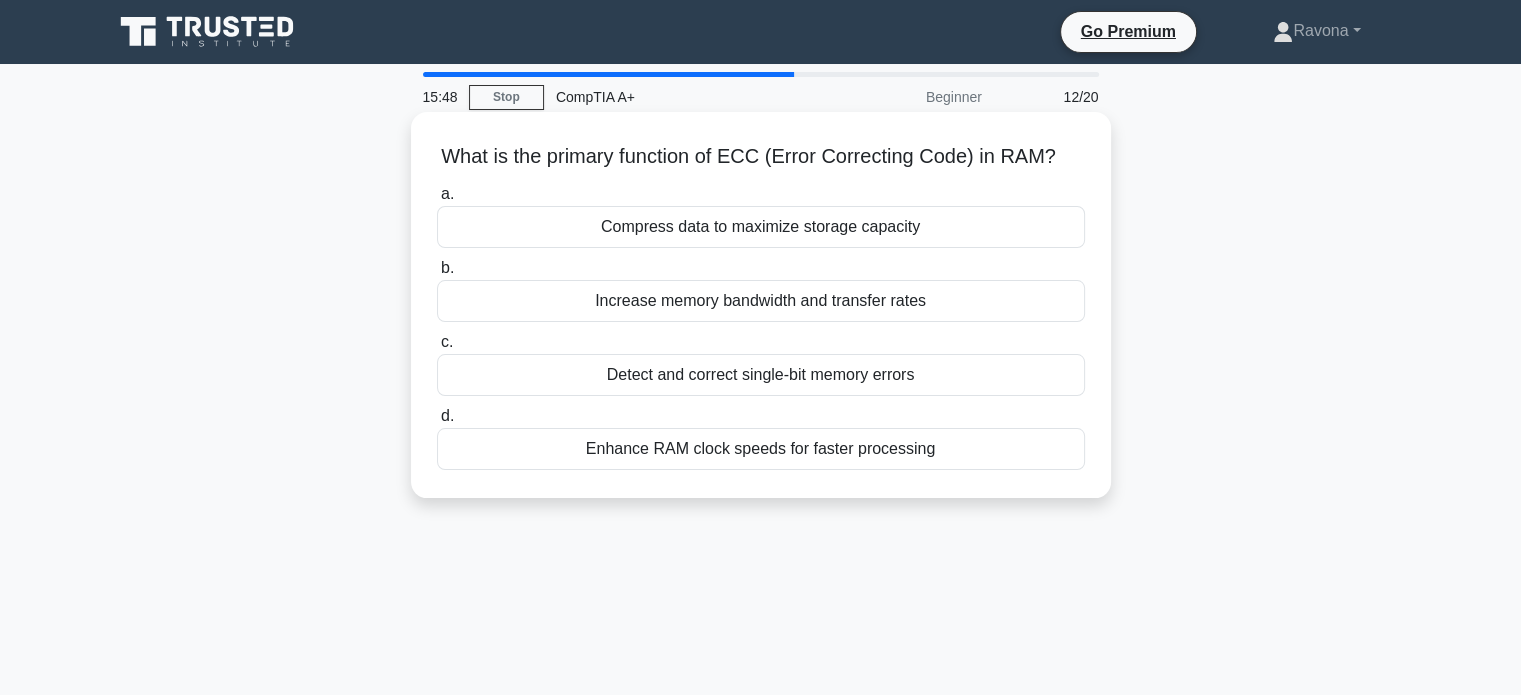 click on "Detect and correct single-bit memory errors" at bounding box center (761, 375) 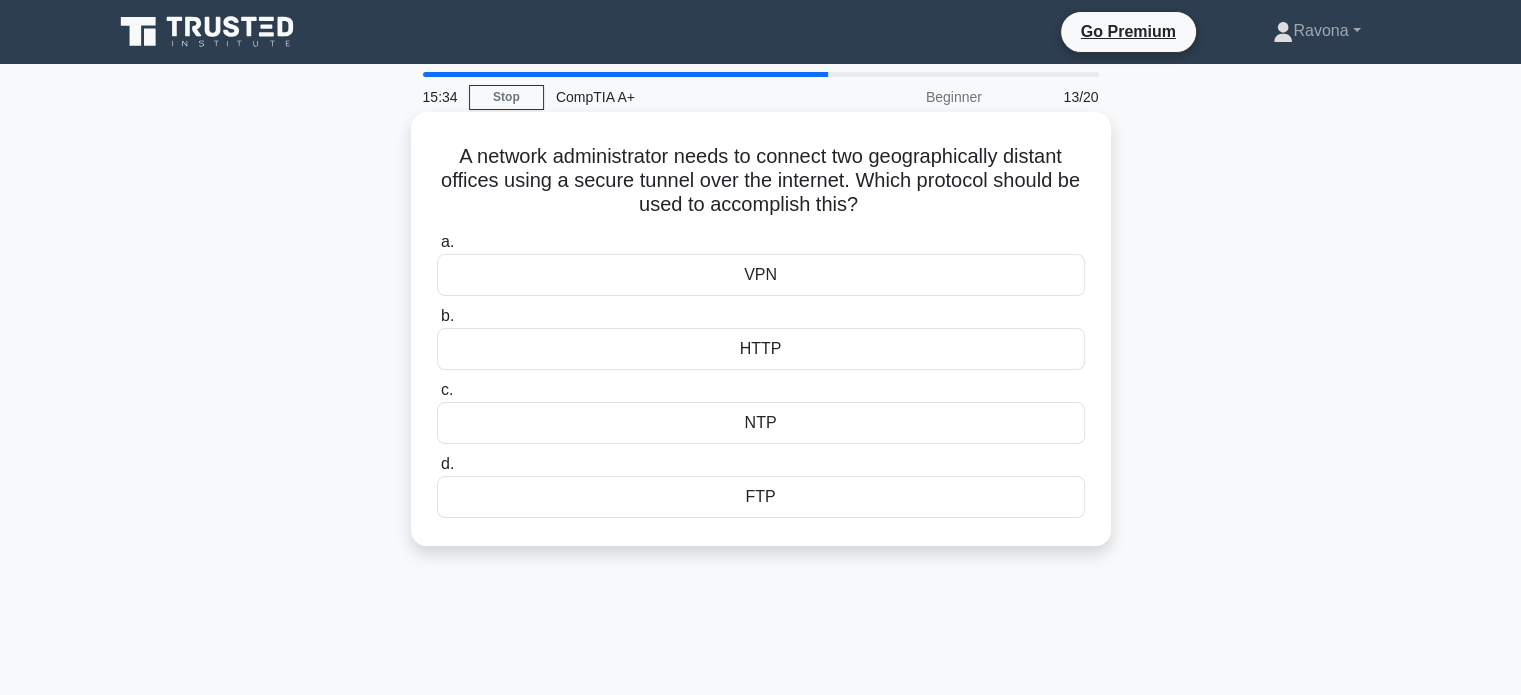 click on "VPN" at bounding box center [761, 275] 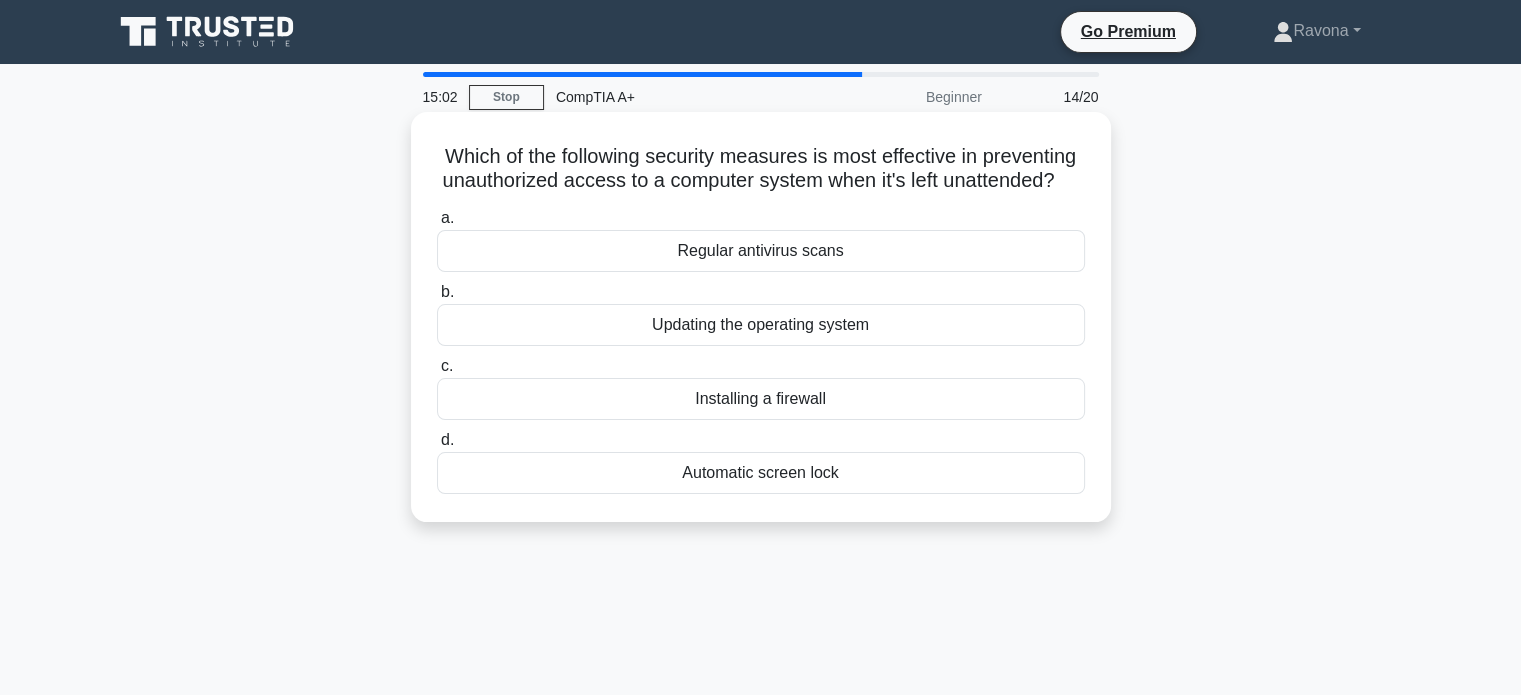 click on "Automatic screen lock" at bounding box center [761, 473] 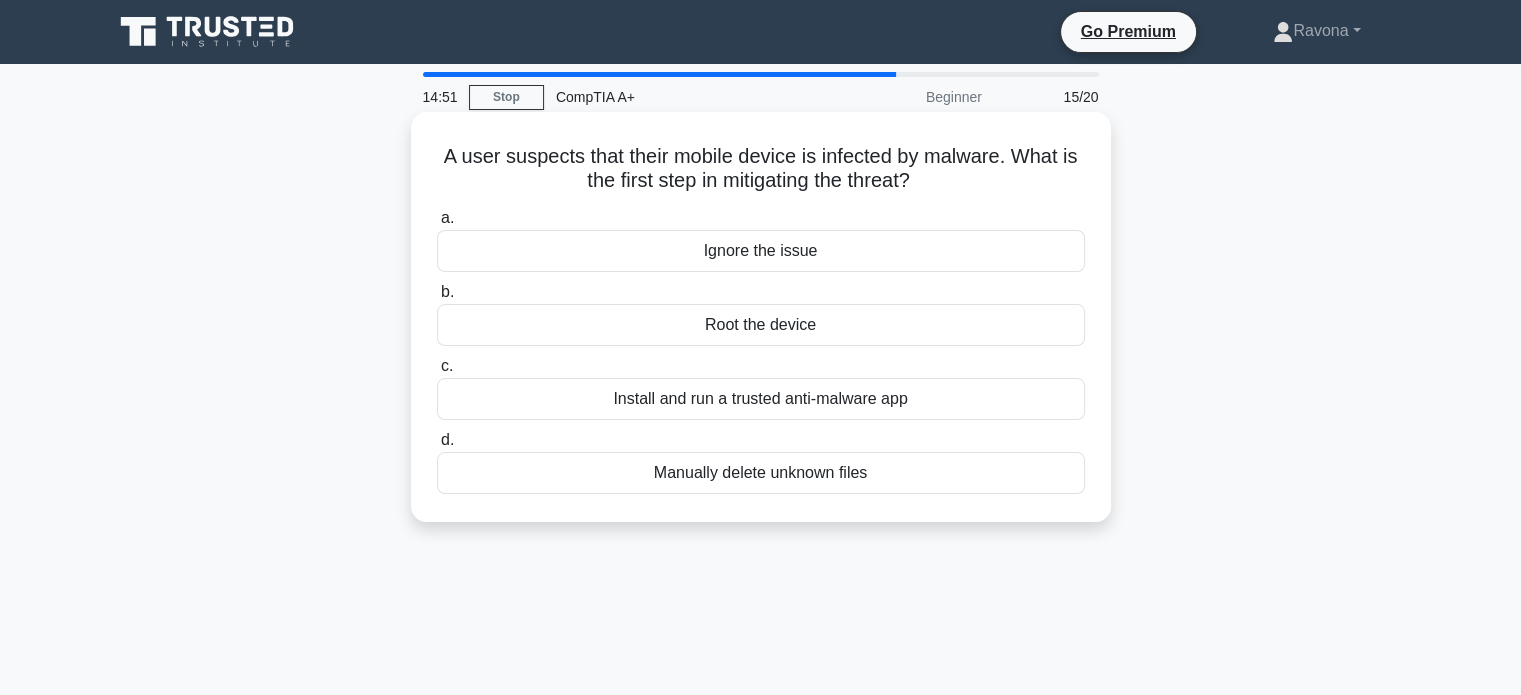 click on "Install and run a trusted anti-malware app" at bounding box center (761, 399) 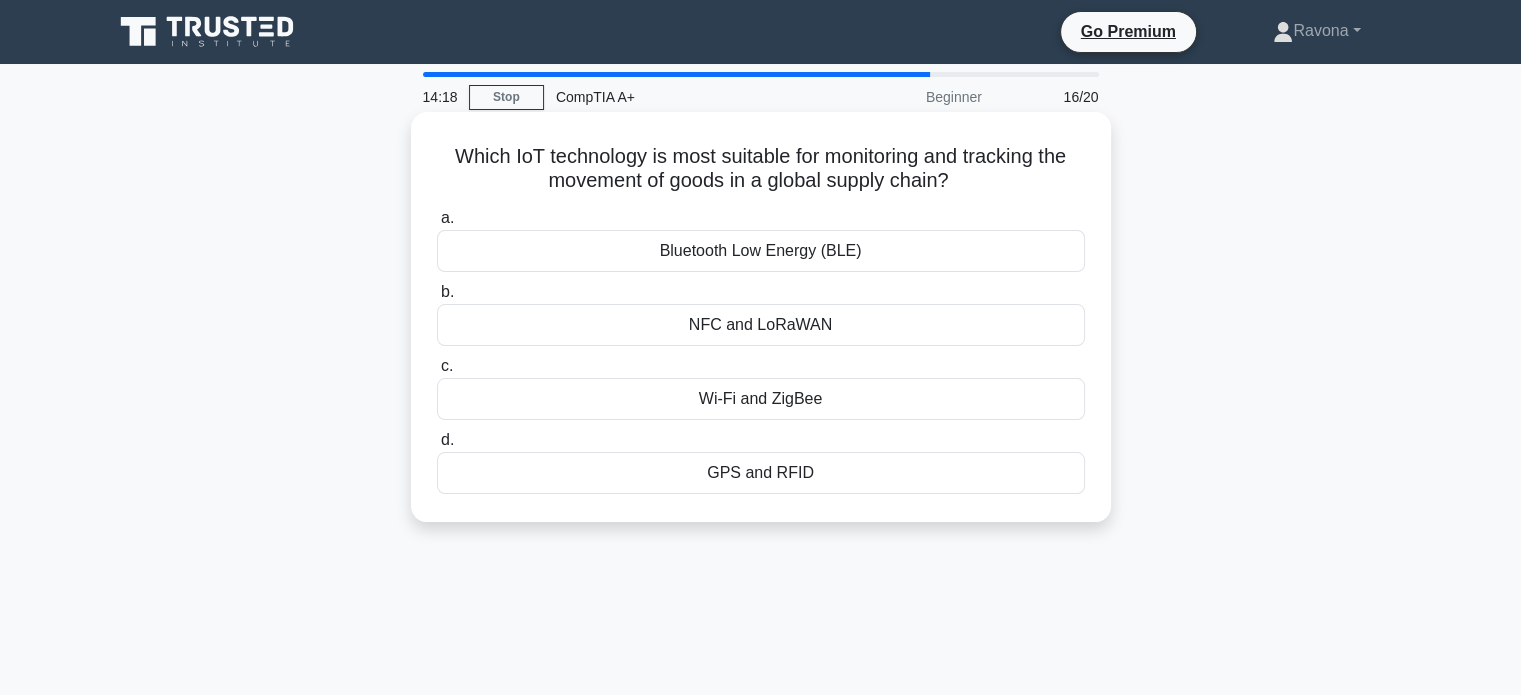 click on "GPS and RFID" at bounding box center [761, 473] 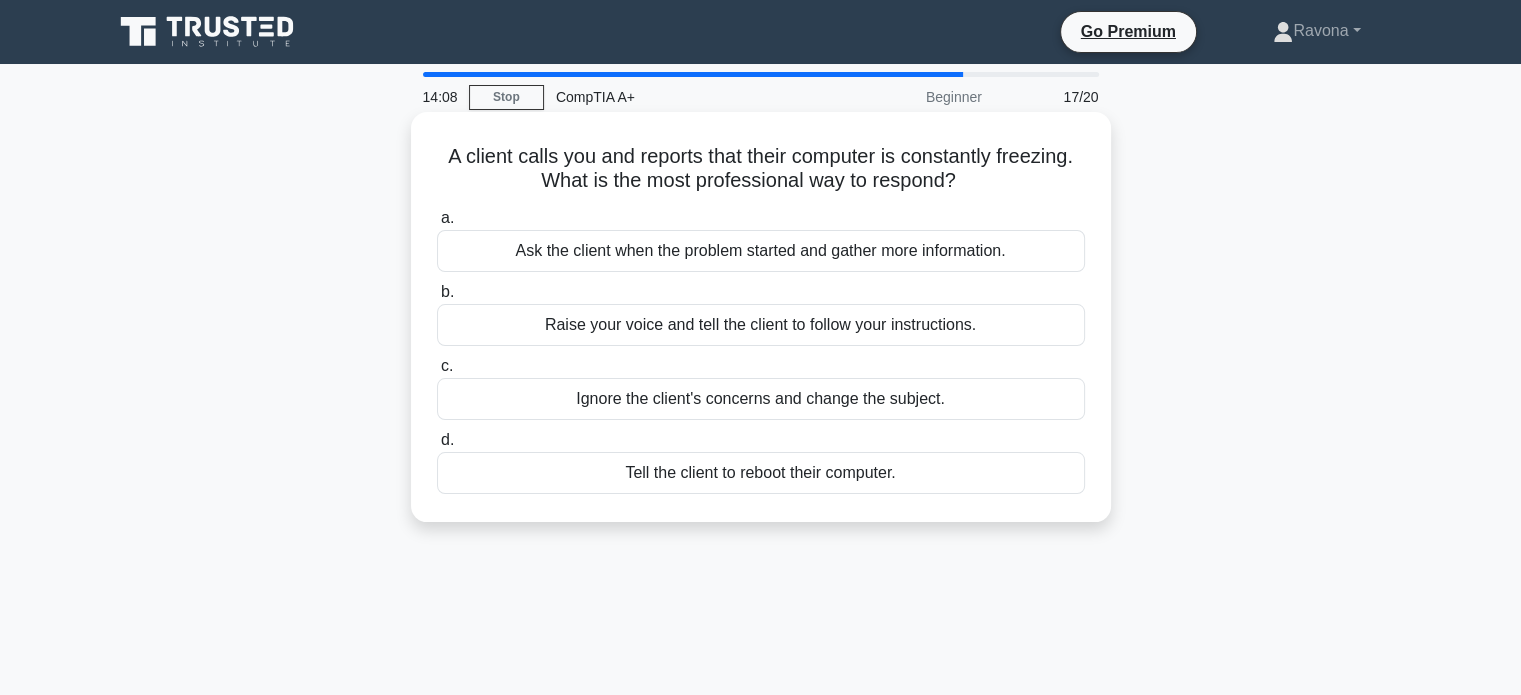 click on "Ask the client when the problem started and gather more information." at bounding box center [761, 251] 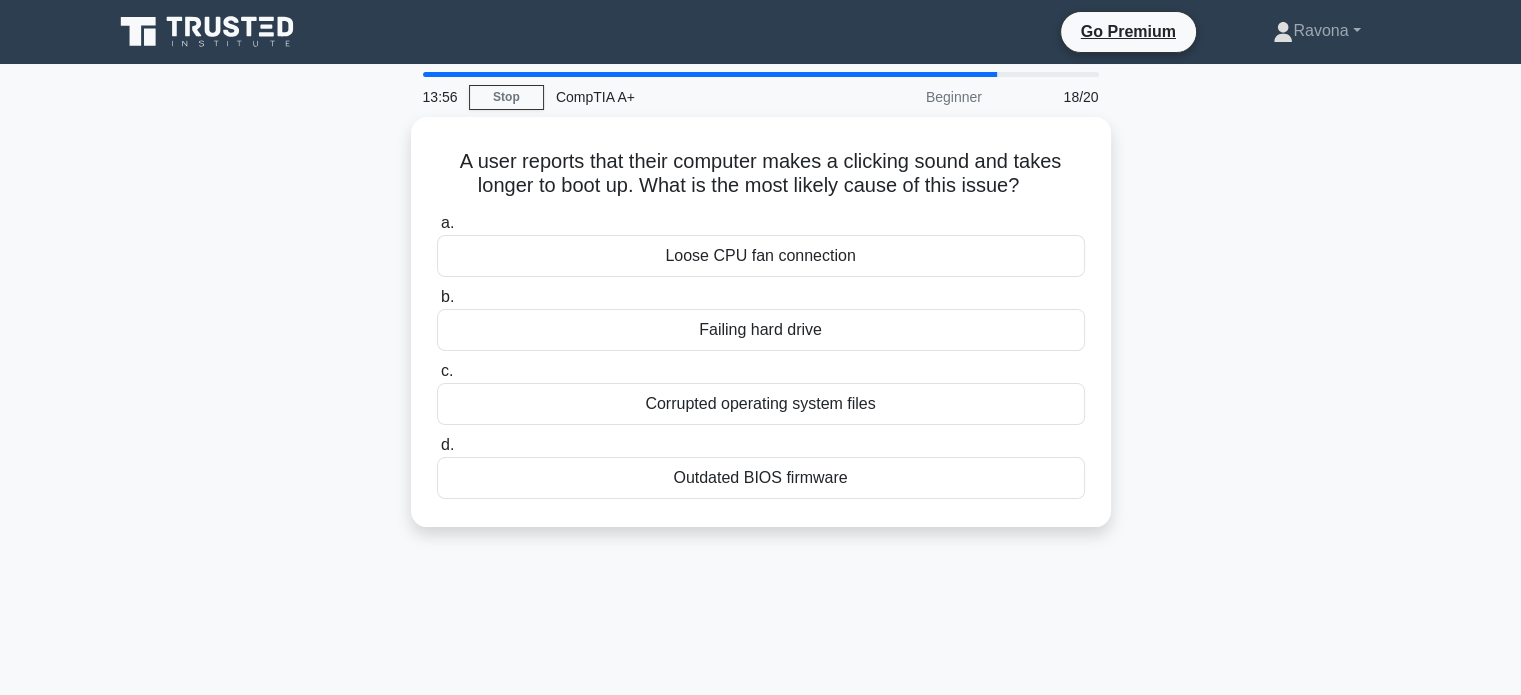 click on "Loose CPU fan connection" at bounding box center (761, 256) 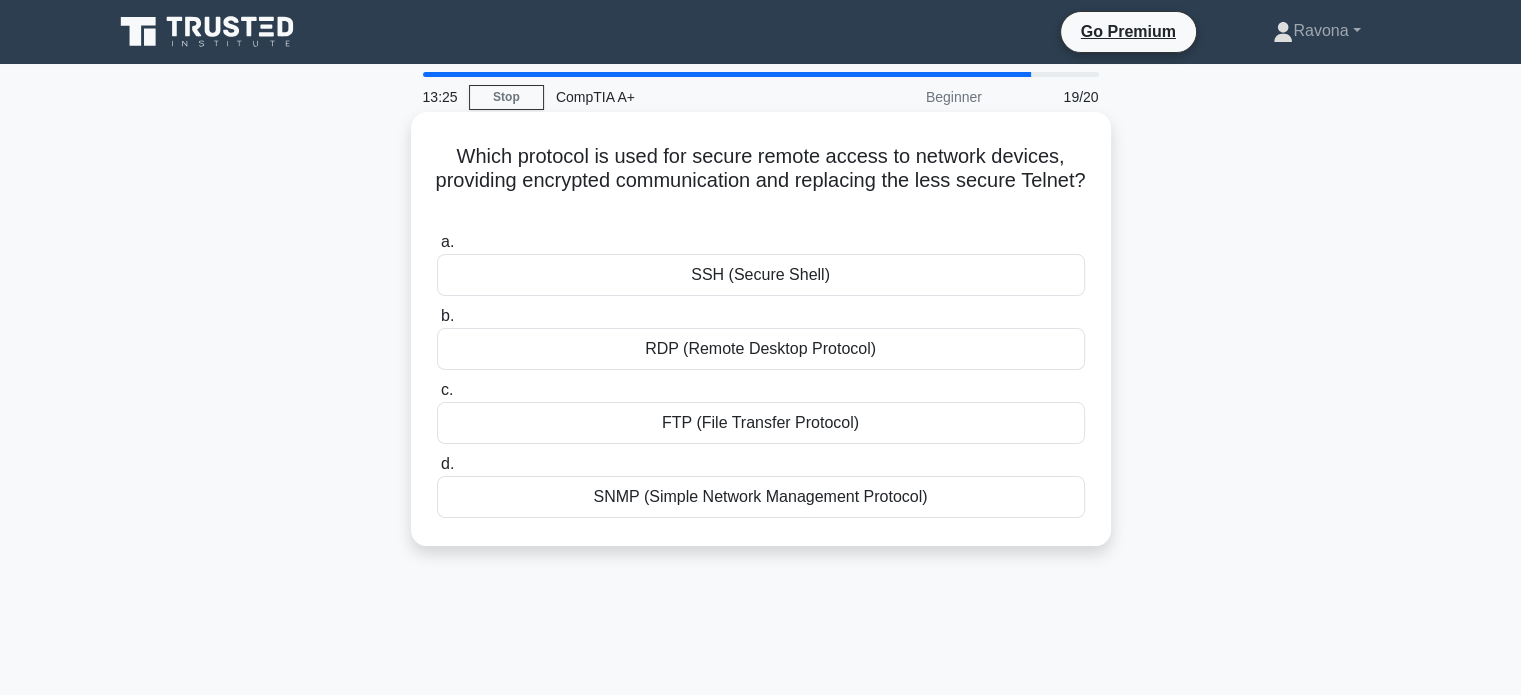 click on "SSH (Secure Shell)" at bounding box center (761, 275) 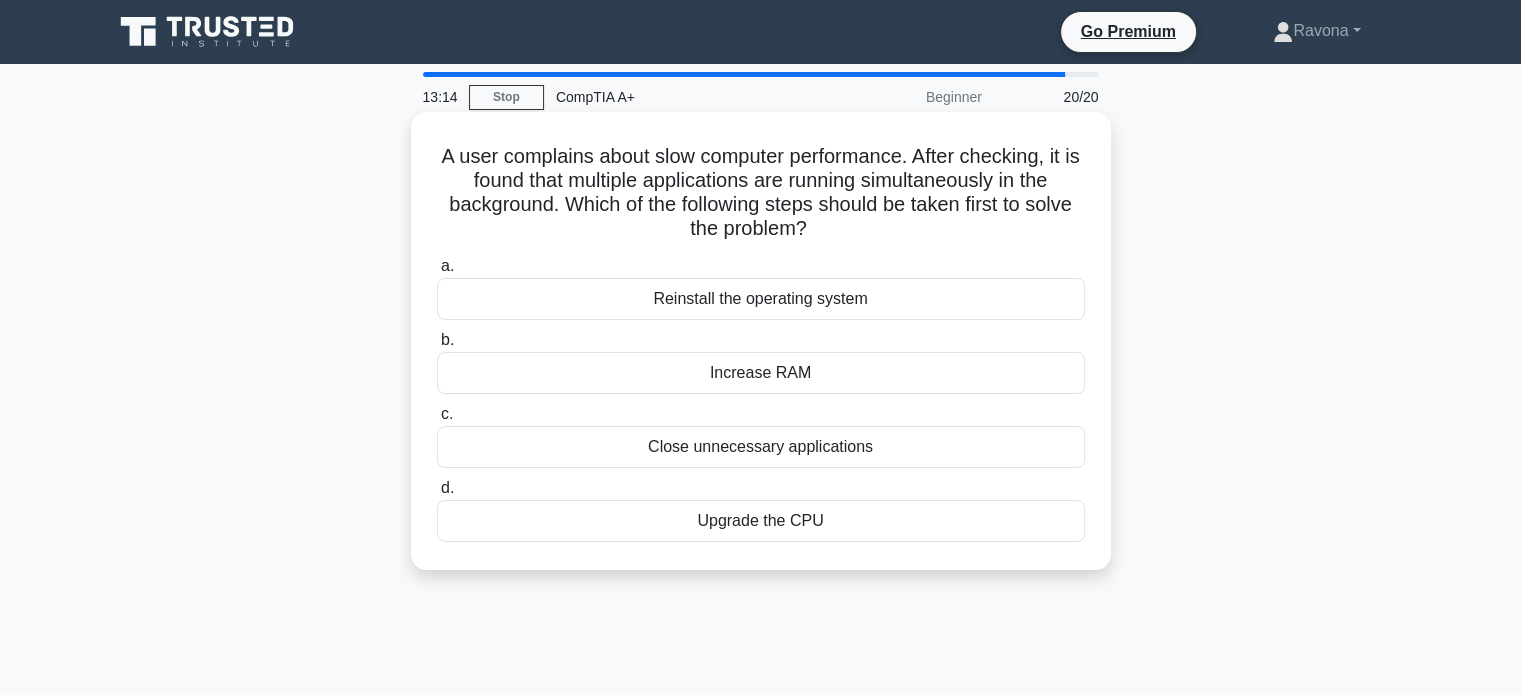 click on "Upgrade the CPU" at bounding box center [761, 521] 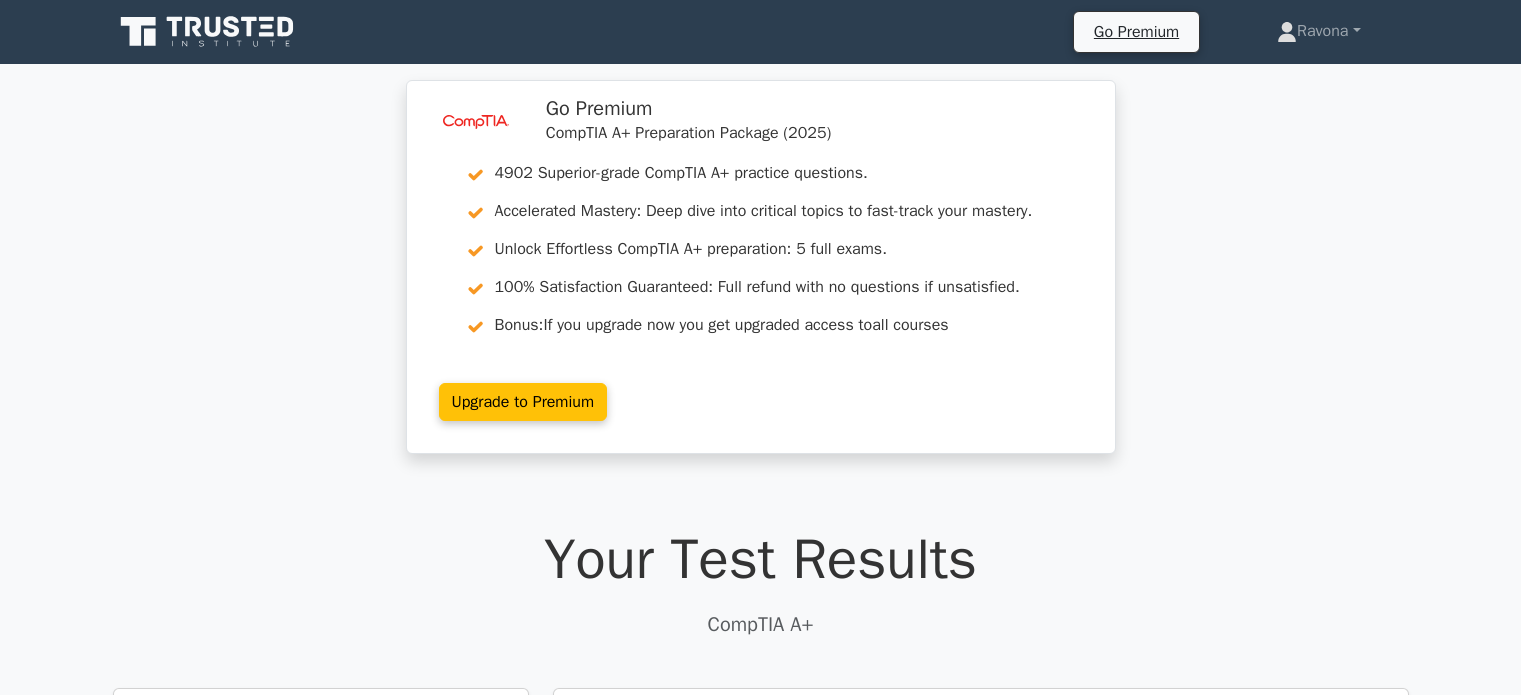 scroll, scrollTop: 0, scrollLeft: 0, axis: both 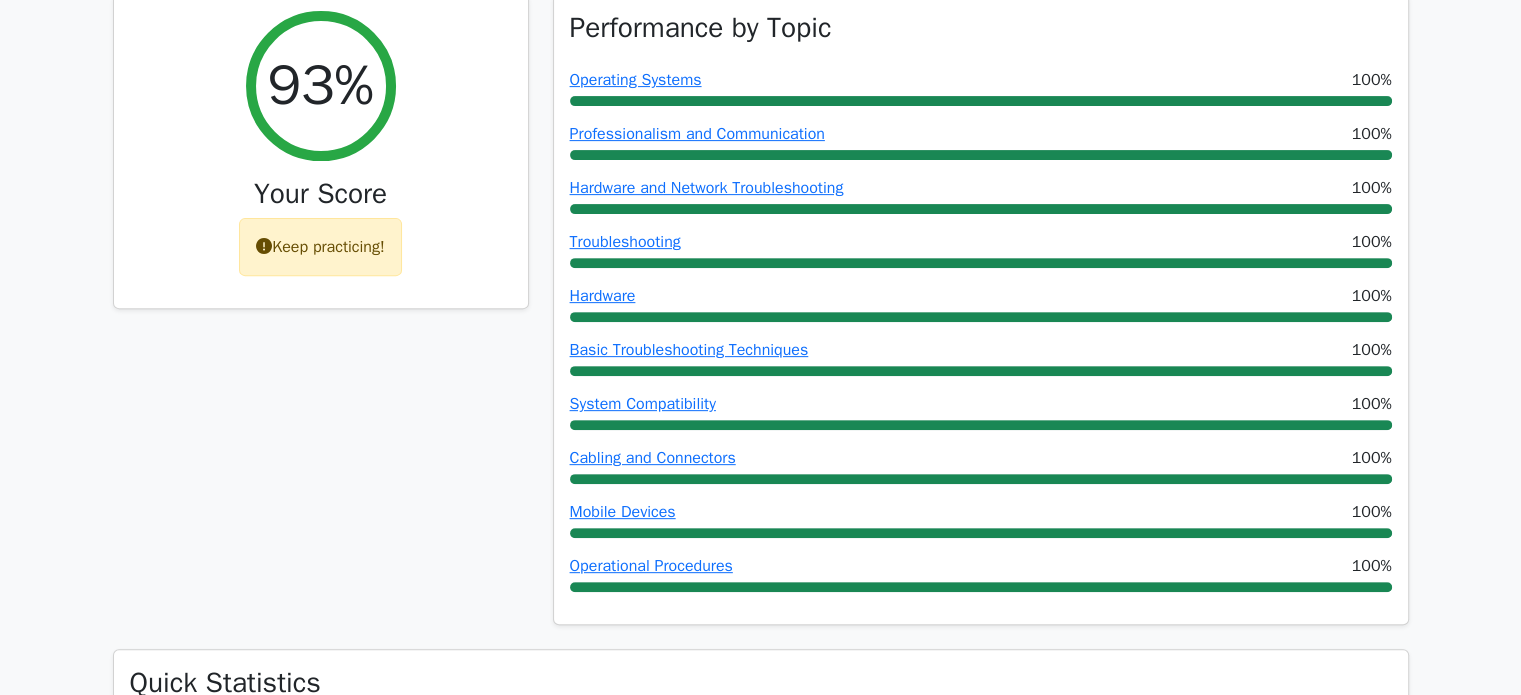click on "Go Premium
[NAME]" at bounding box center [760, 1339] 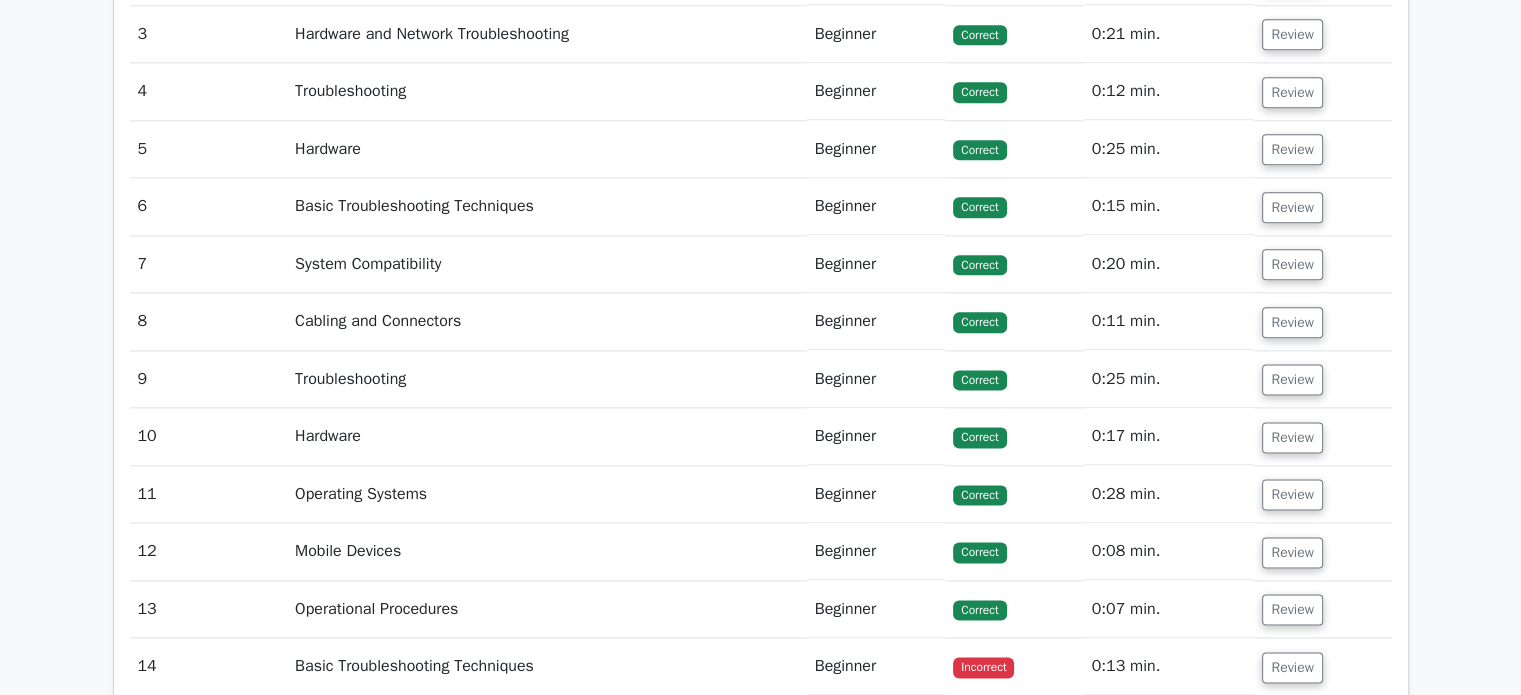scroll, scrollTop: 2765, scrollLeft: 0, axis: vertical 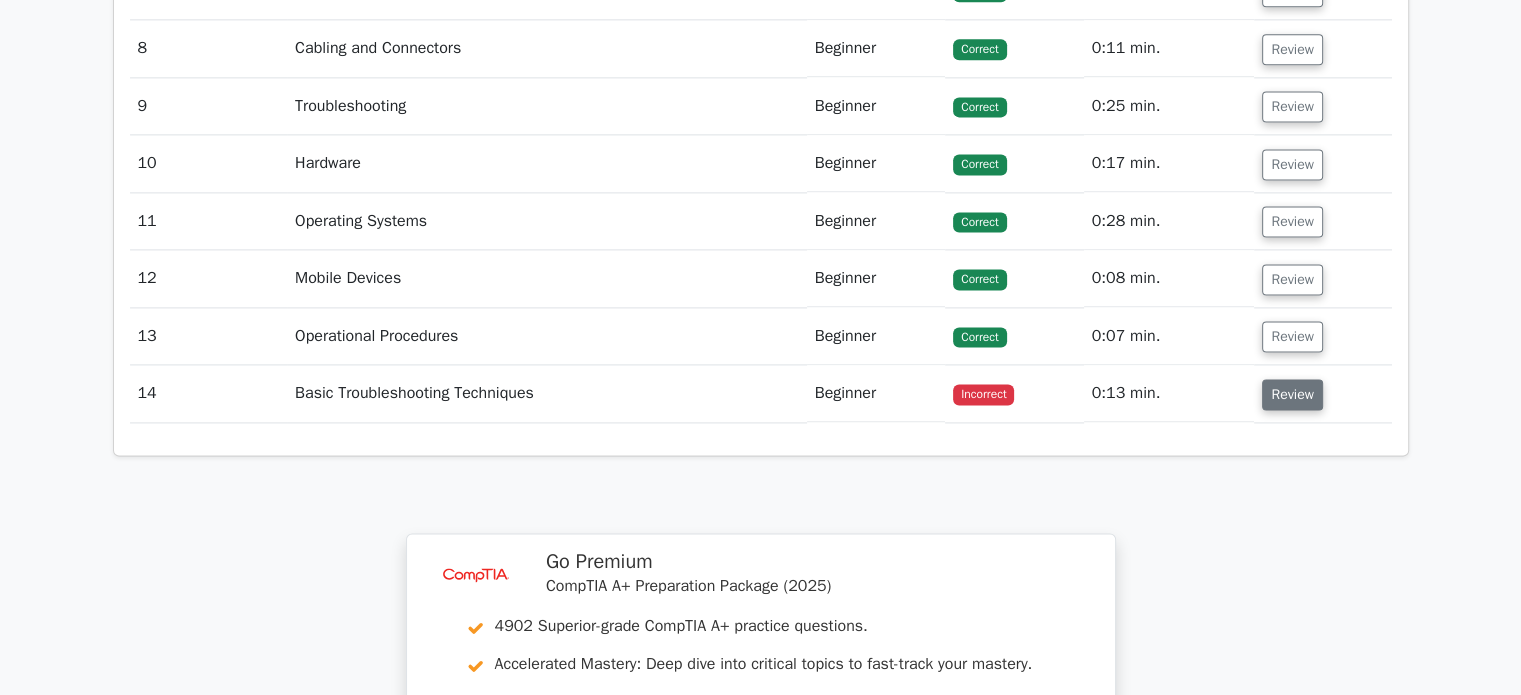 click on "Review" at bounding box center (1292, 394) 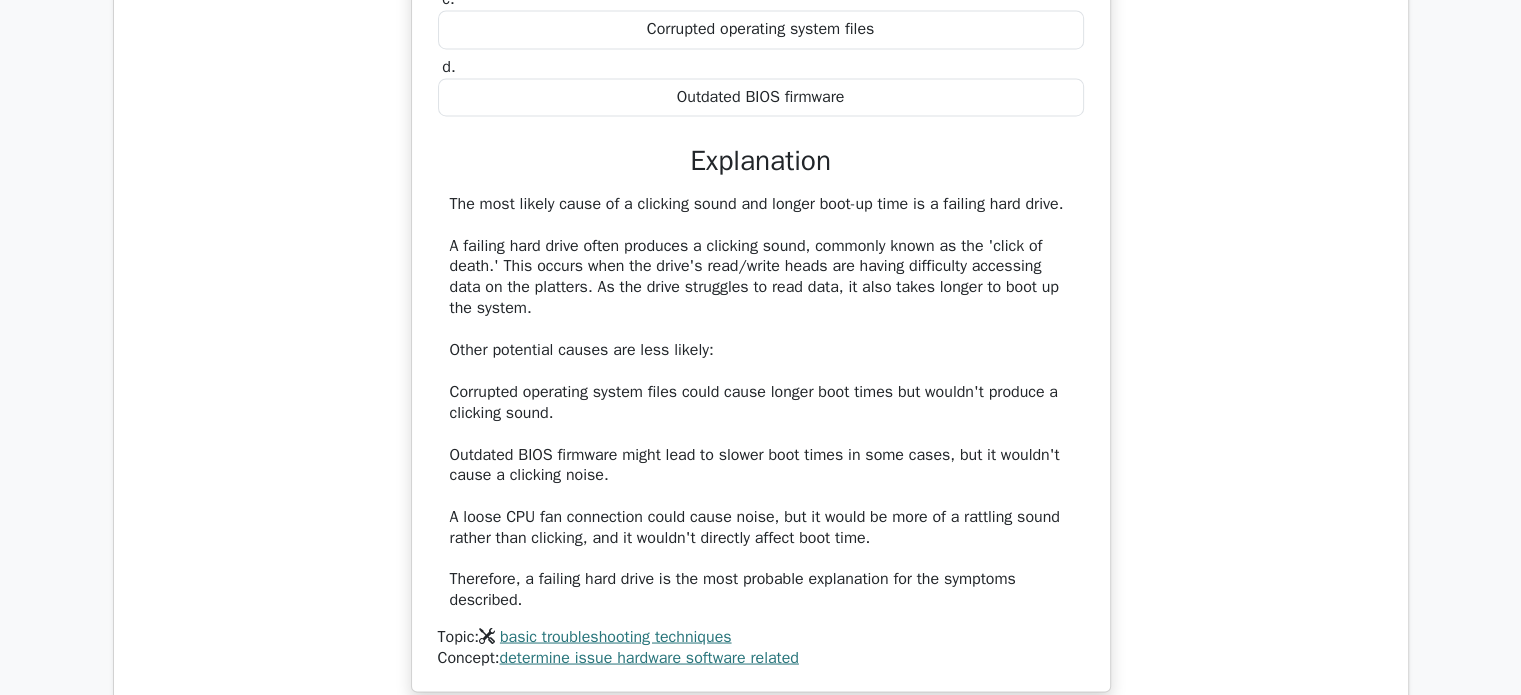 scroll, scrollTop: 3444, scrollLeft: 0, axis: vertical 